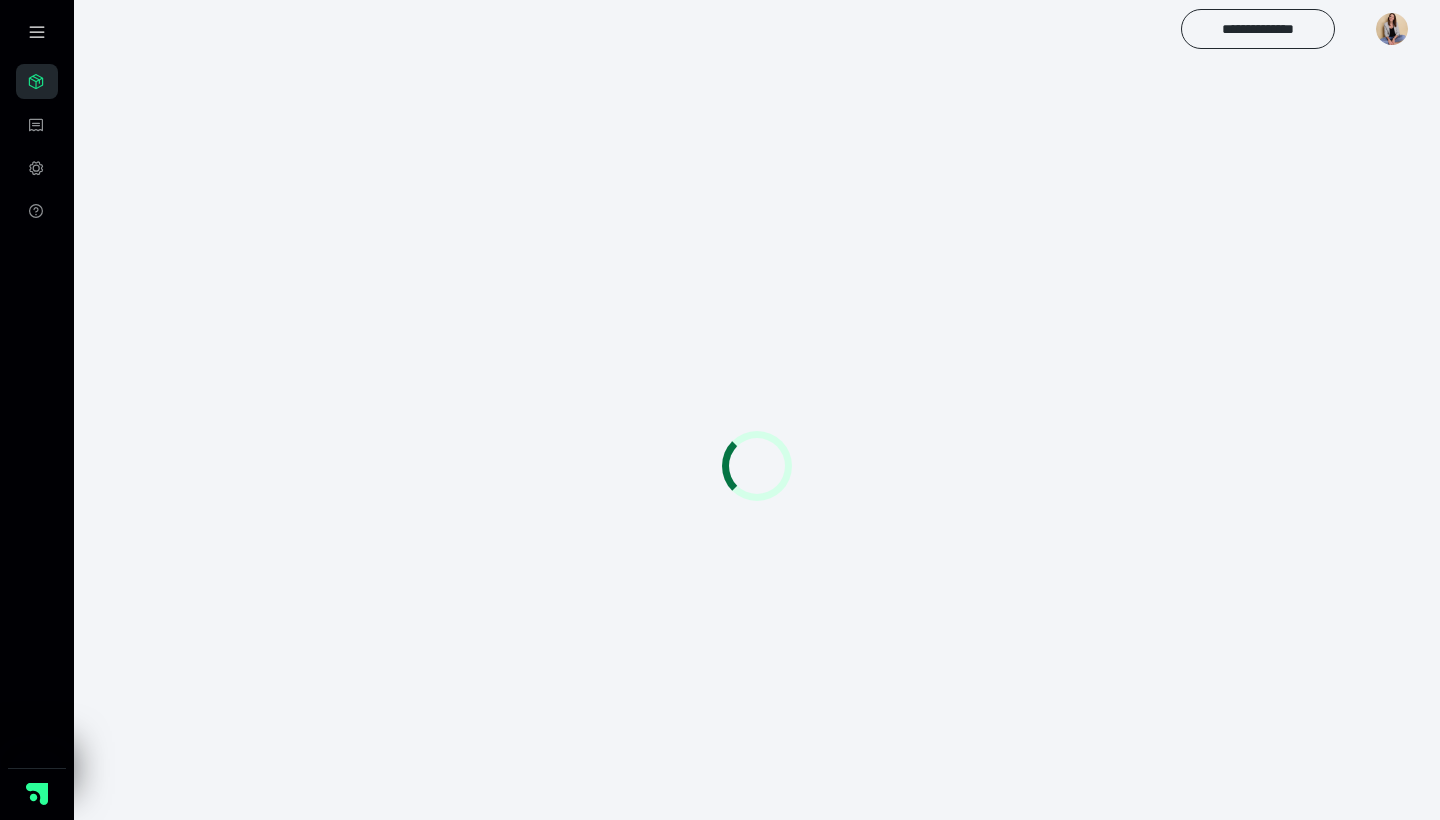scroll, scrollTop: 0, scrollLeft: 0, axis: both 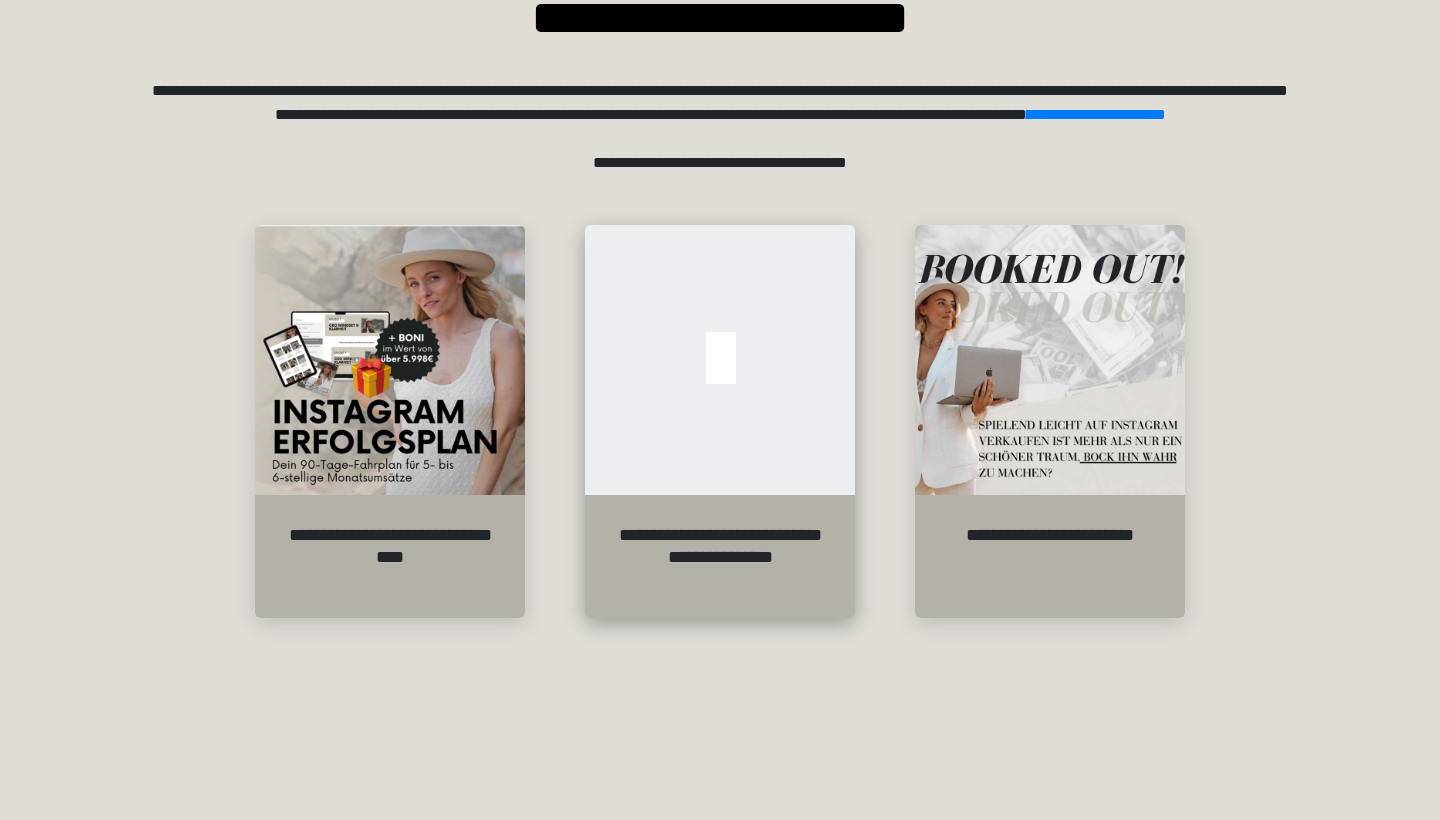 click on "**********" at bounding box center (720, 556) 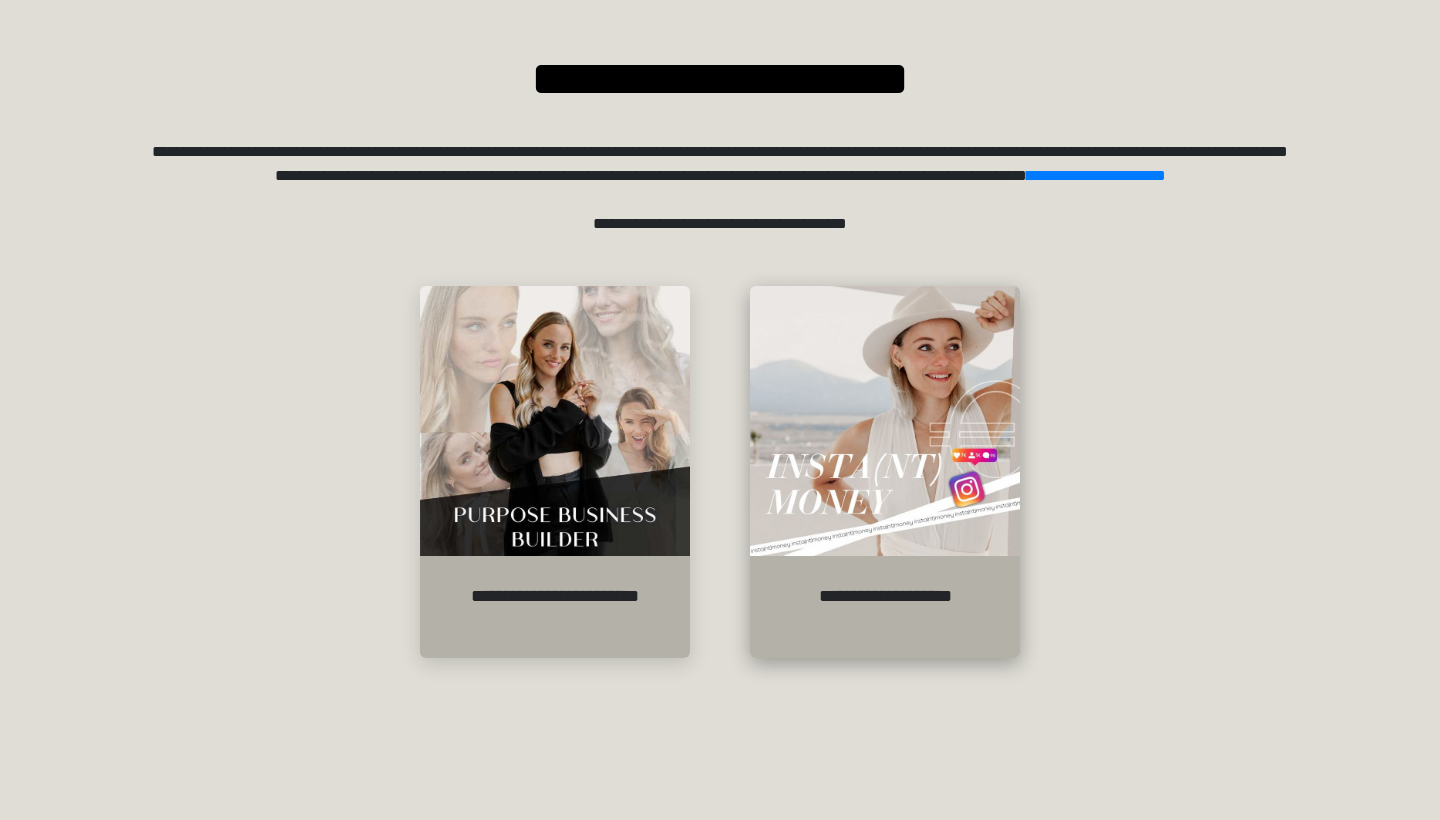 scroll, scrollTop: 257, scrollLeft: 0, axis: vertical 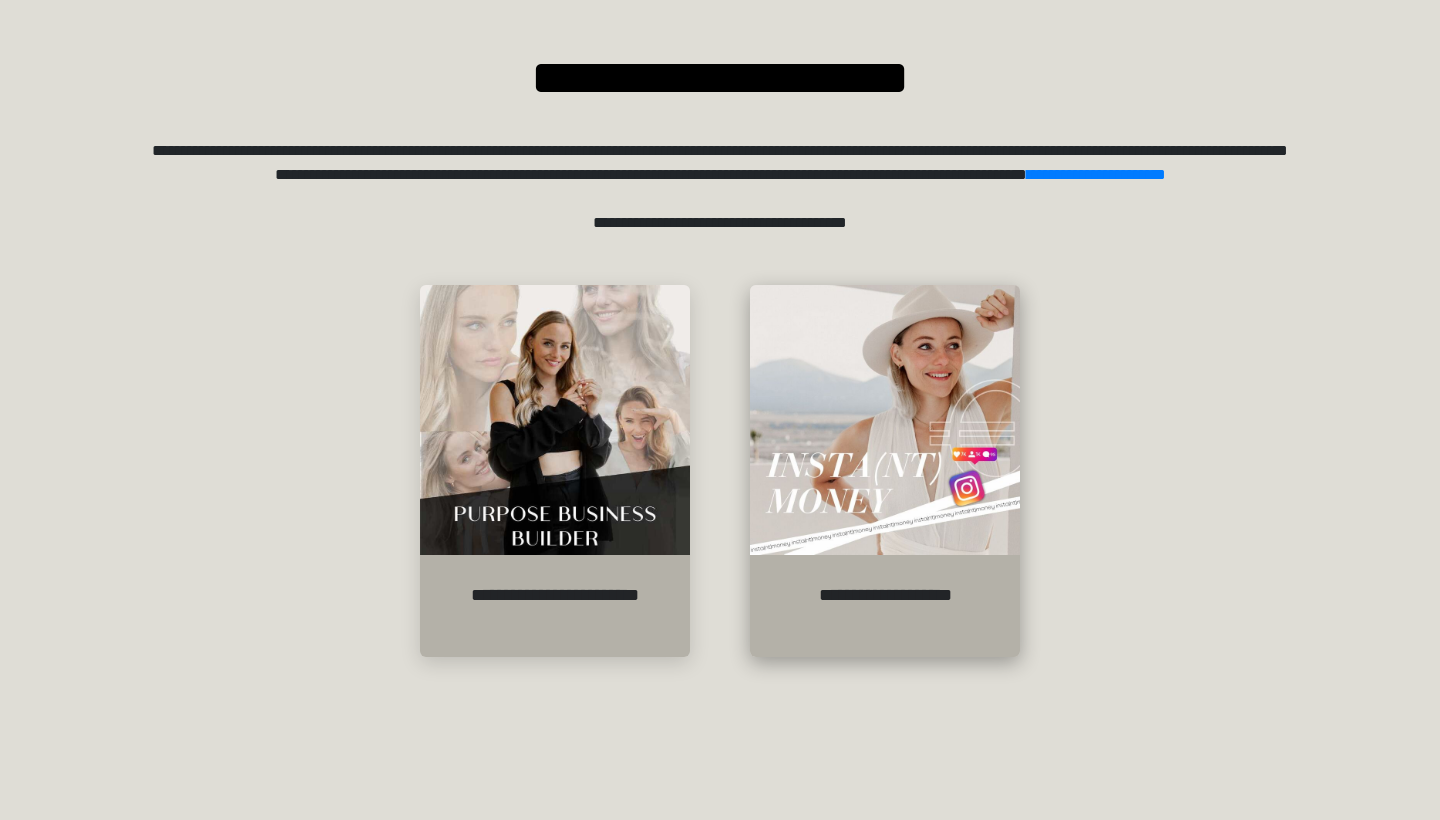 click on "**********" at bounding box center [885, 606] 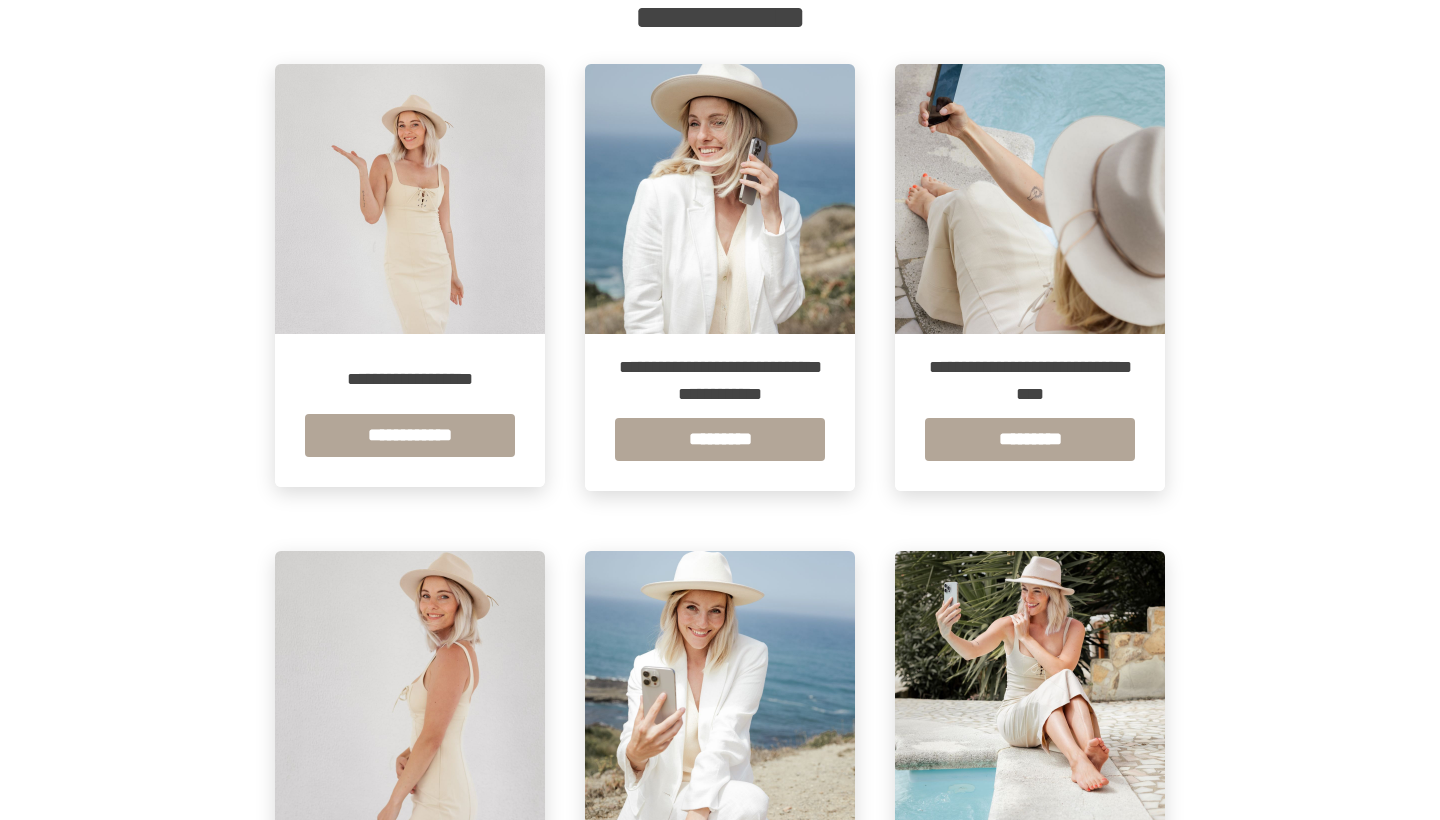 scroll, scrollTop: 361, scrollLeft: 0, axis: vertical 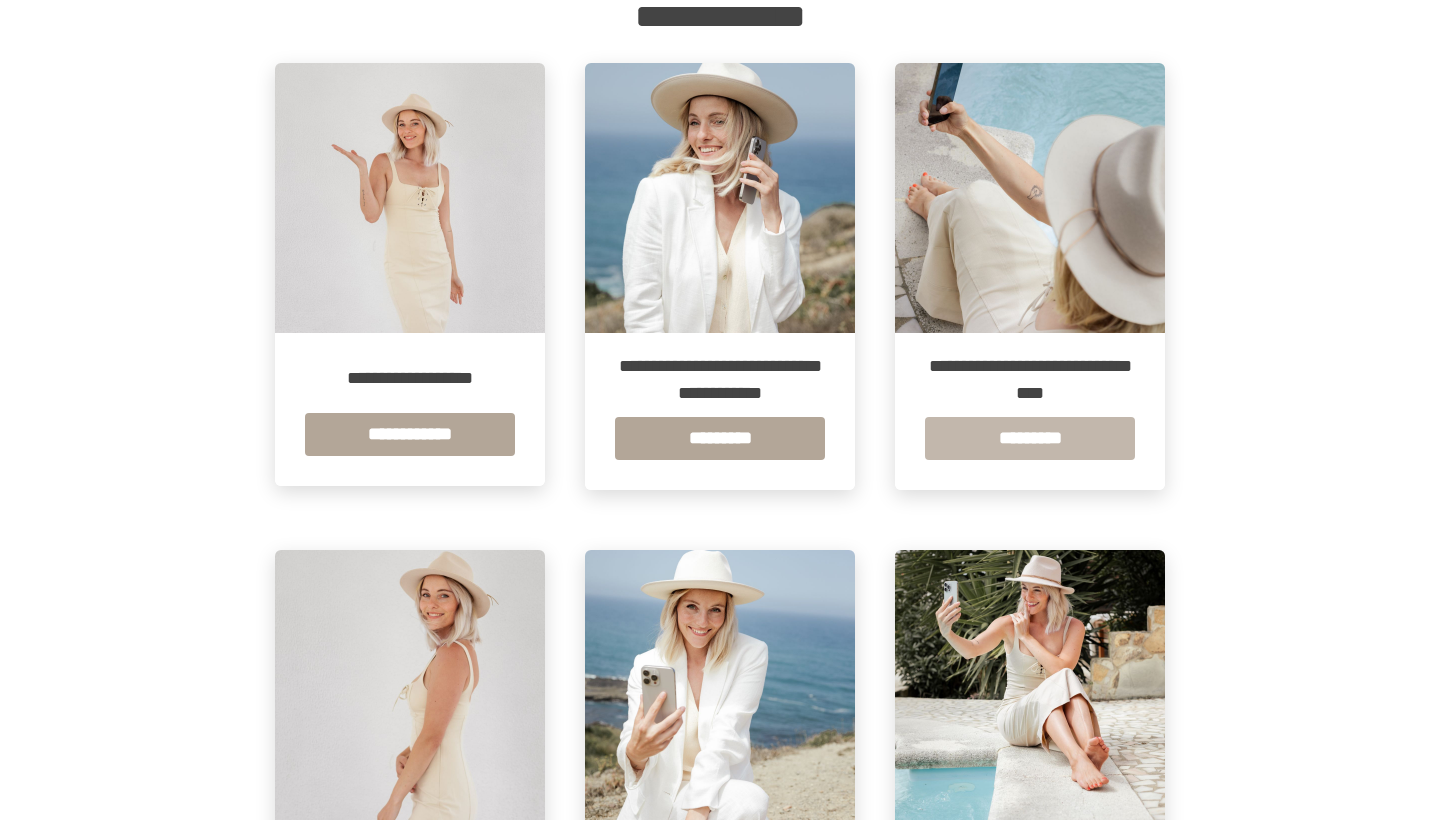 click on "*********" at bounding box center (1030, 438) 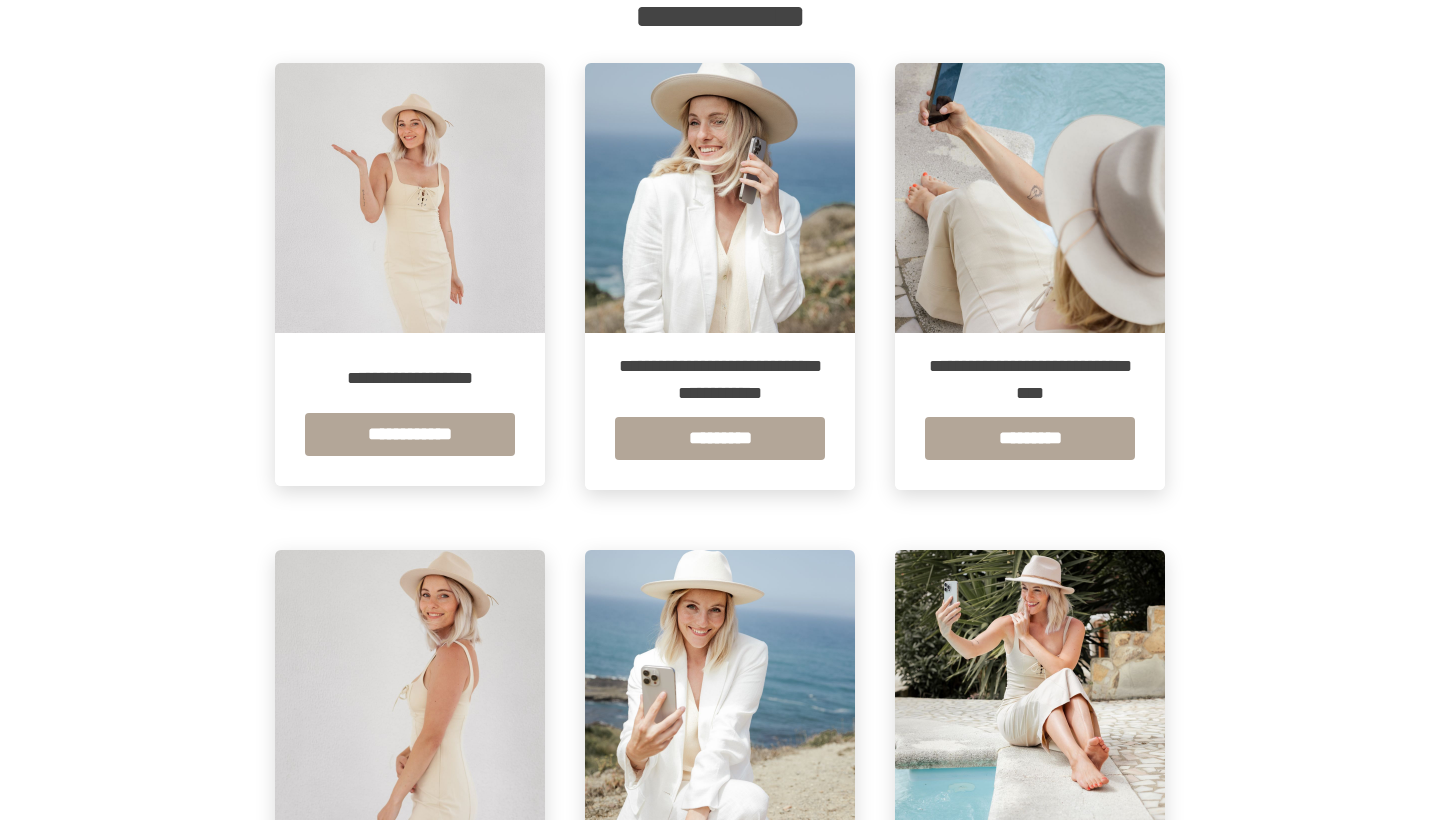 scroll, scrollTop: 0, scrollLeft: 0, axis: both 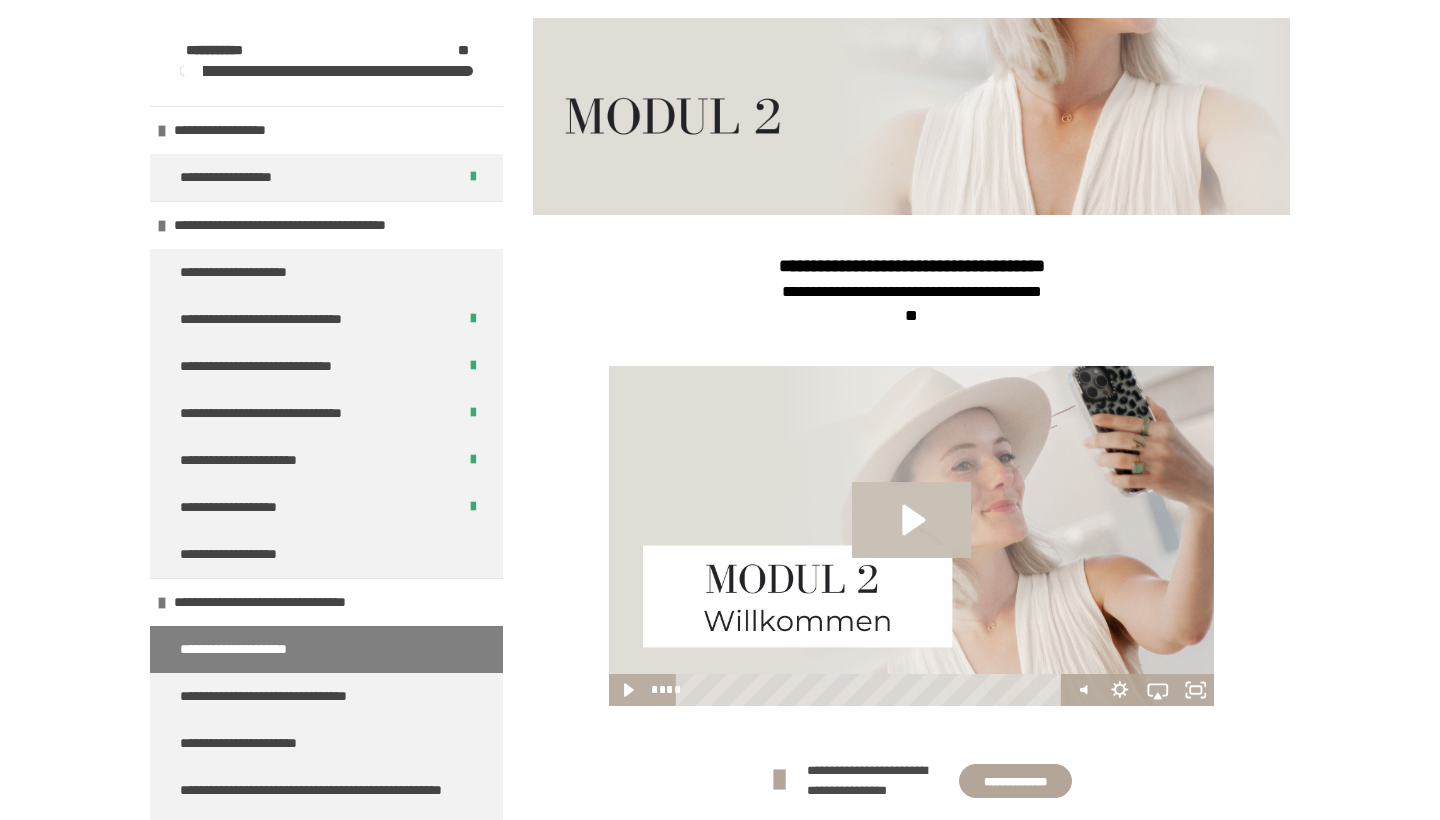 click 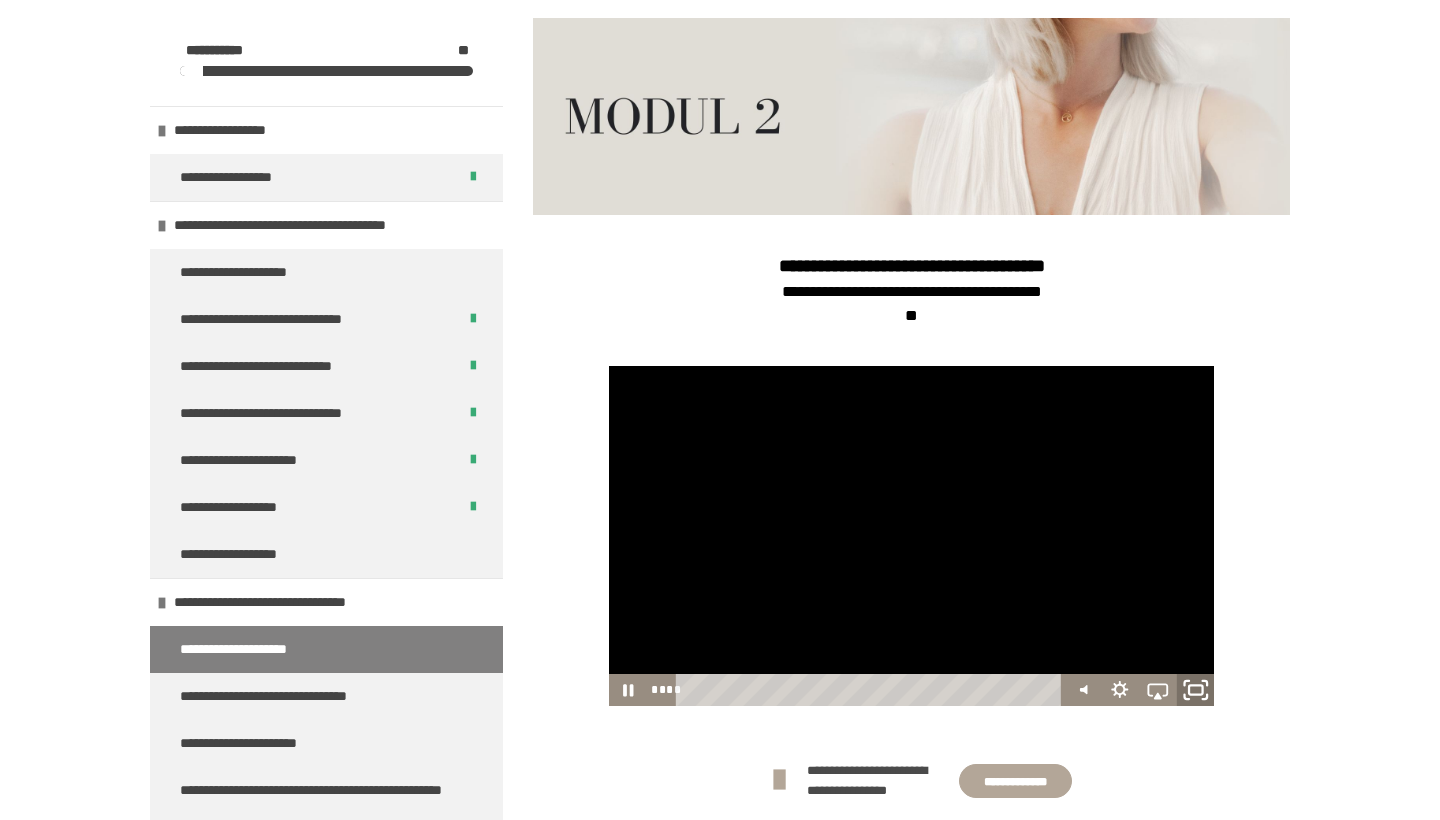click 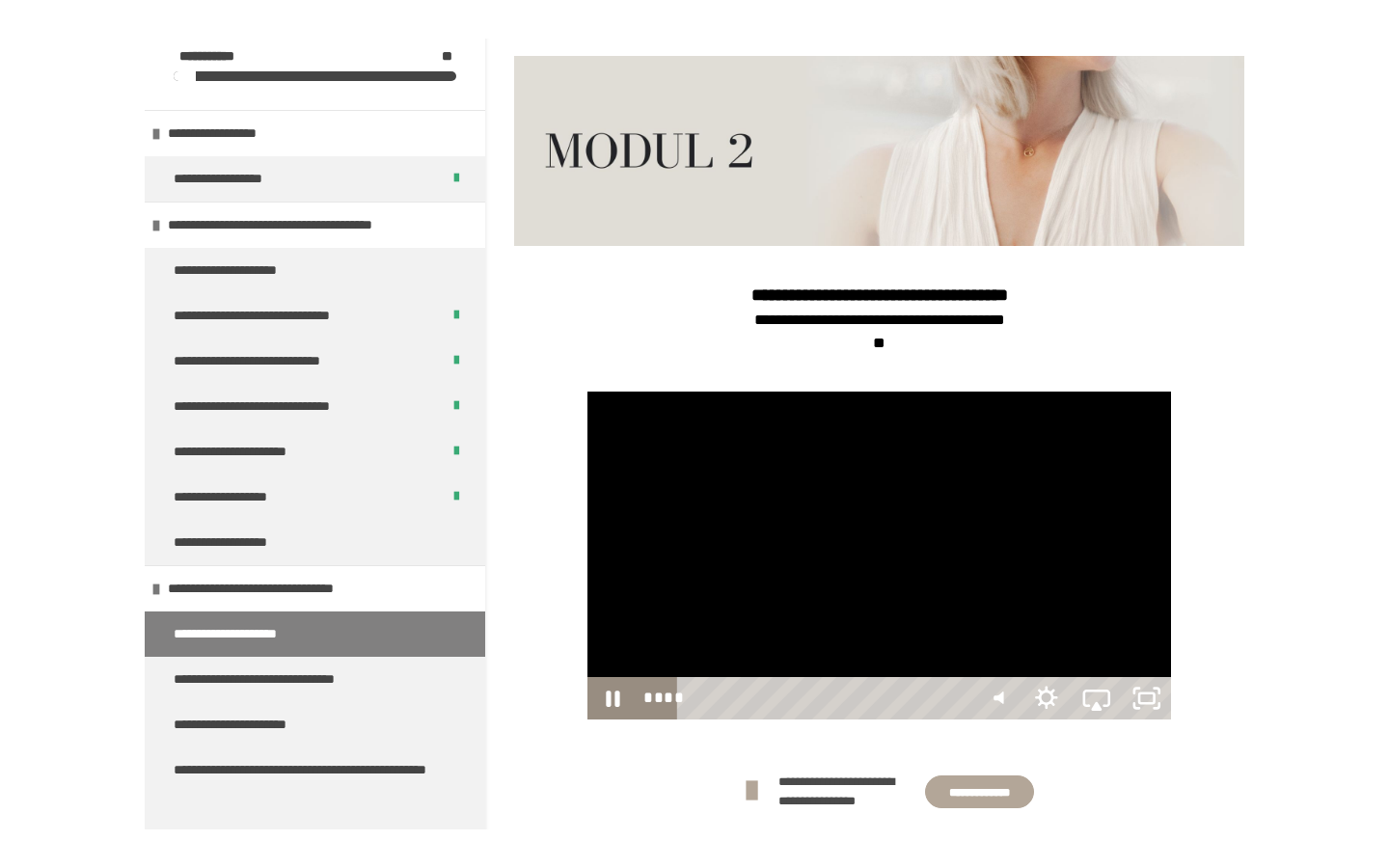 scroll, scrollTop: 0, scrollLeft: 0, axis: both 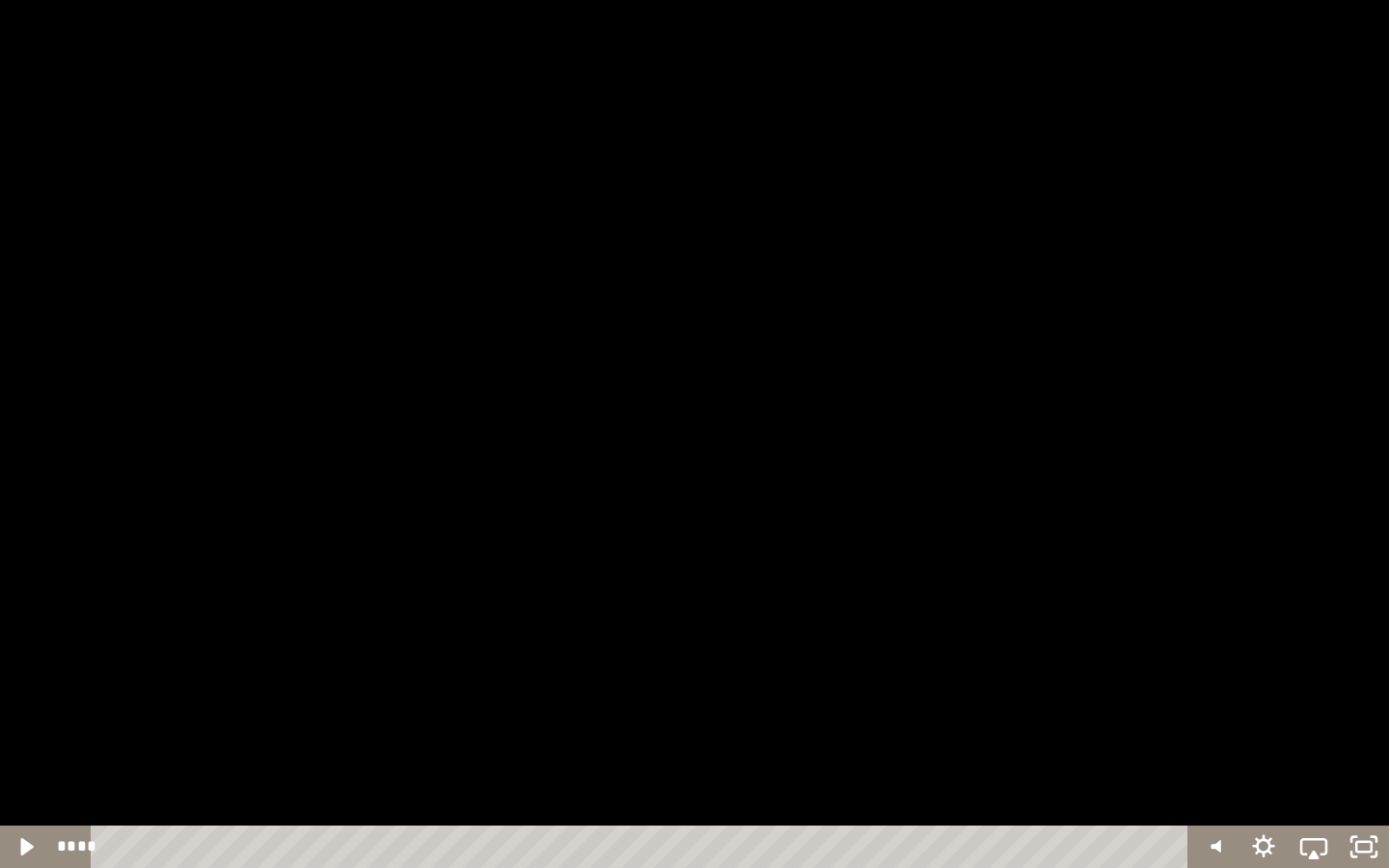 click at bounding box center (694, 434) 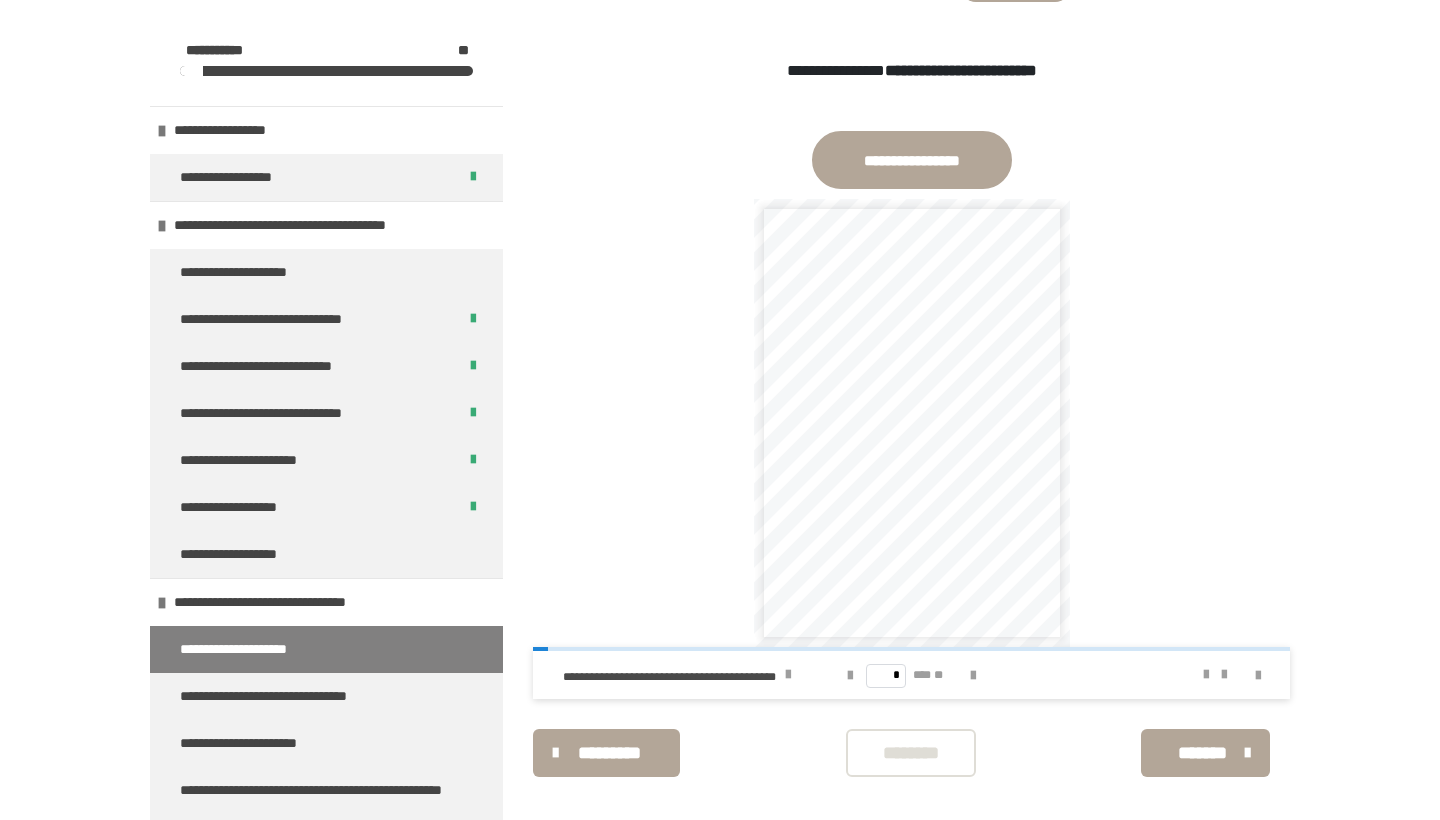scroll, scrollTop: 1087, scrollLeft: 0, axis: vertical 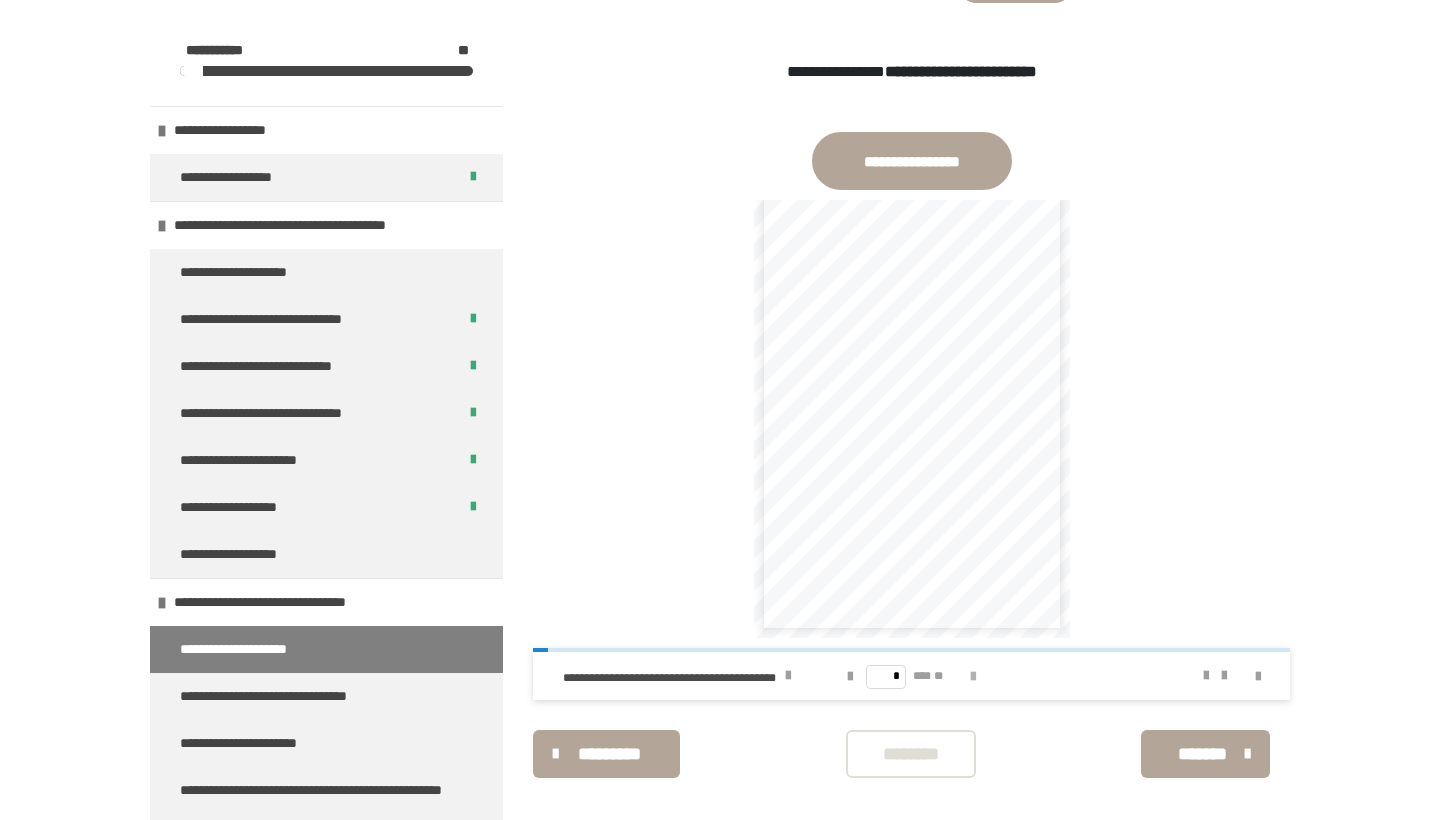 click at bounding box center [973, 676] 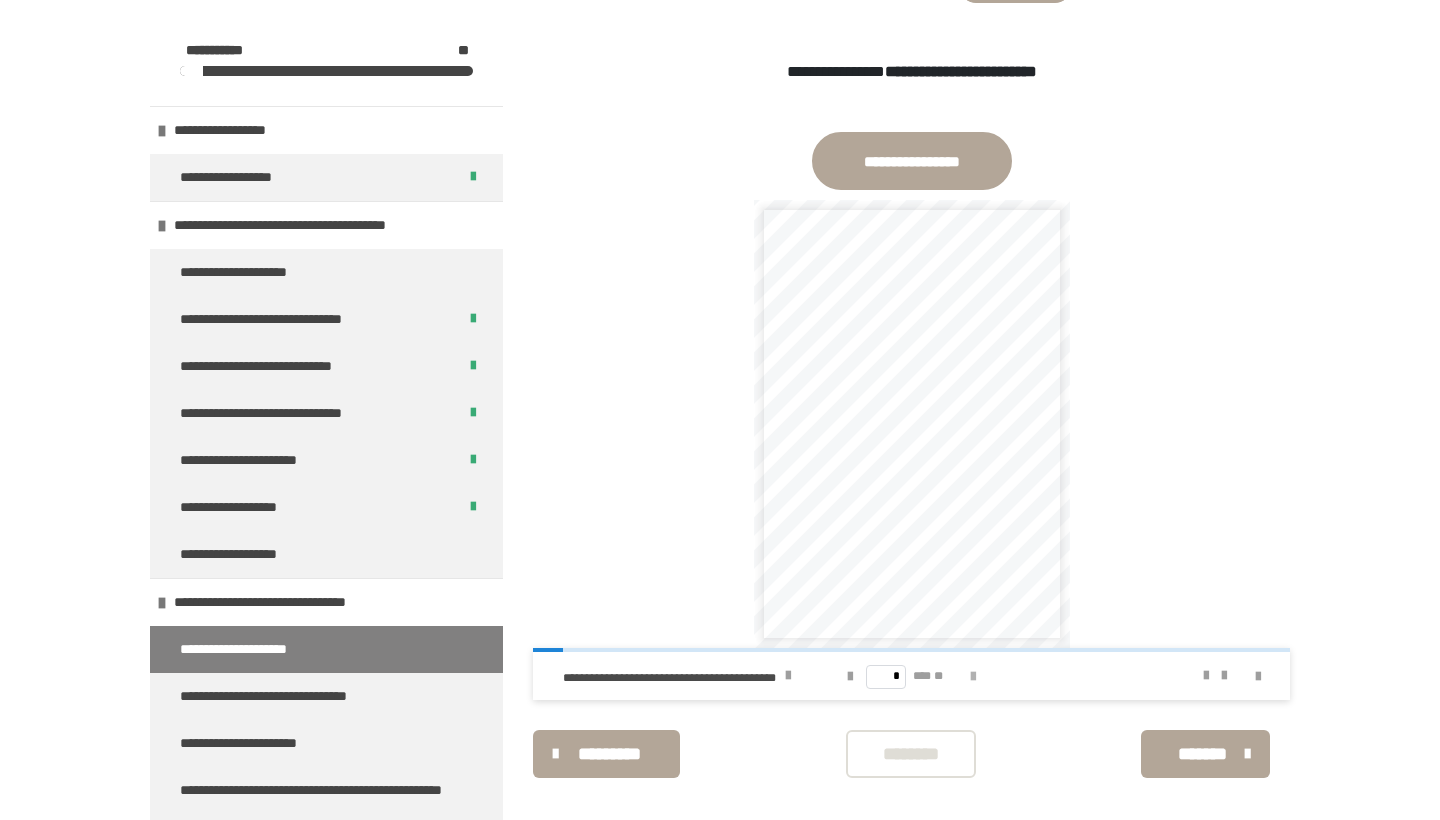 scroll, scrollTop: 0, scrollLeft: 0, axis: both 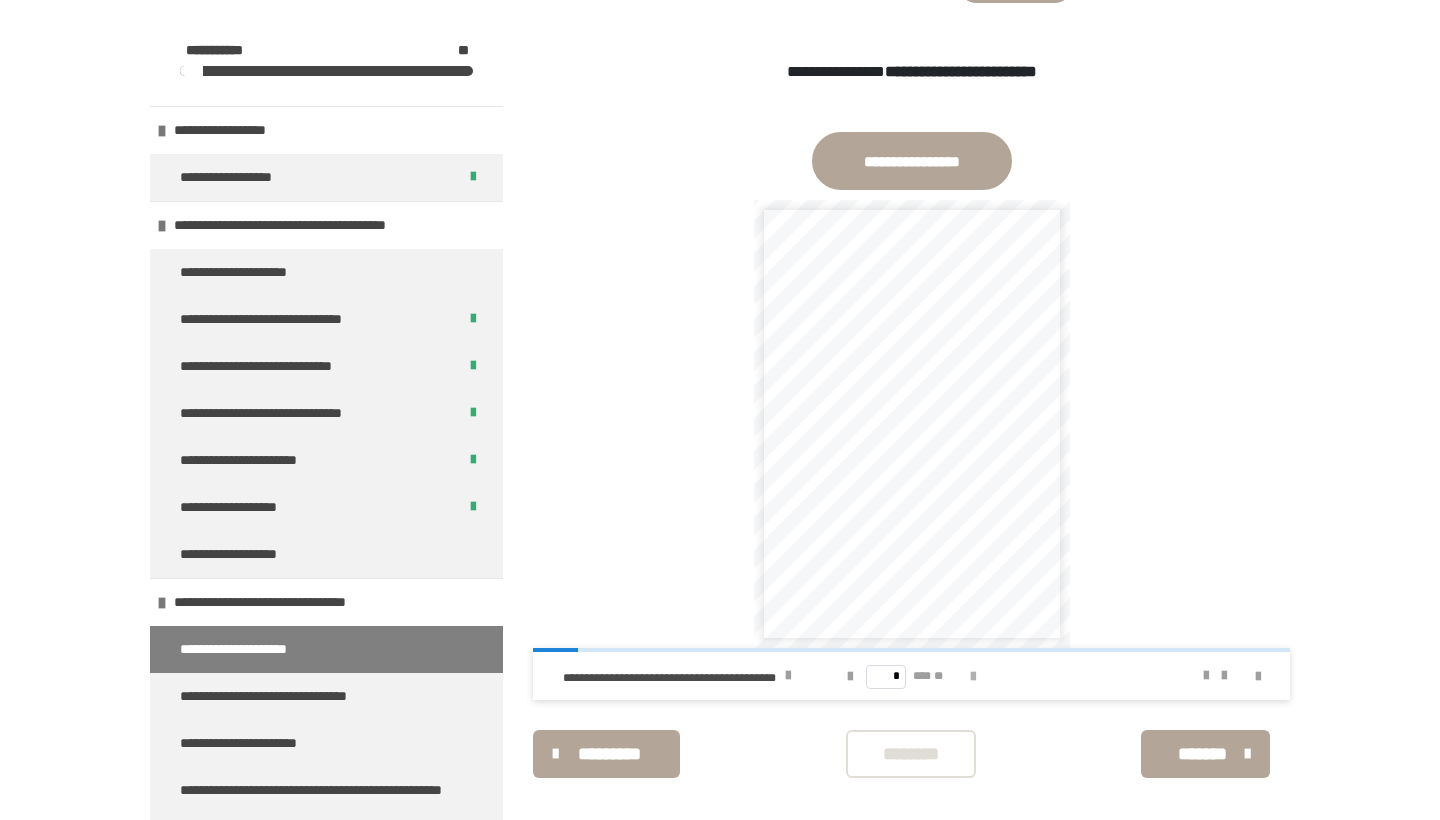 click at bounding box center (973, 677) 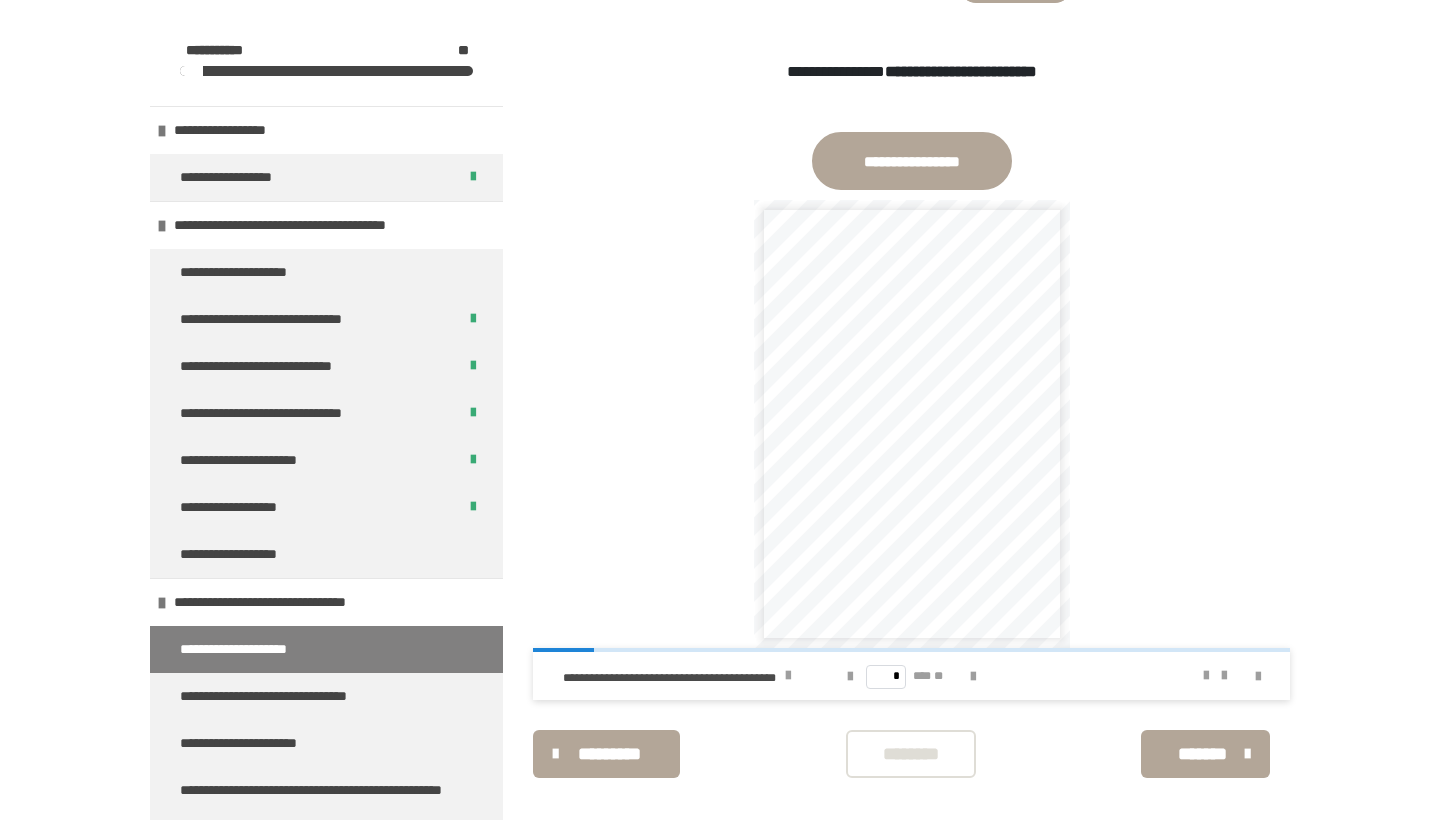 click on "*******" at bounding box center [1203, 754] 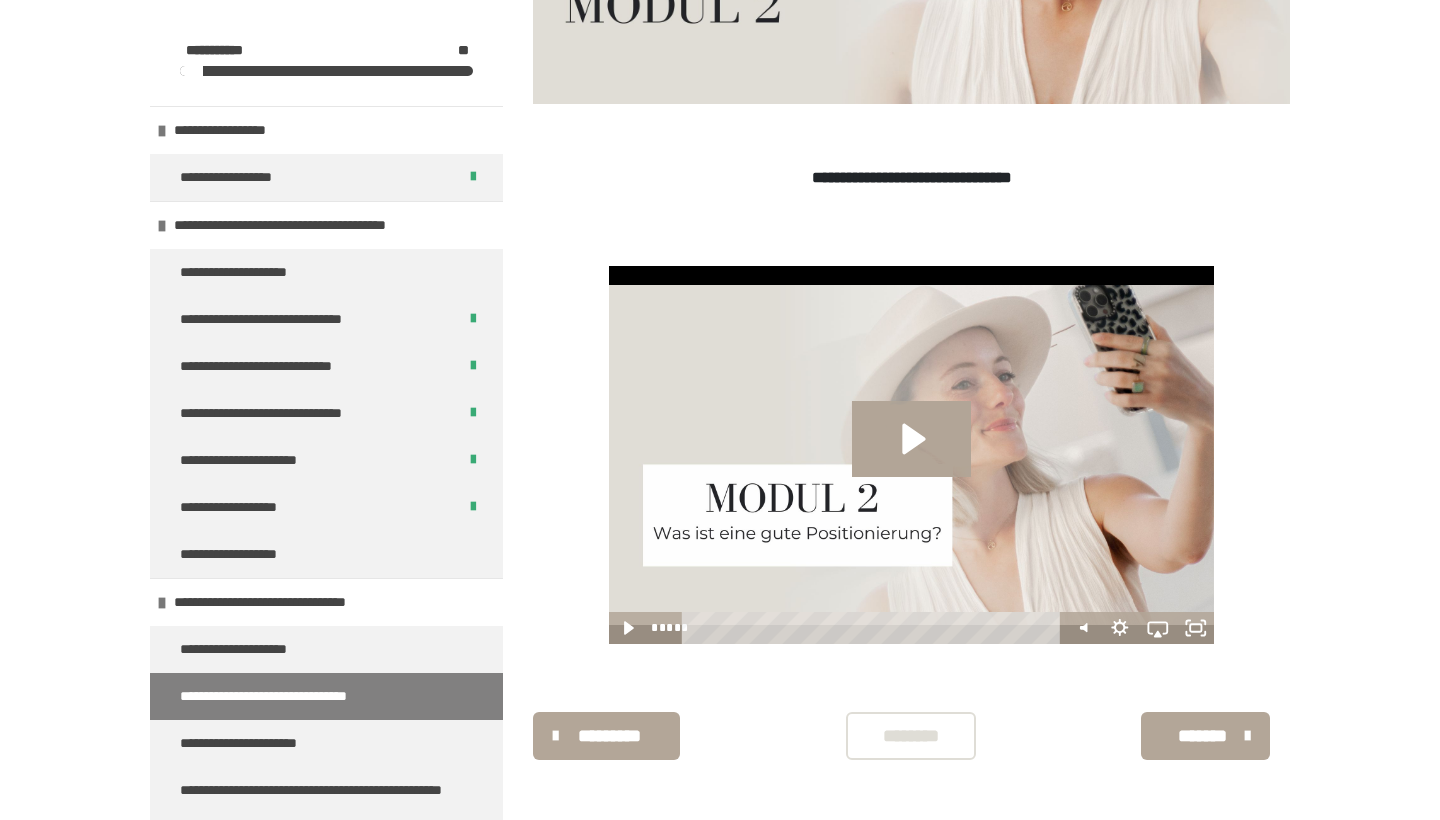 scroll, scrollTop: 403, scrollLeft: 0, axis: vertical 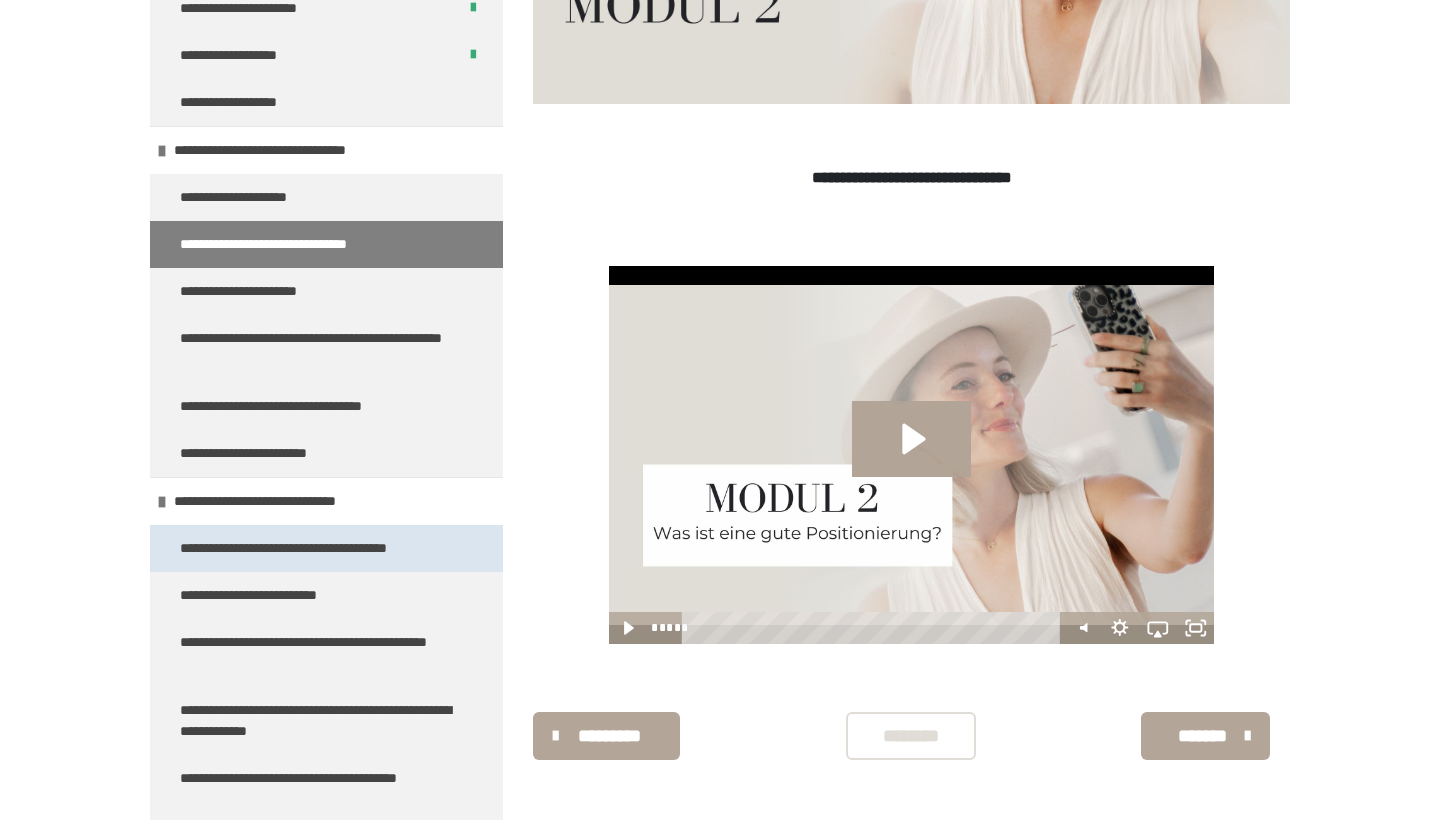 click on "**********" at bounding box center [315, 548] 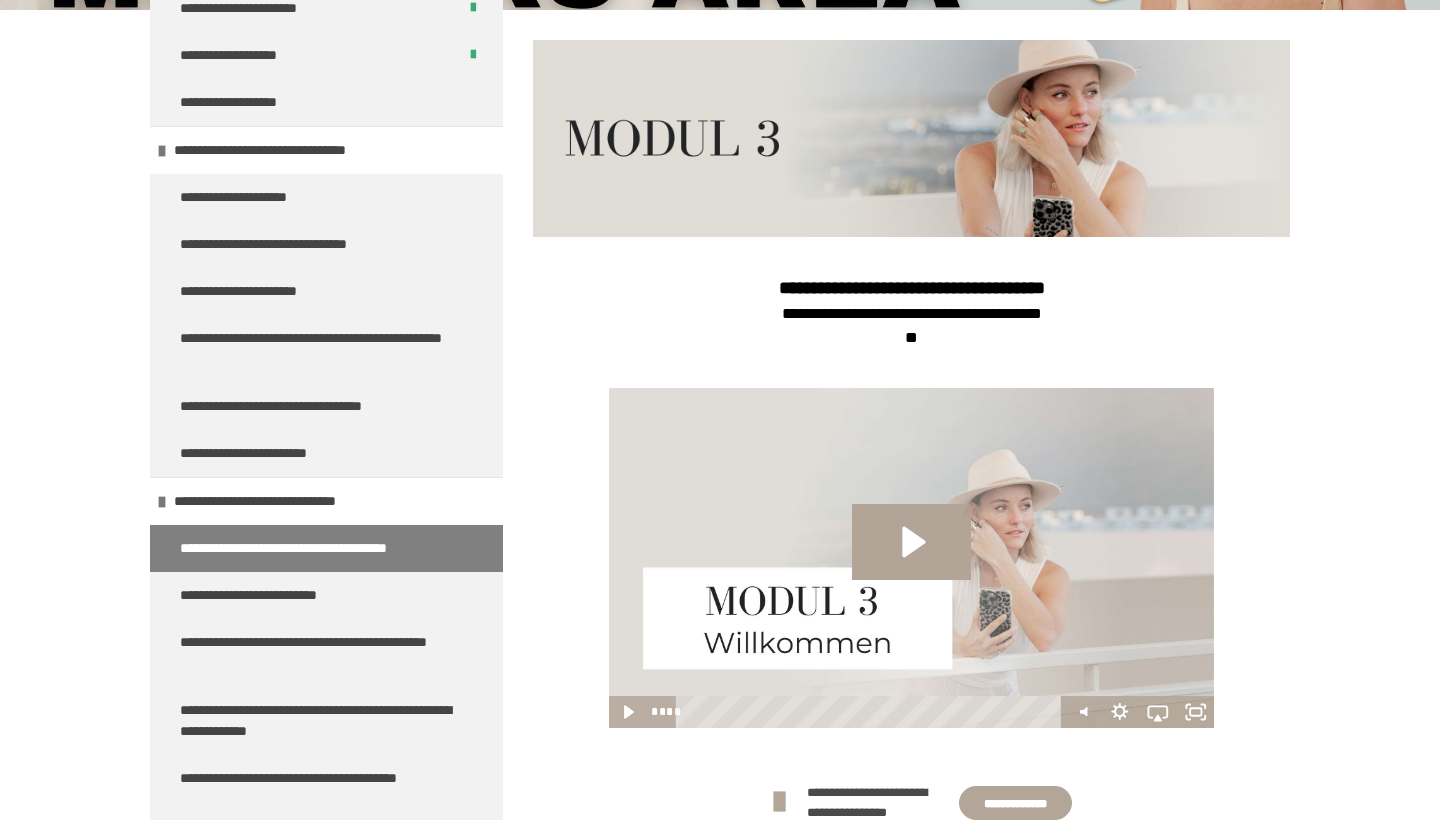 click at bounding box center (912, 558) 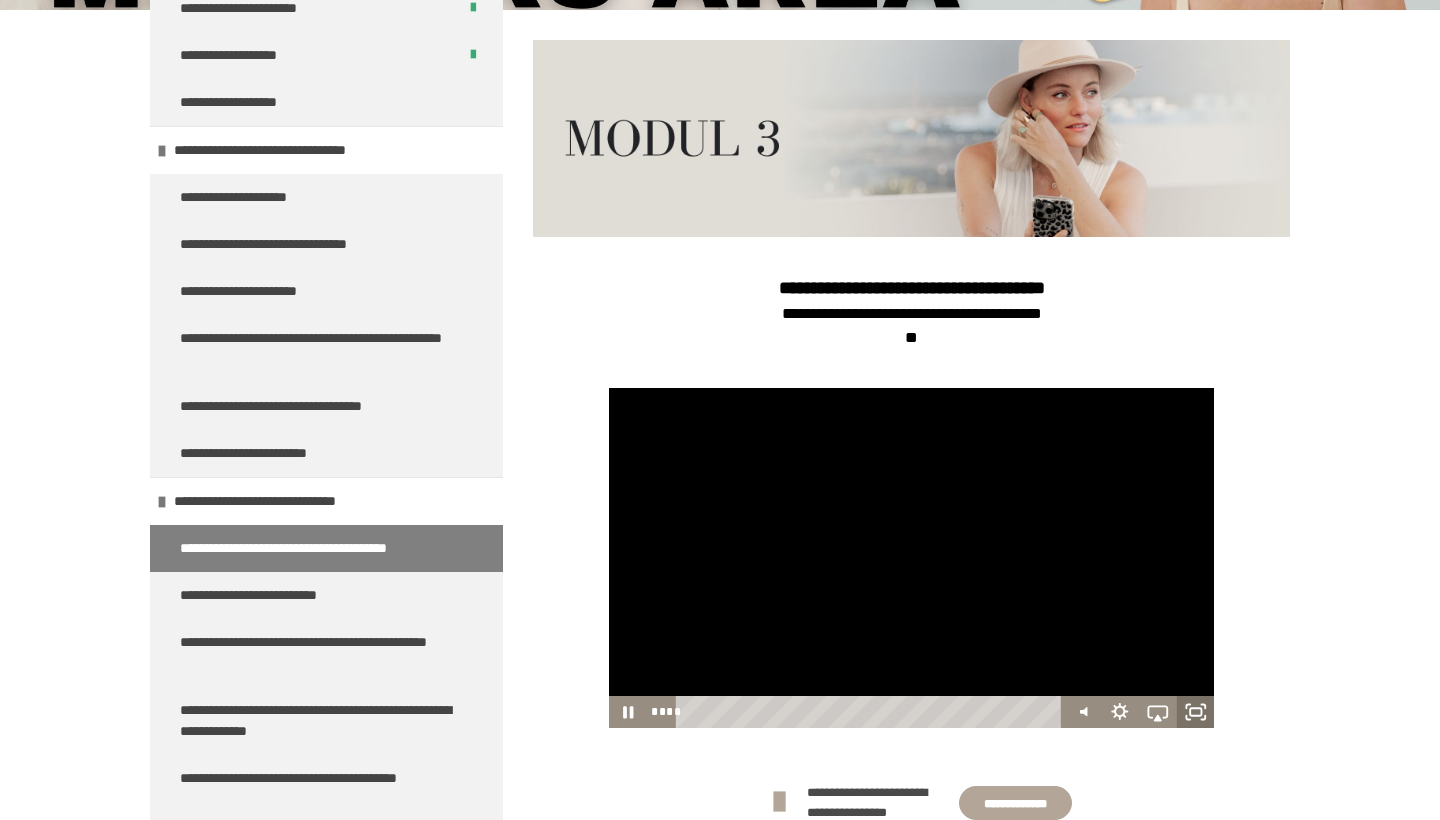 click 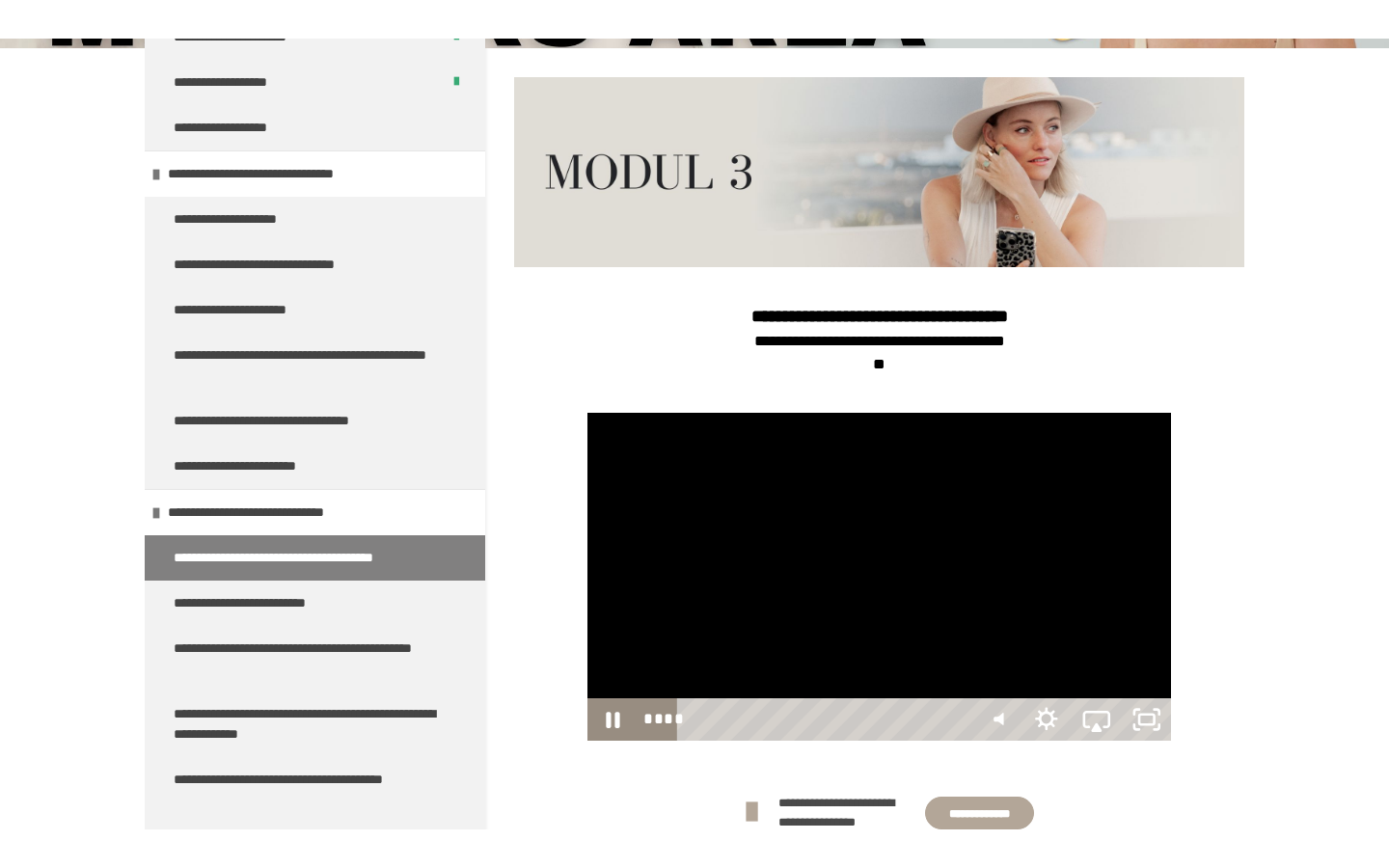 scroll, scrollTop: 0, scrollLeft: 0, axis: both 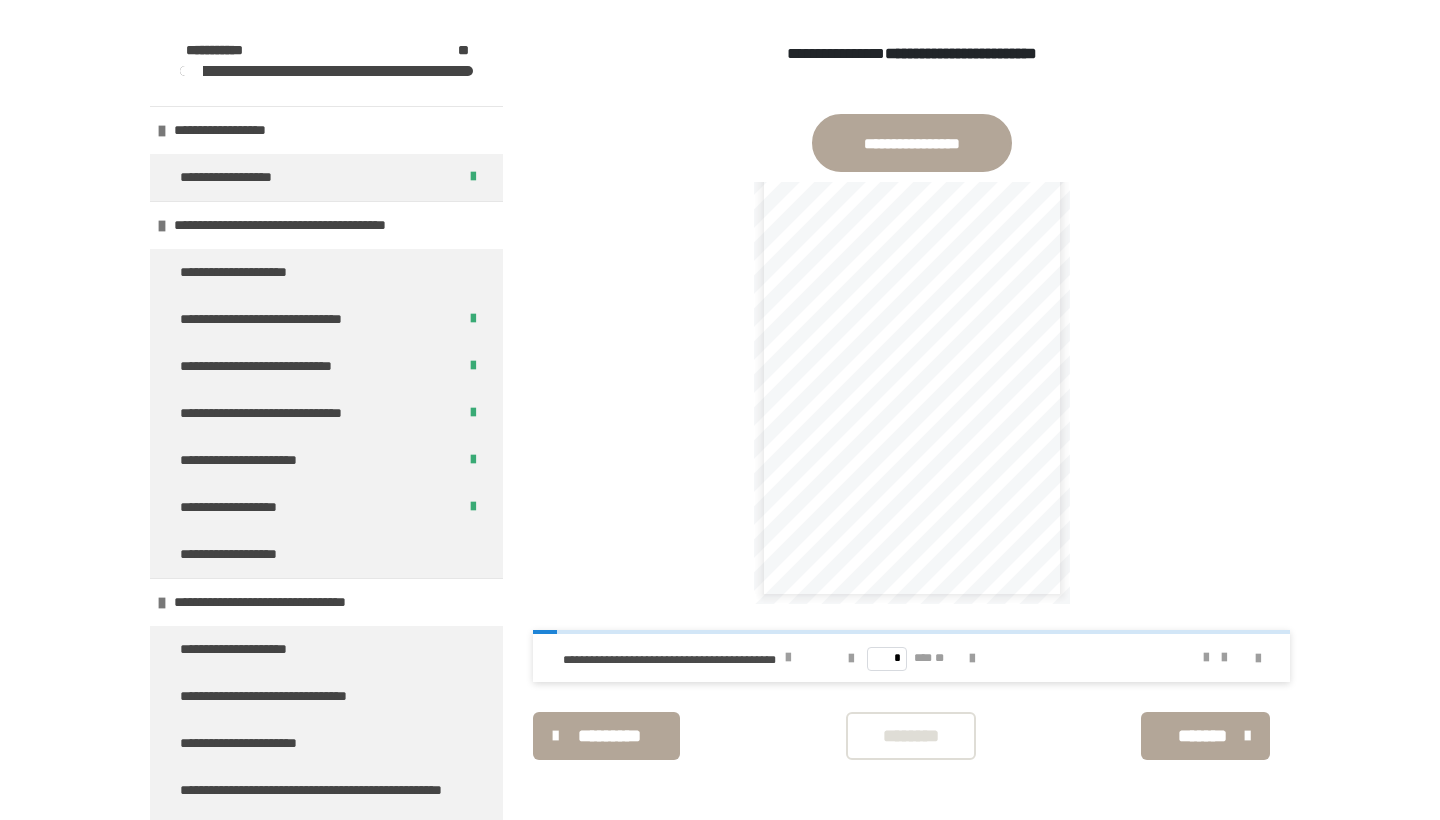 click on "********" at bounding box center [911, 736] 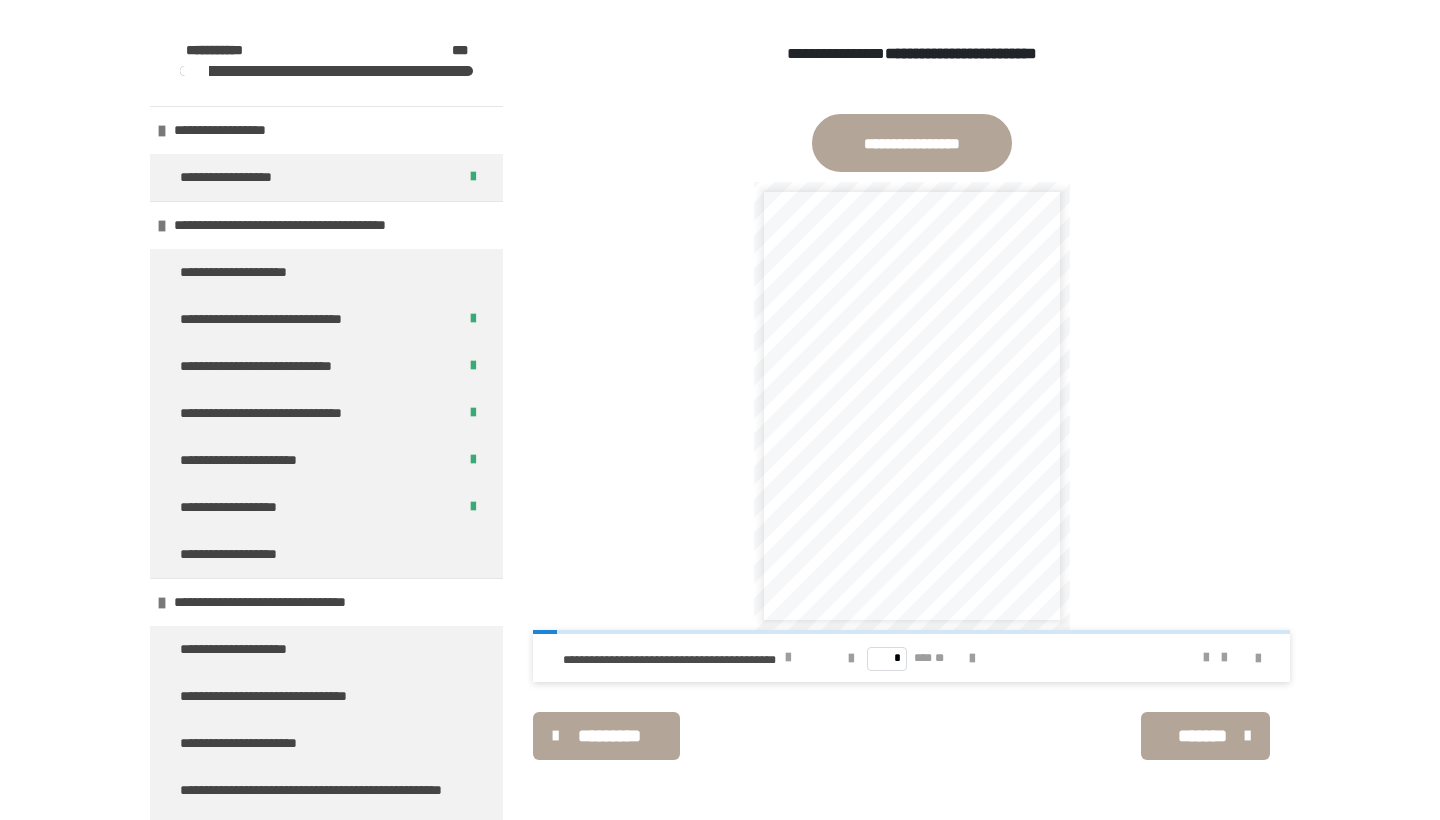 scroll, scrollTop: 0, scrollLeft: 0, axis: both 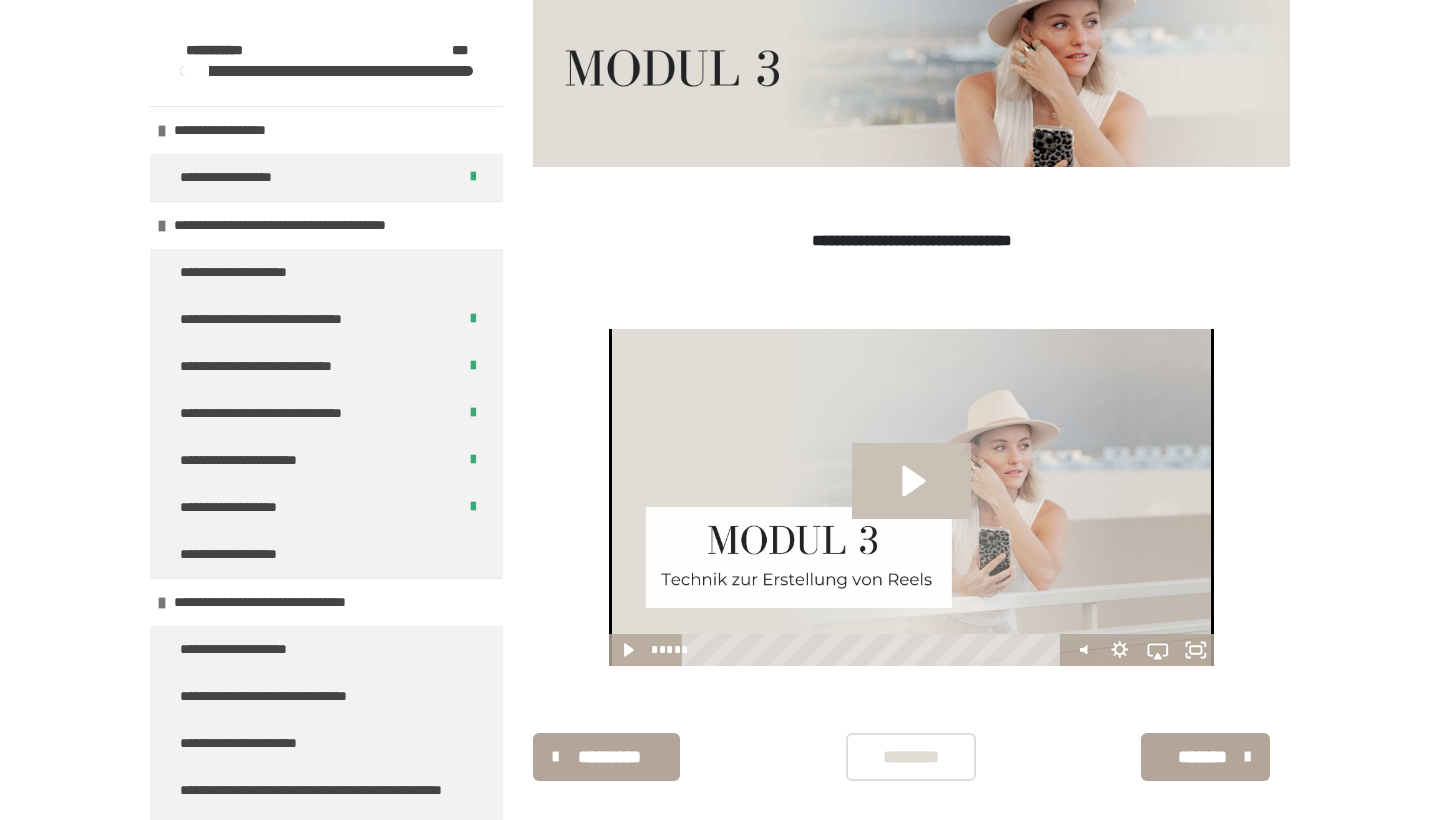 click 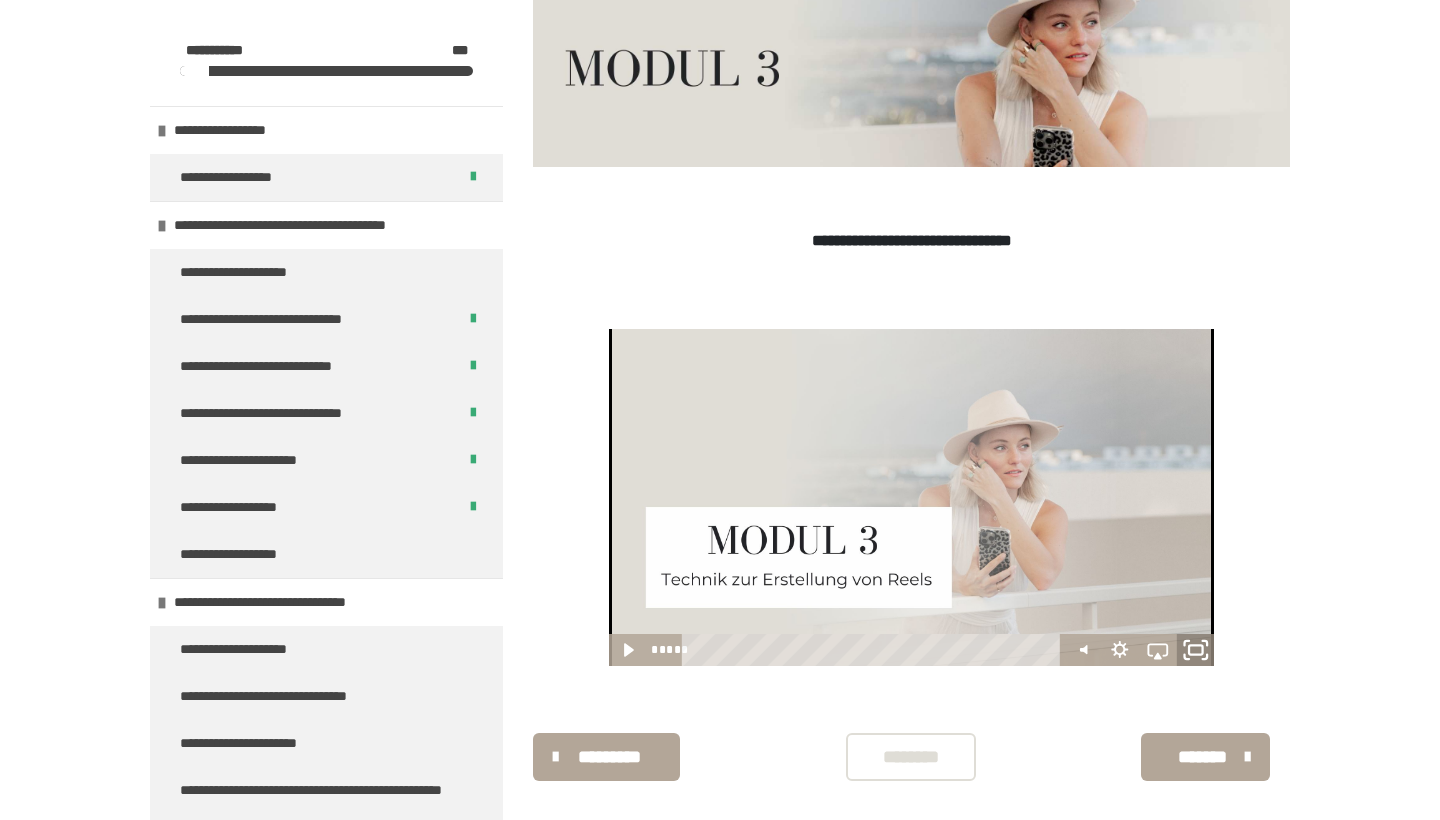 click 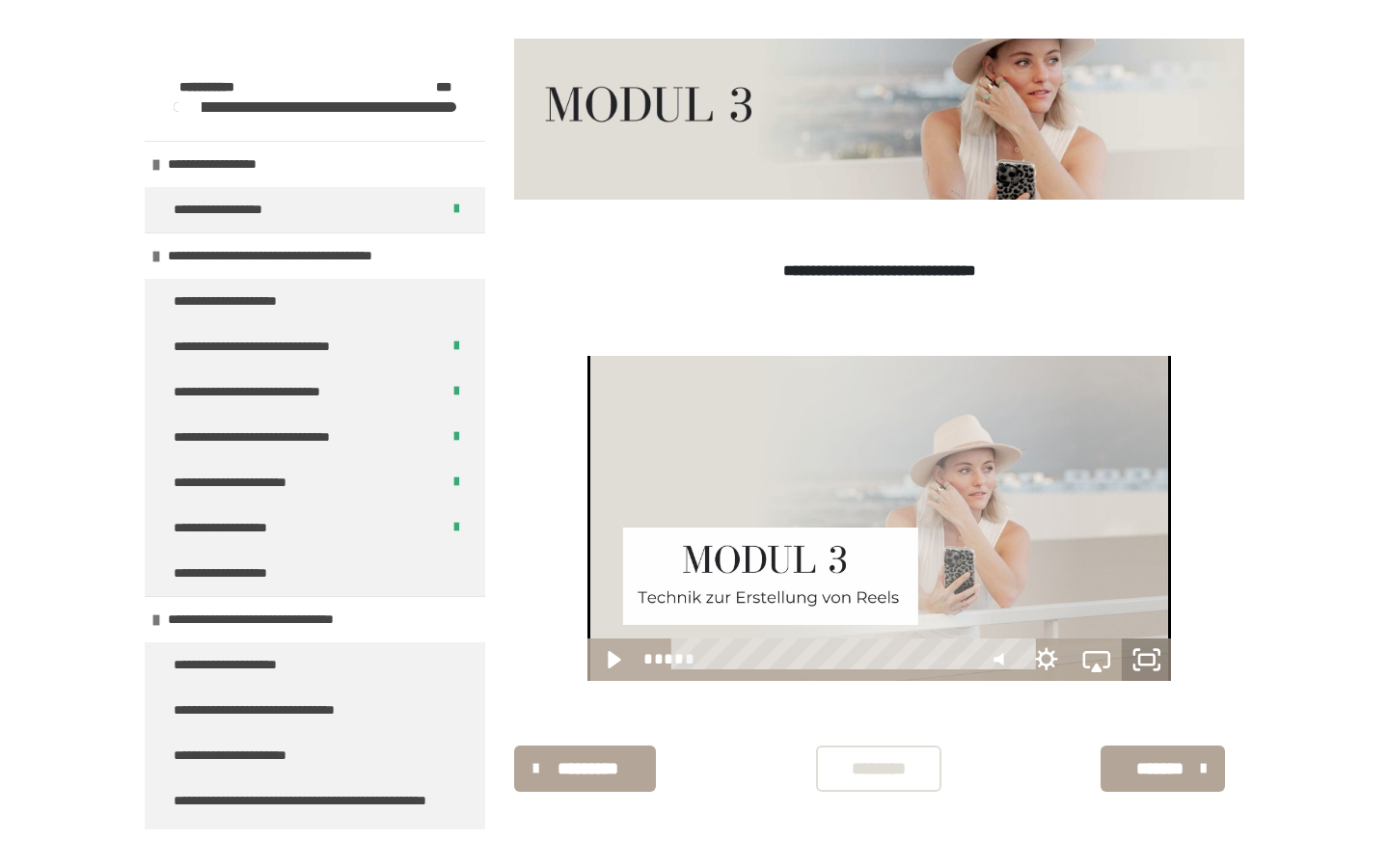 scroll, scrollTop: 0, scrollLeft: 0, axis: both 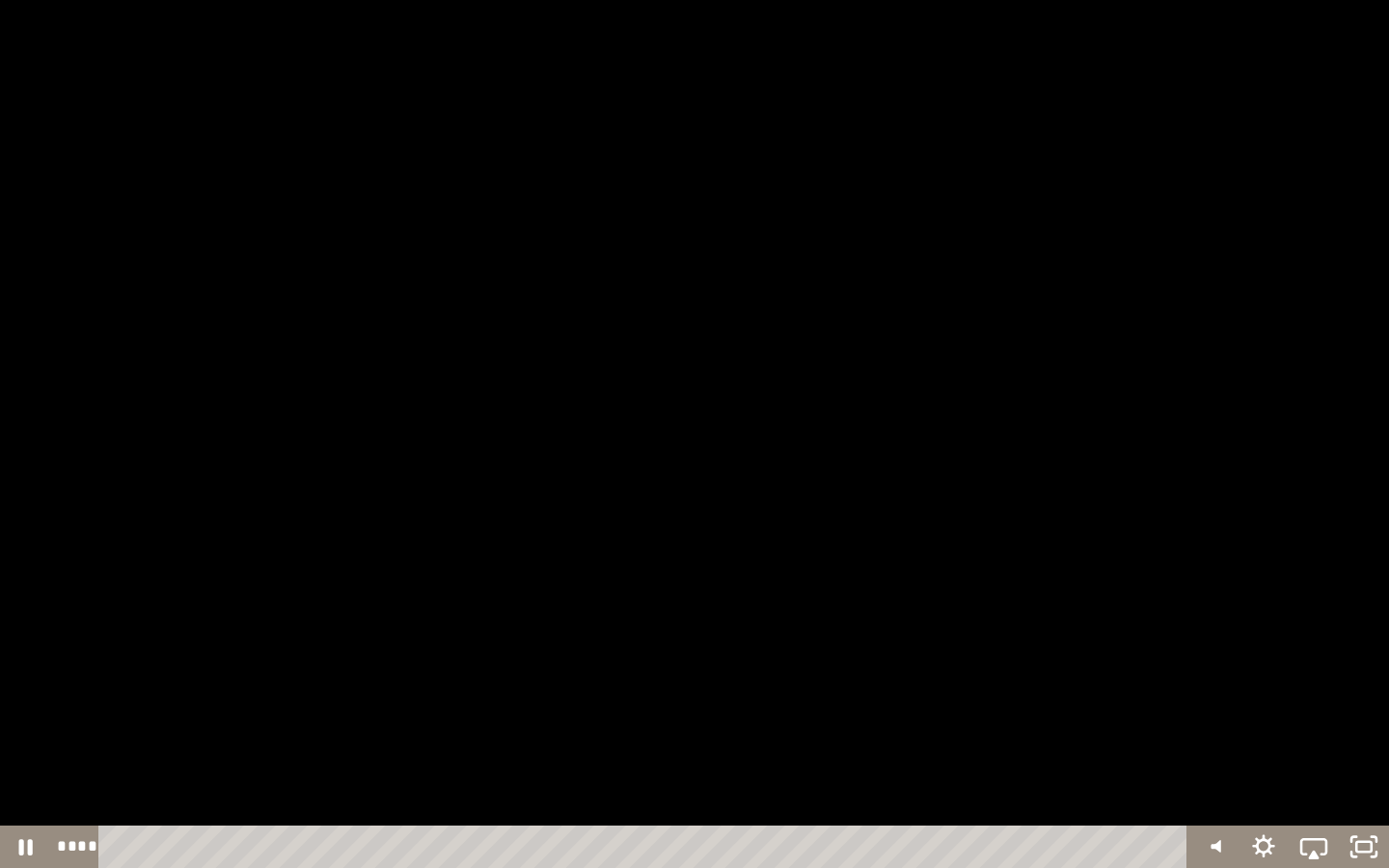click at bounding box center [694, 434] 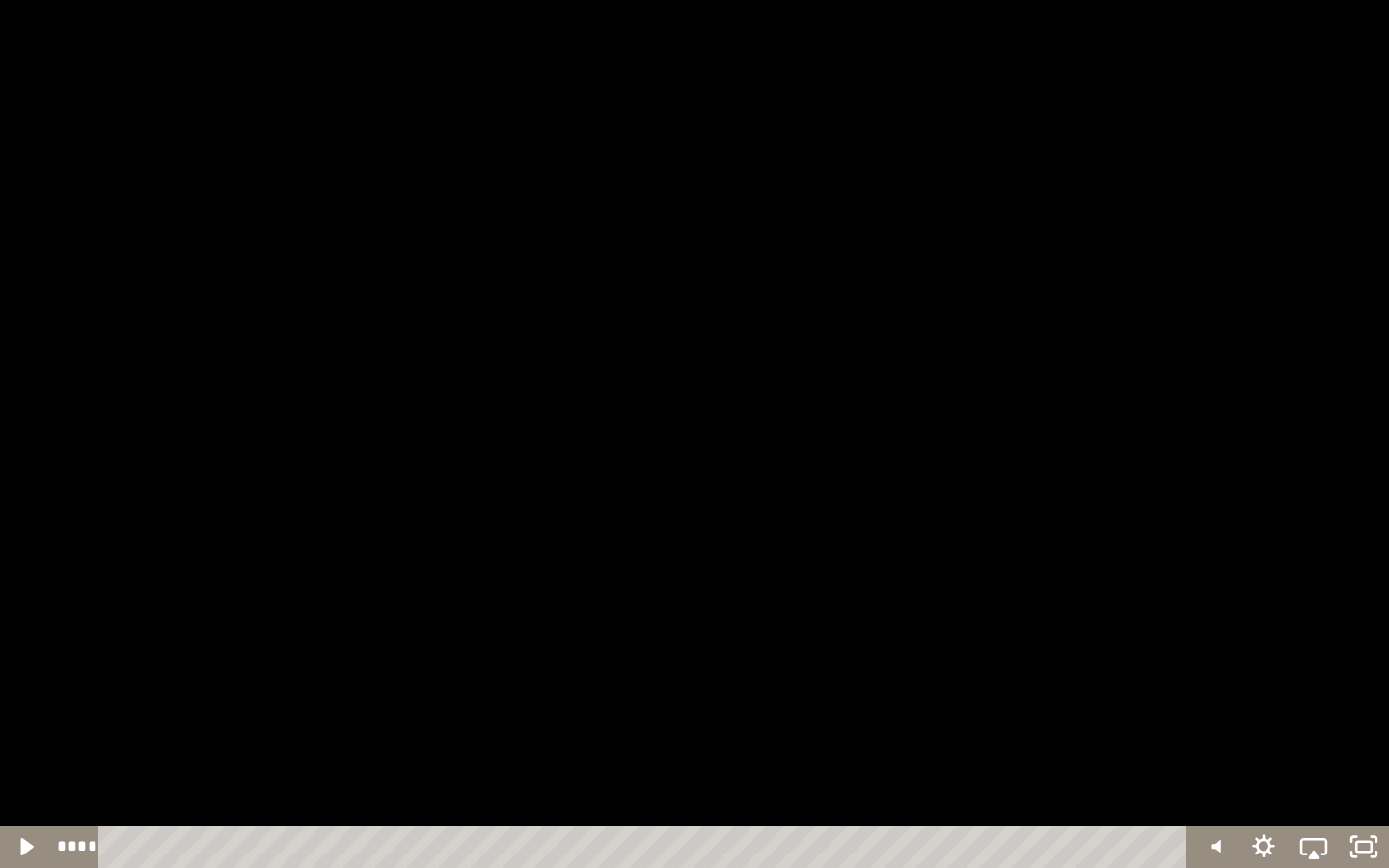 click at bounding box center [694, 434] 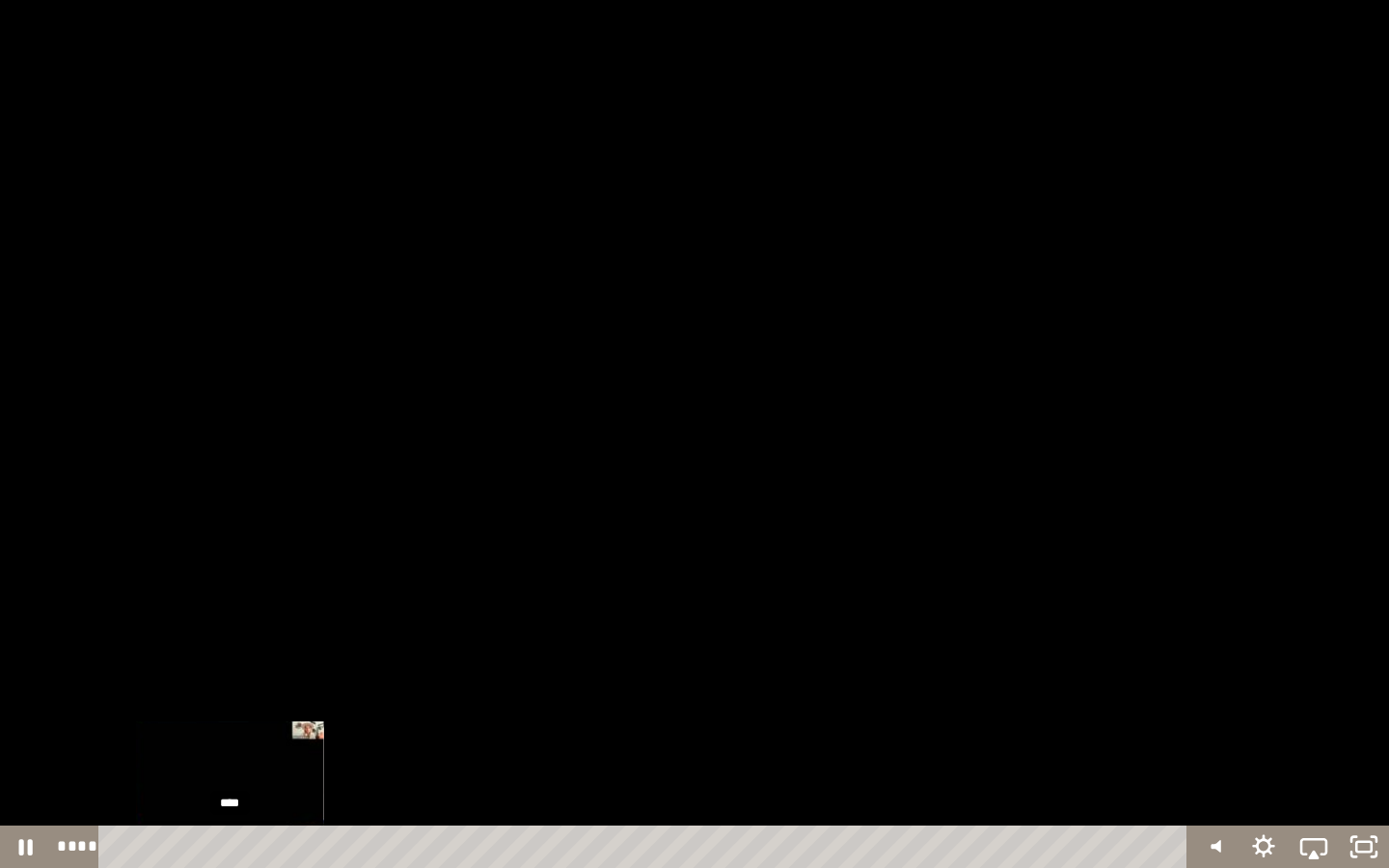 click on "****" at bounding box center (646, 847) 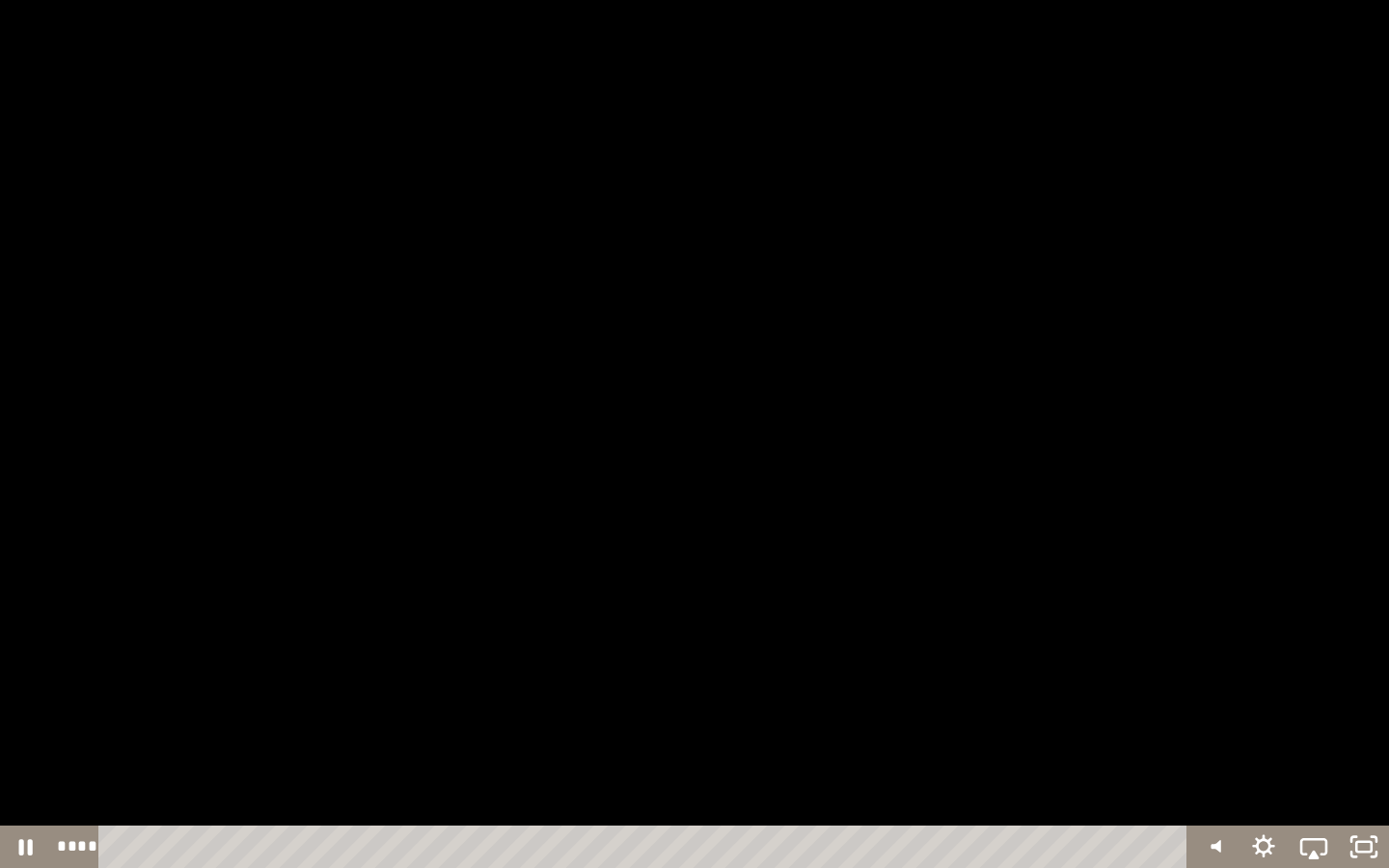 click at bounding box center (694, 434) 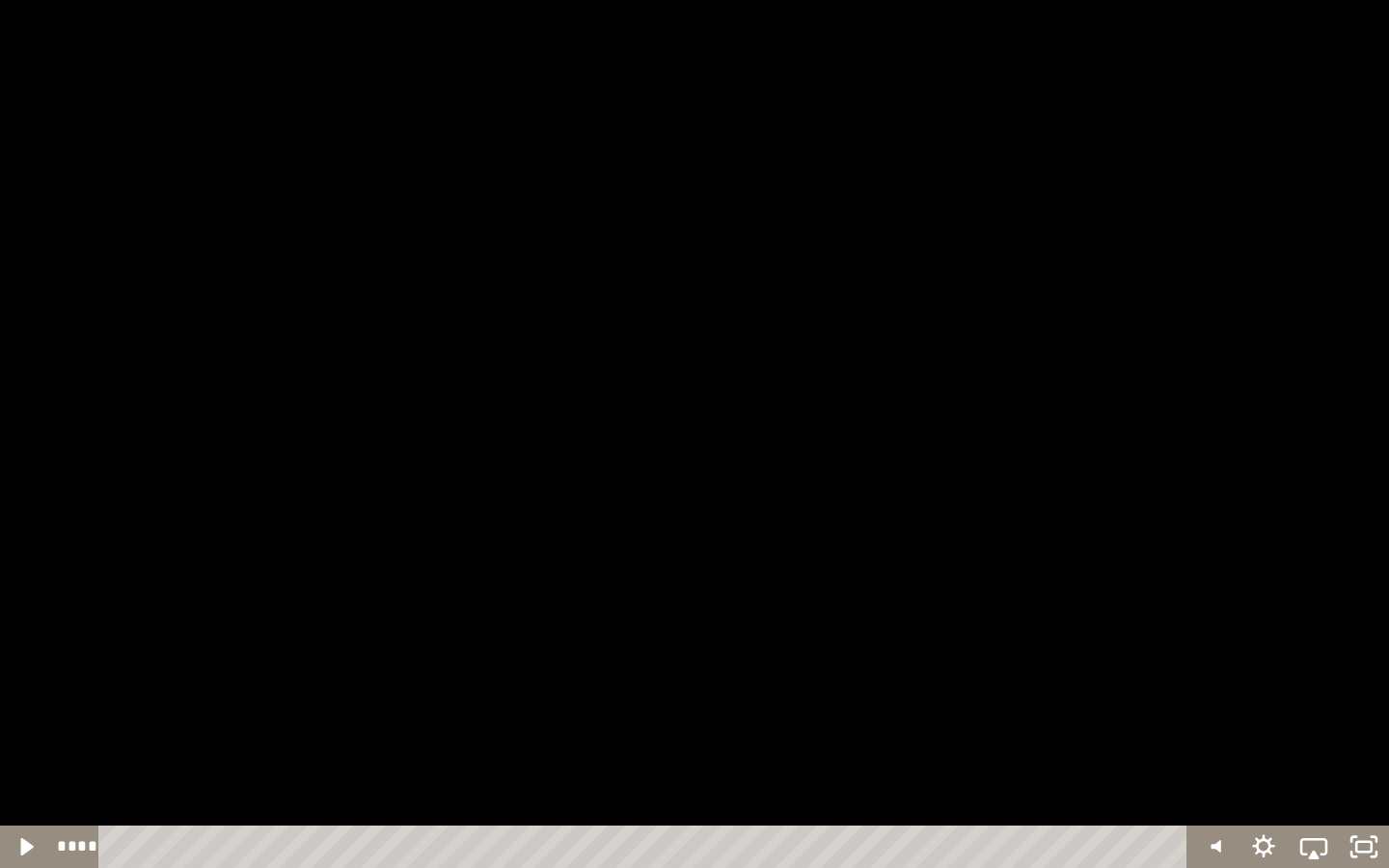 click at bounding box center [694, 434] 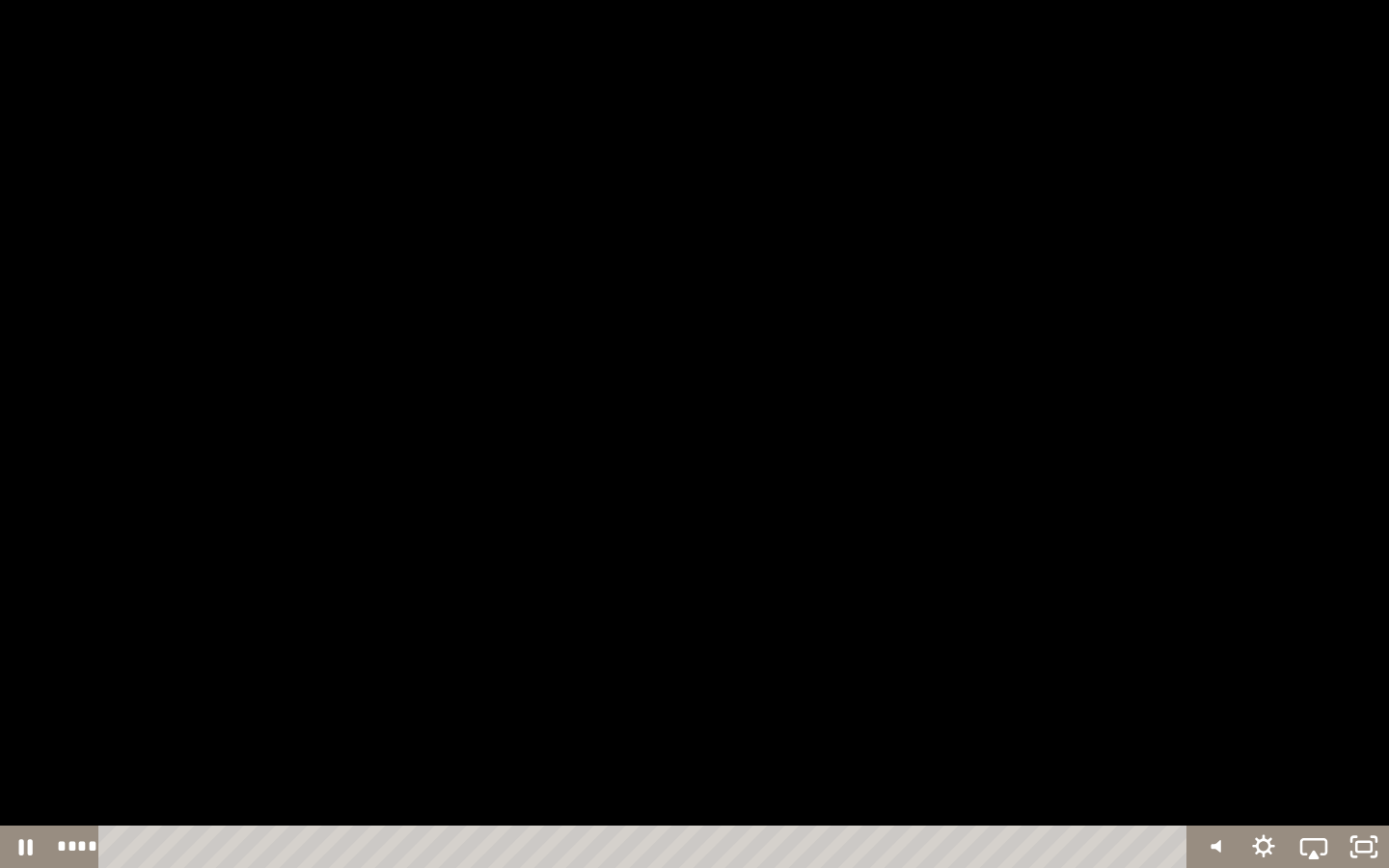 click at bounding box center [694, 434] 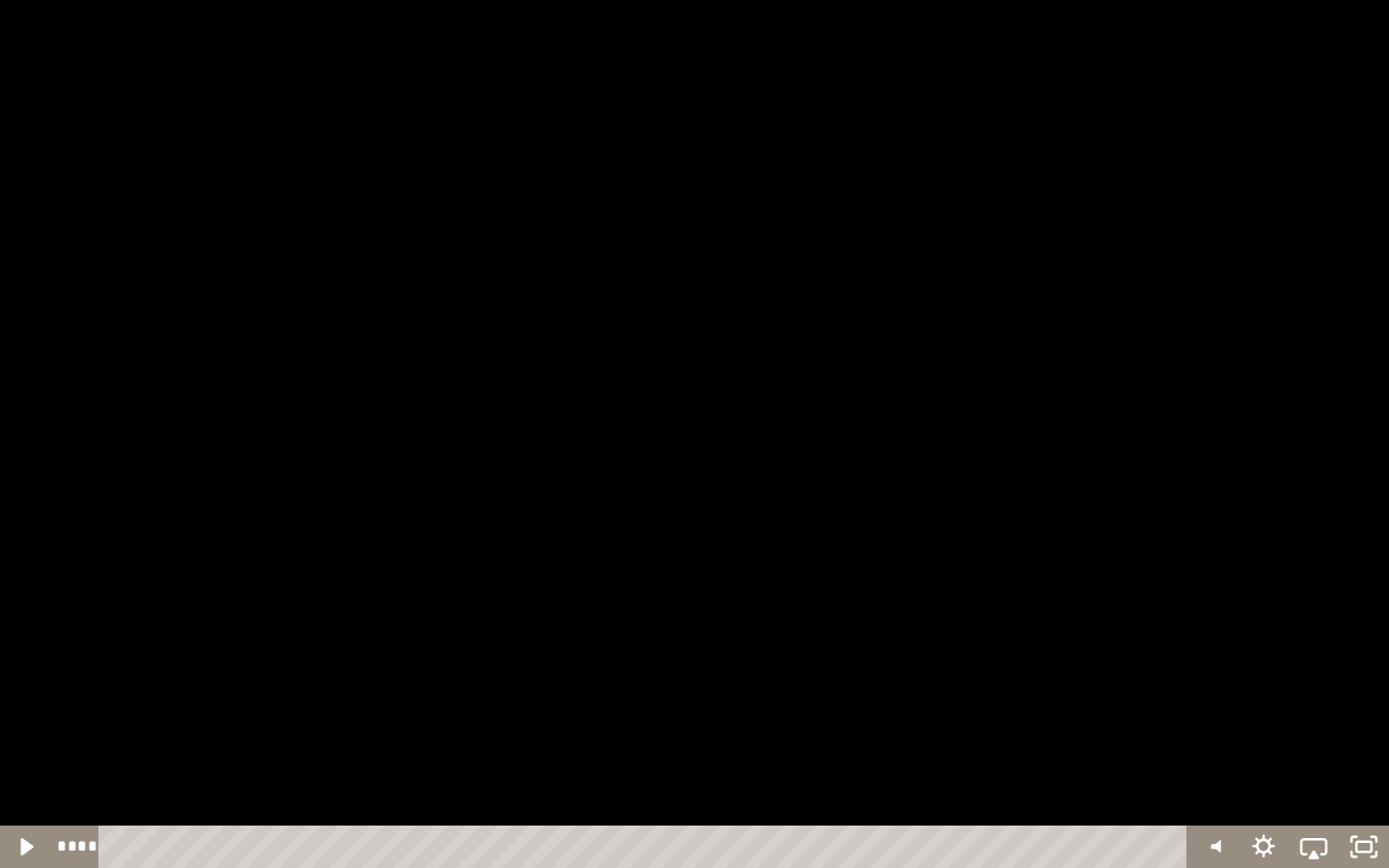 click at bounding box center [694, 434] 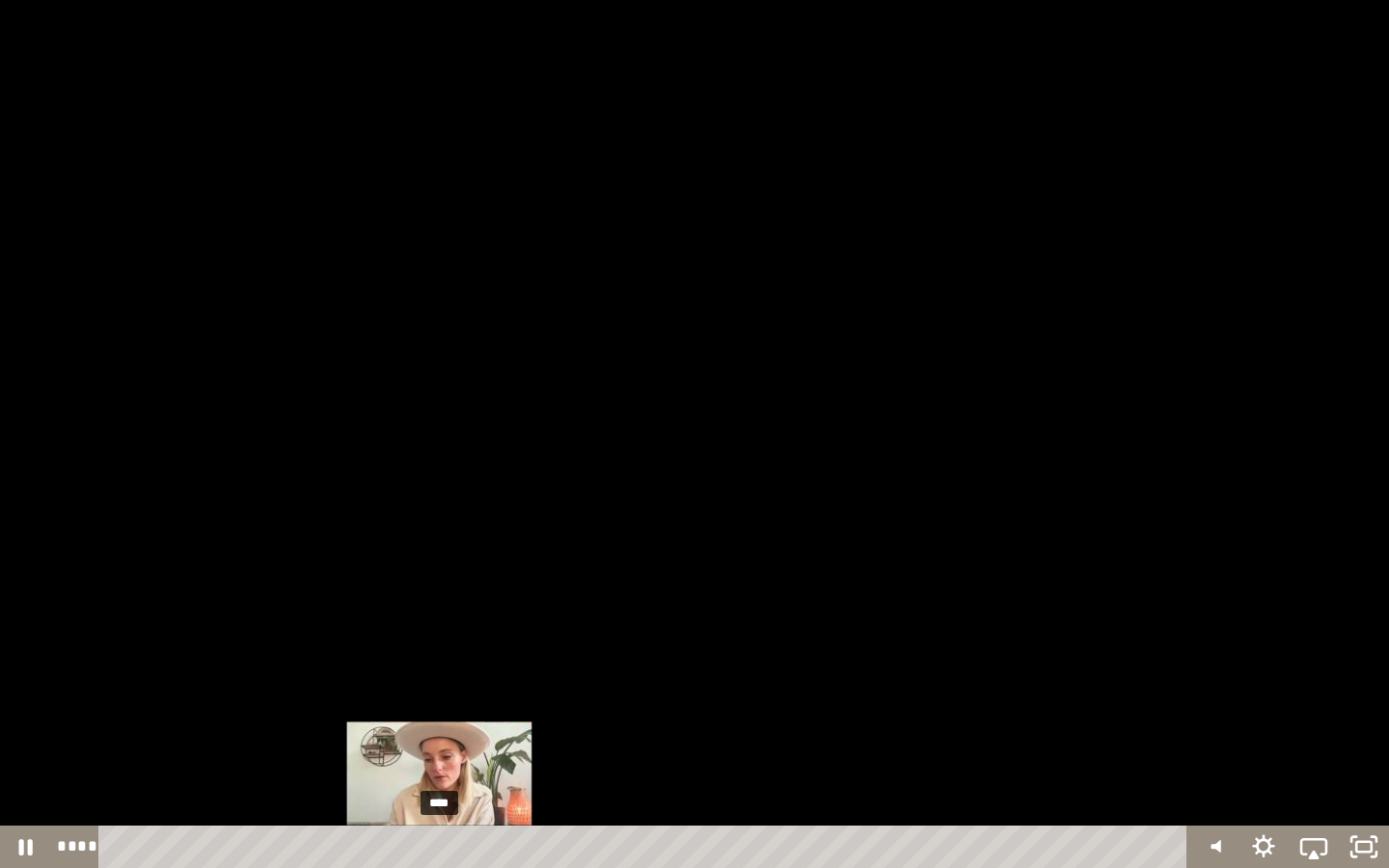 click on "****" at bounding box center [646, 847] 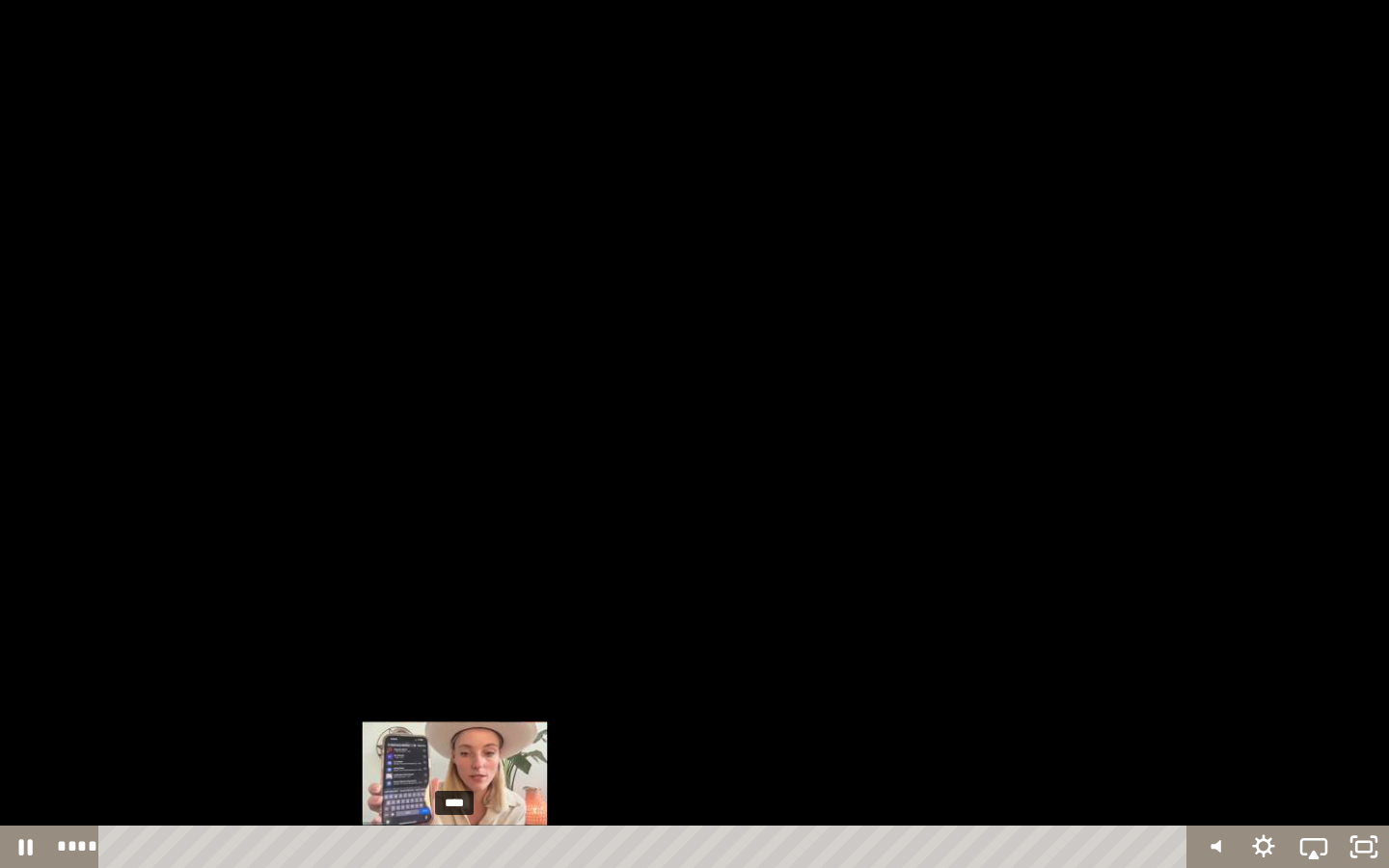 click on "****" at bounding box center (646, 847) 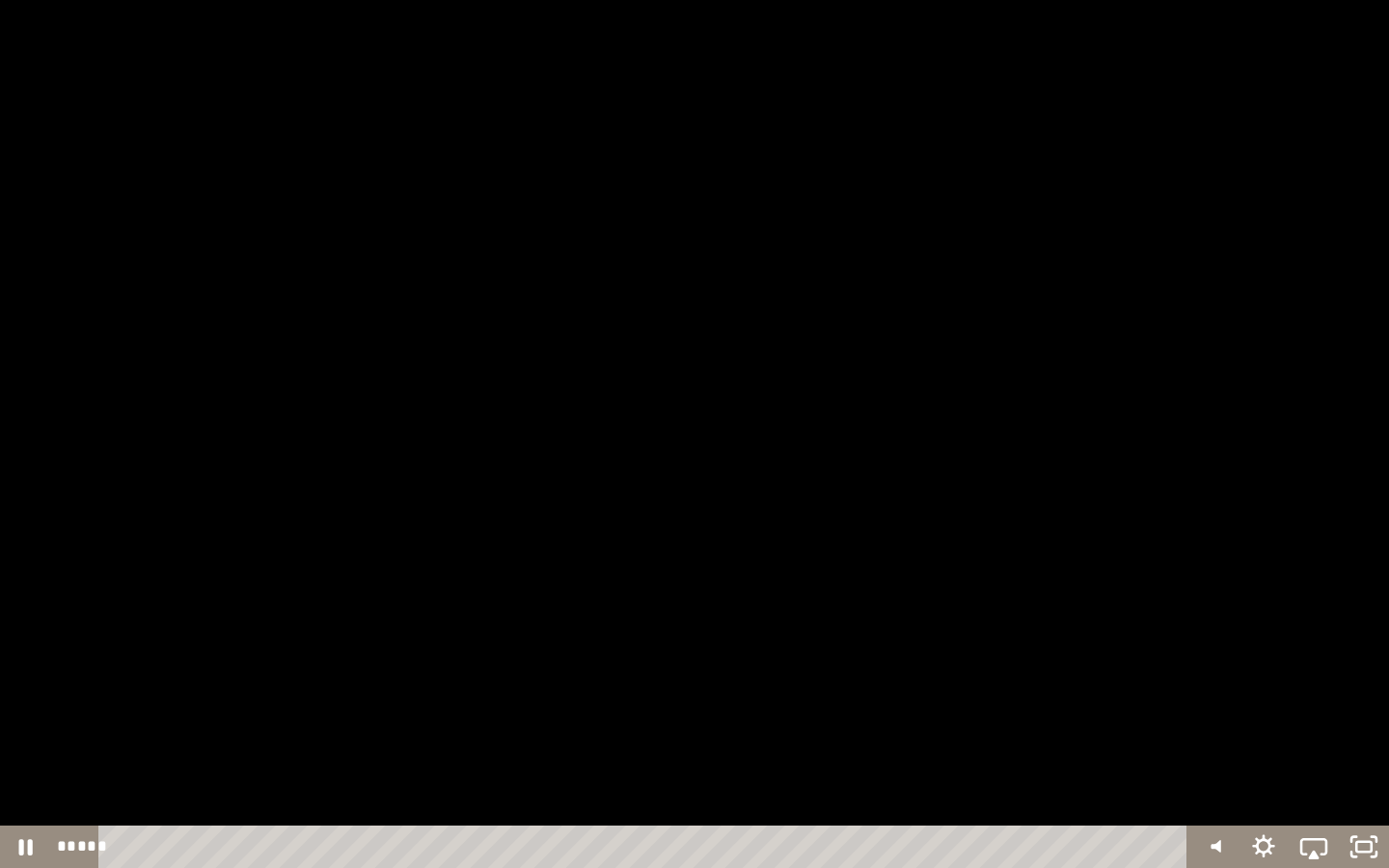 click at bounding box center (694, 434) 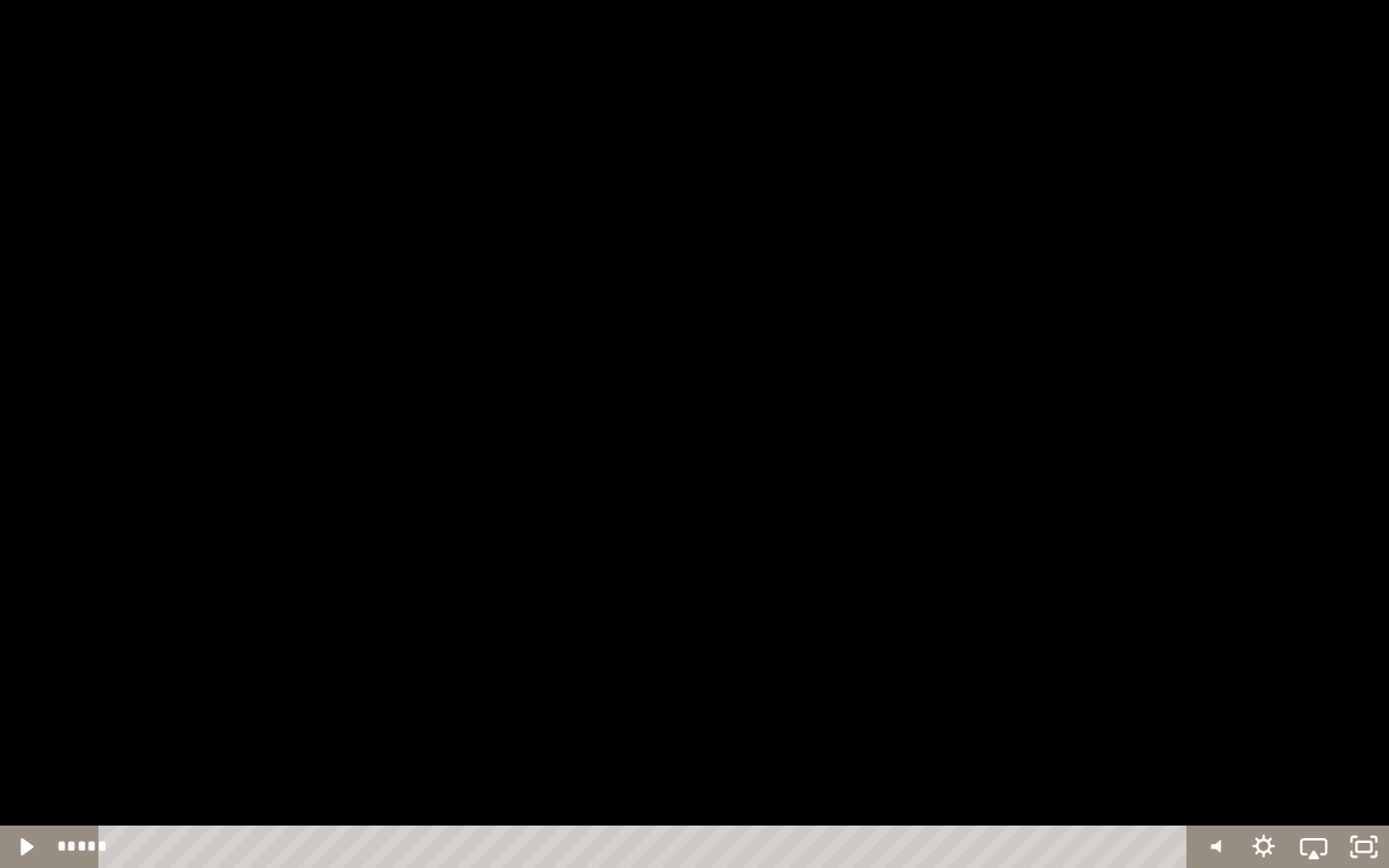 click at bounding box center (694, 434) 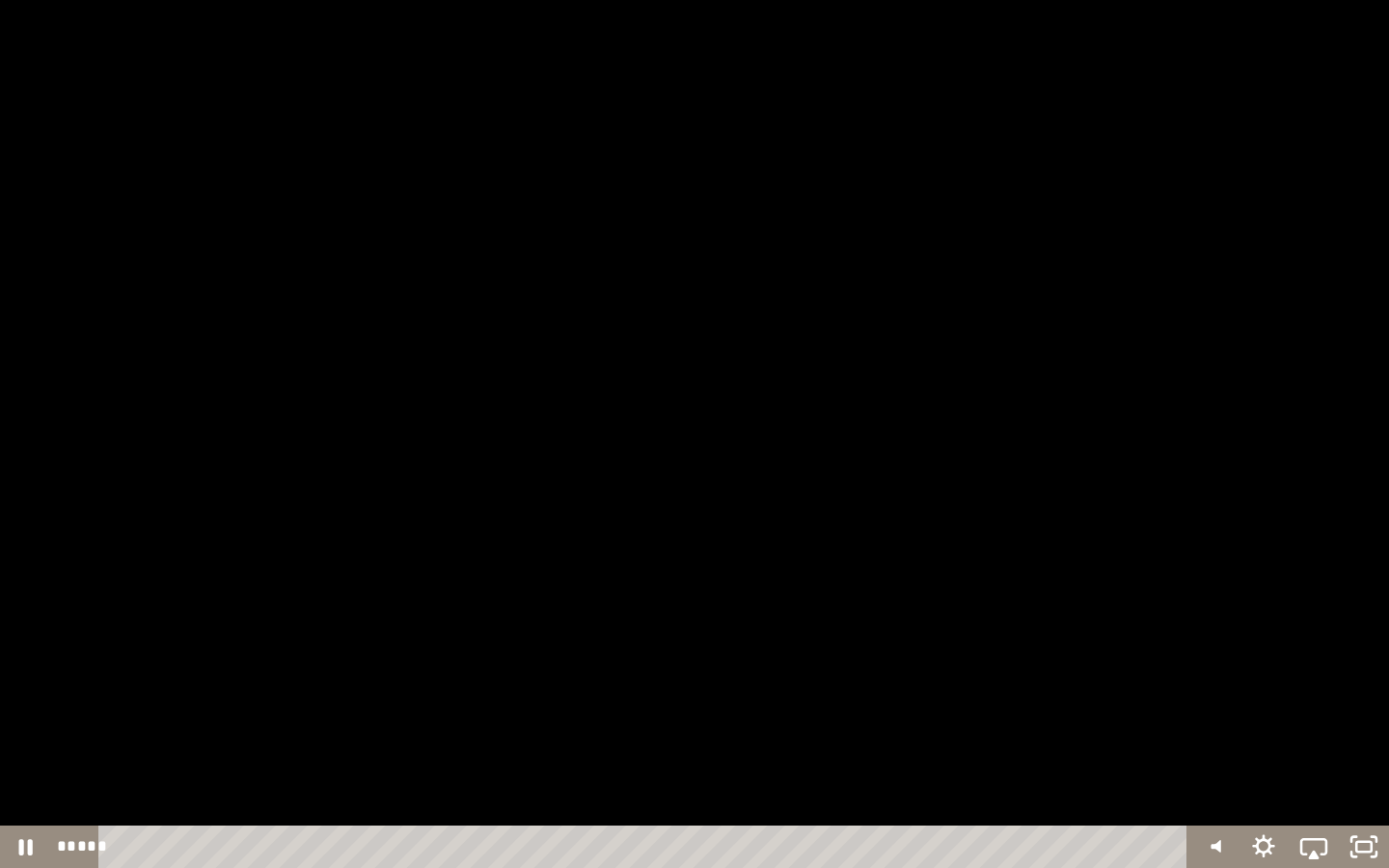 click at bounding box center (694, 434) 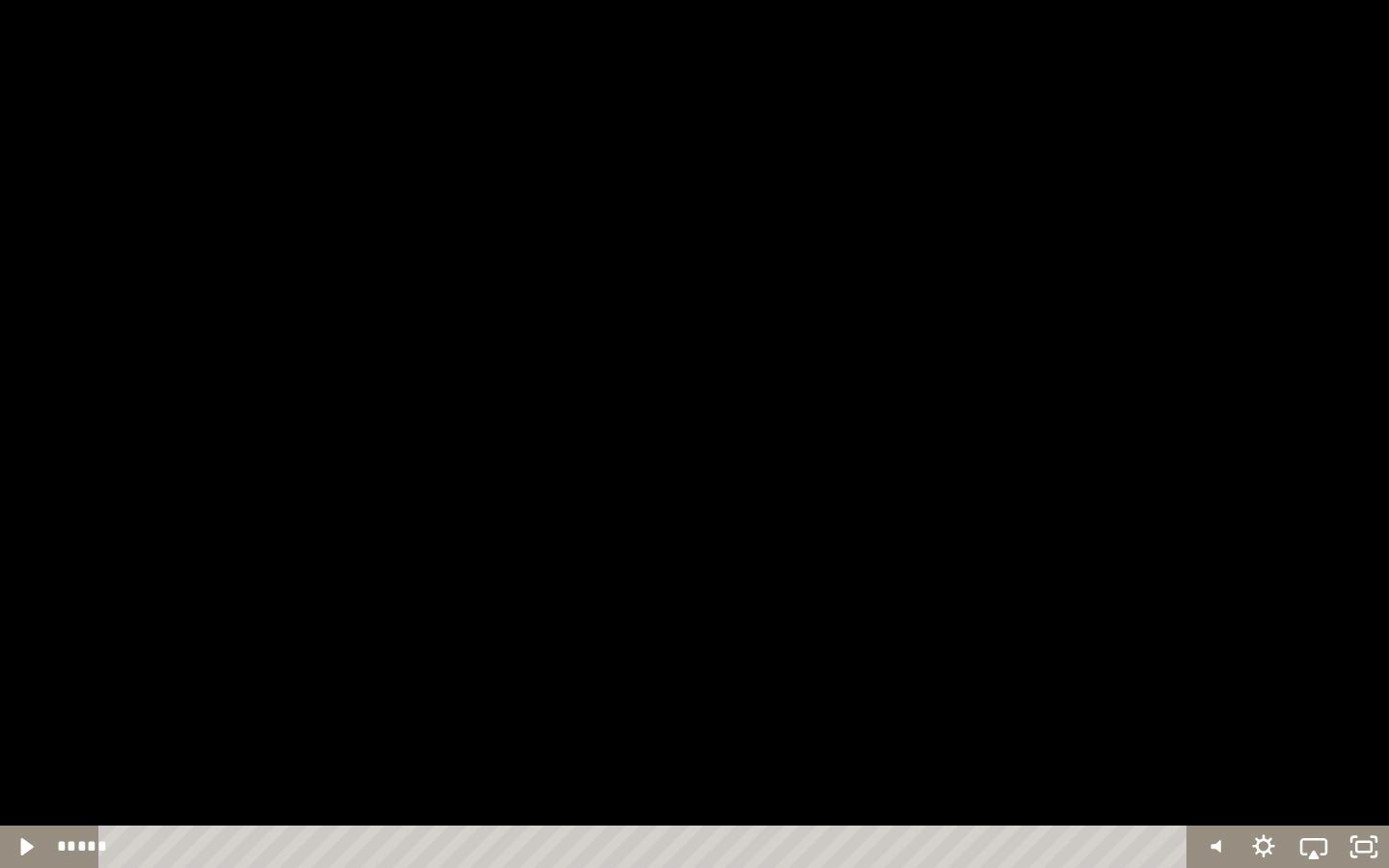 click at bounding box center [694, 434] 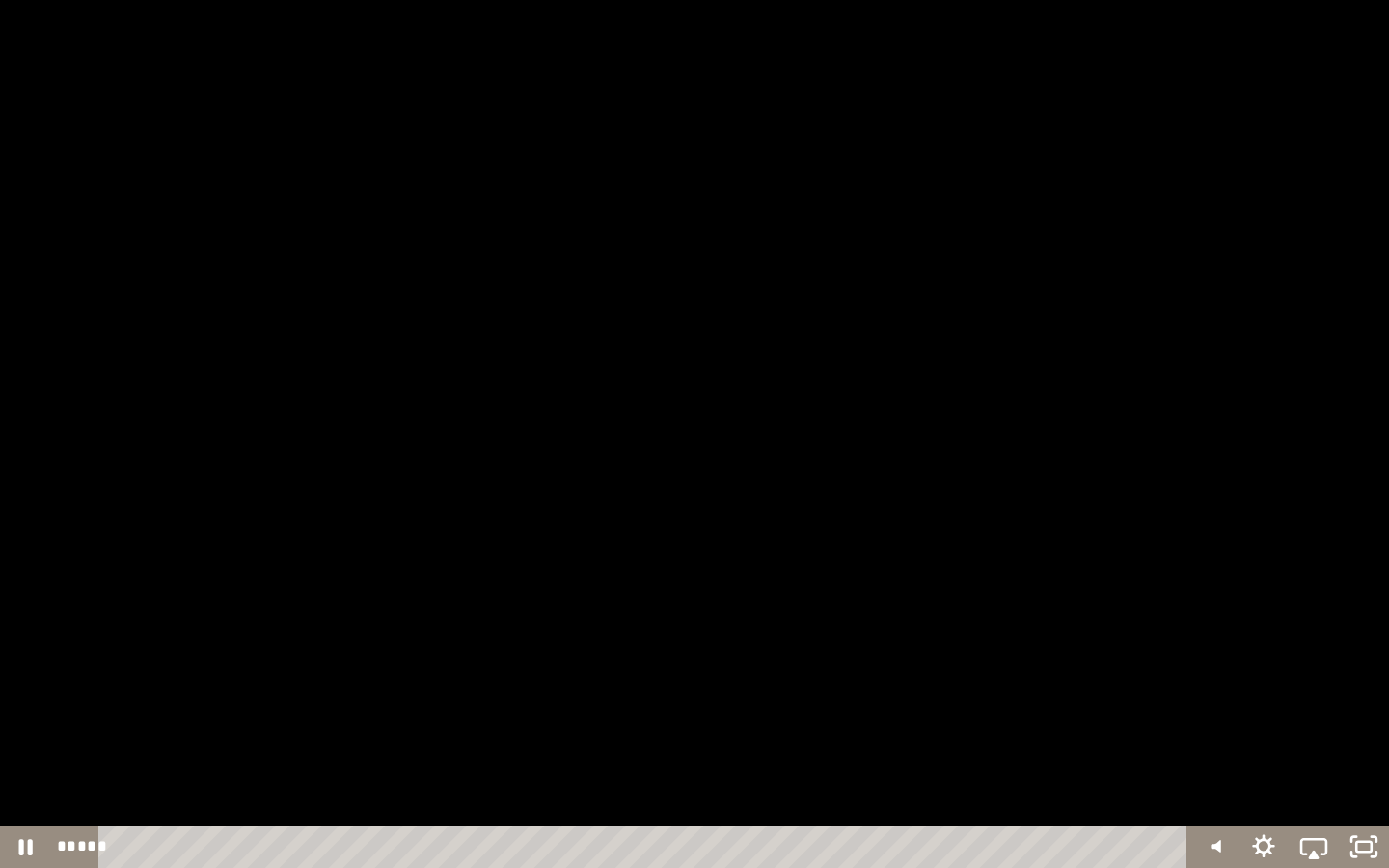 click at bounding box center [694, 434] 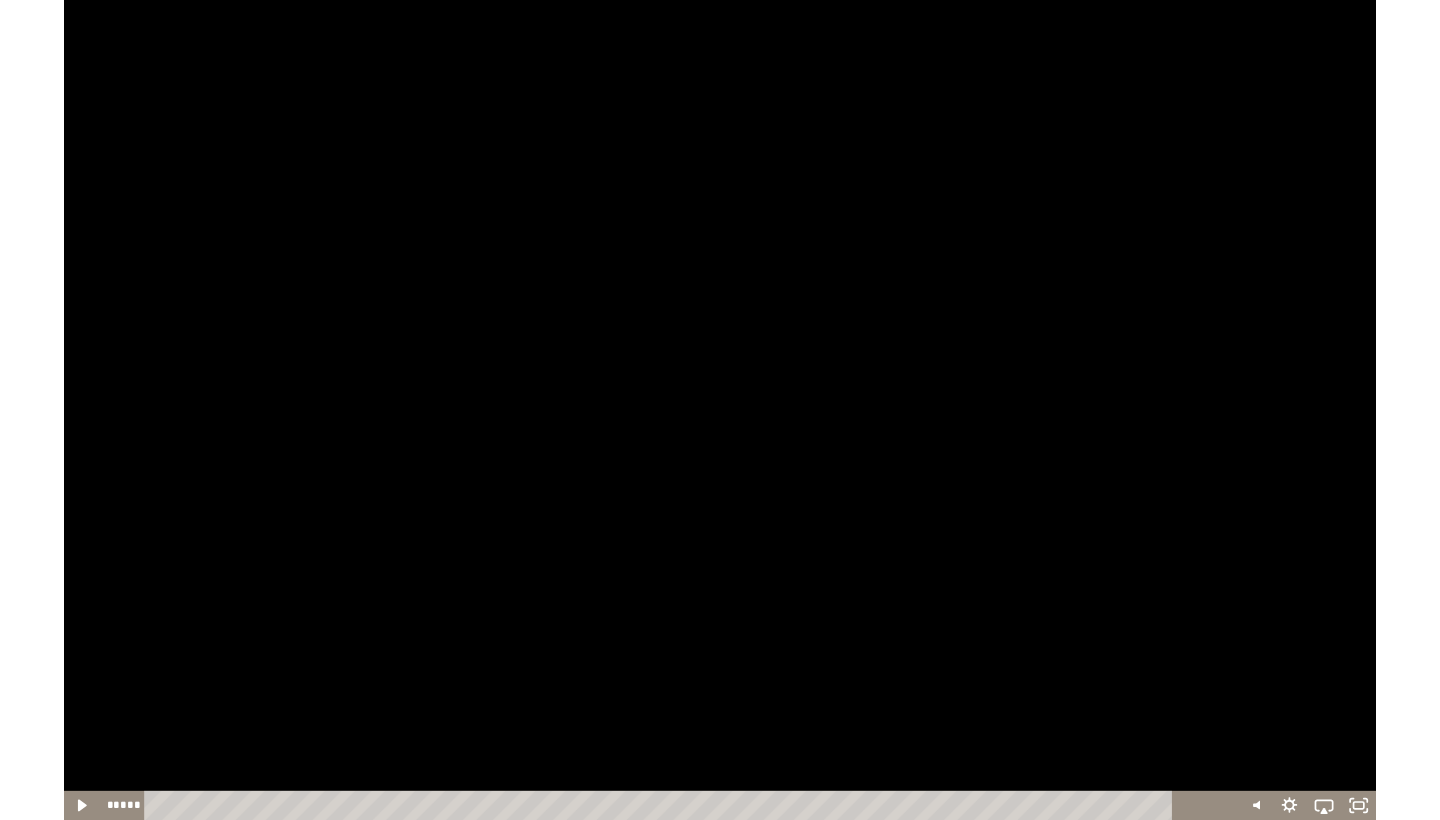 scroll, scrollTop: 340, scrollLeft: 0, axis: vertical 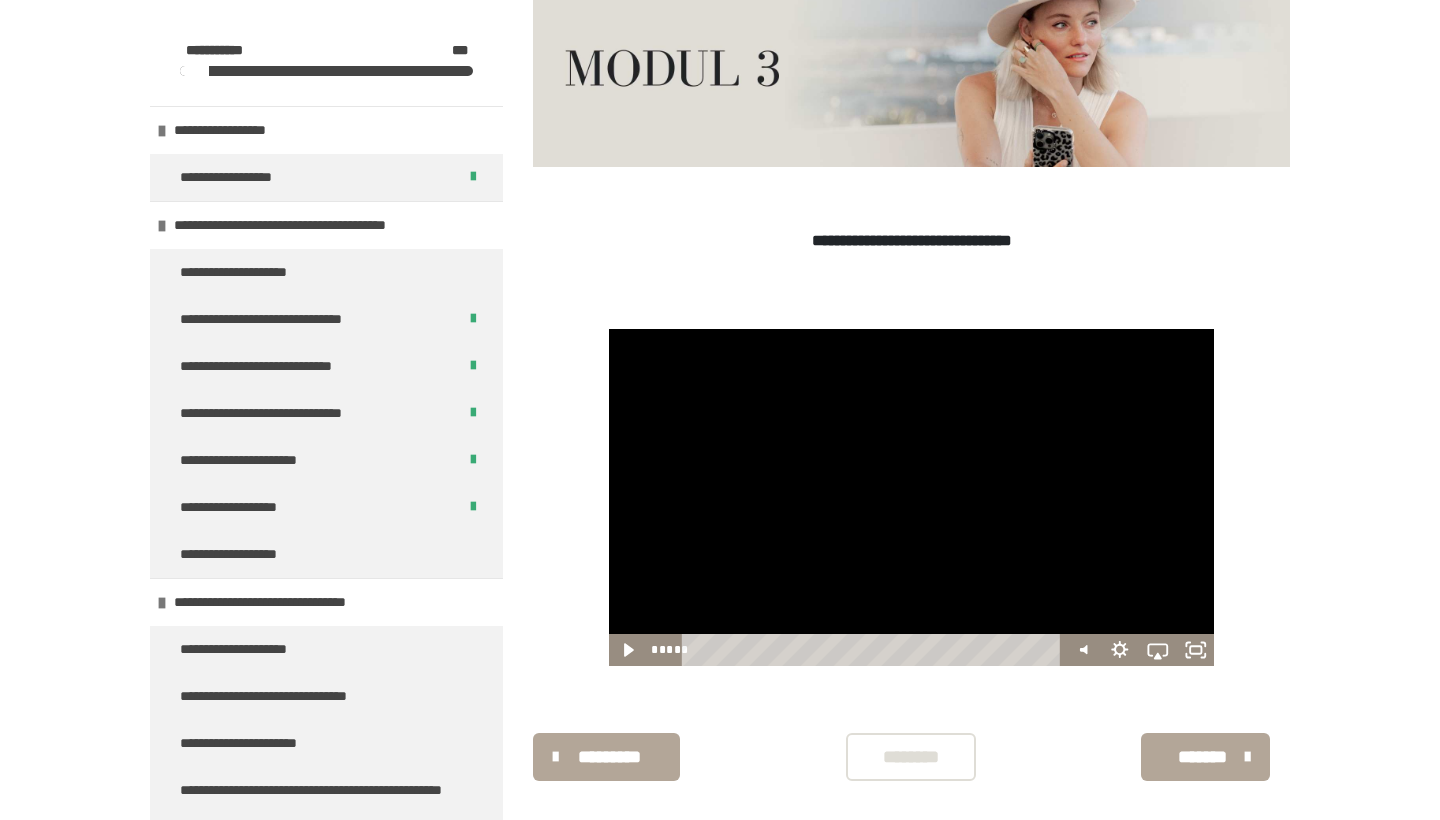 click at bounding box center [912, 497] 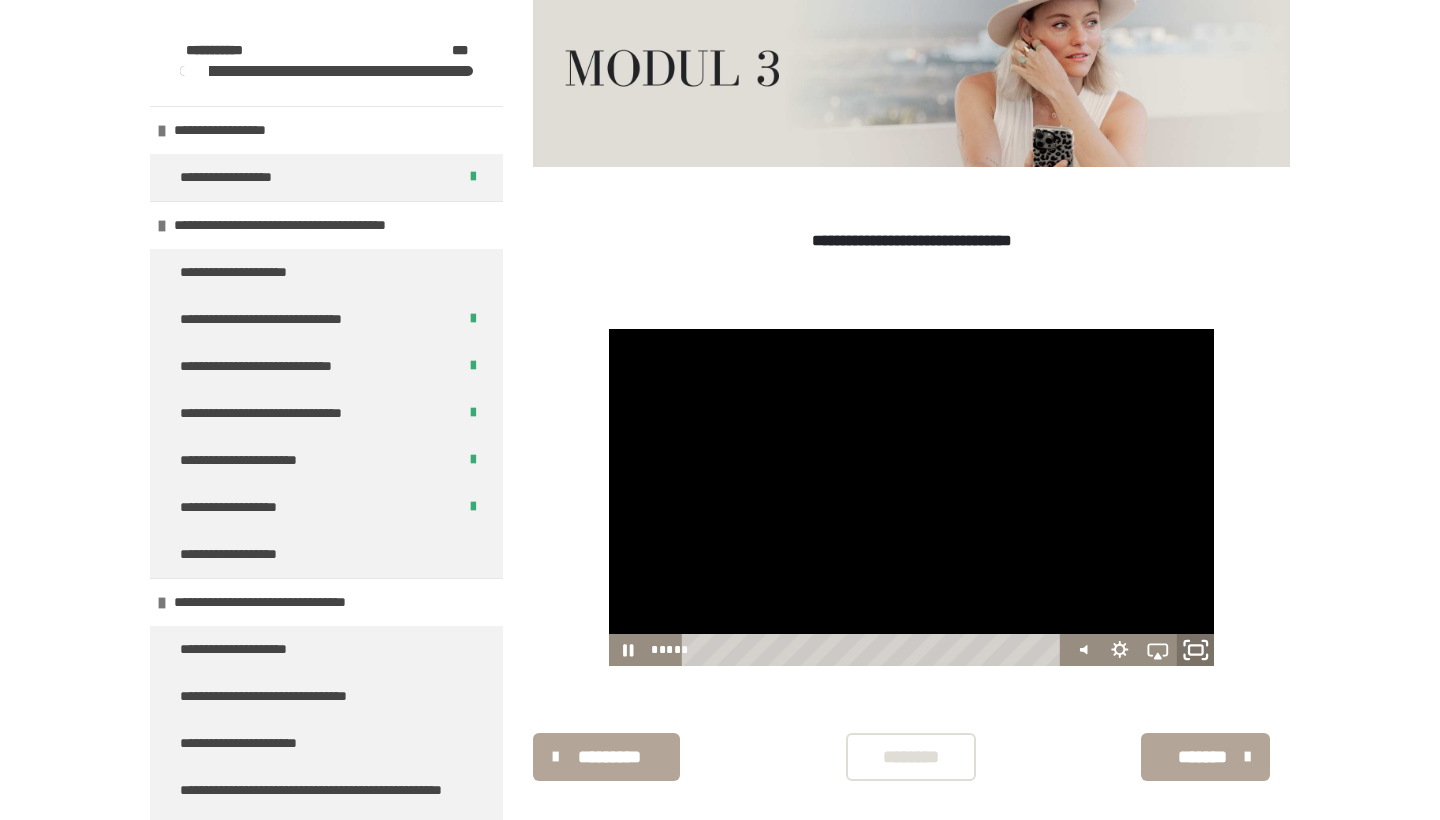 click 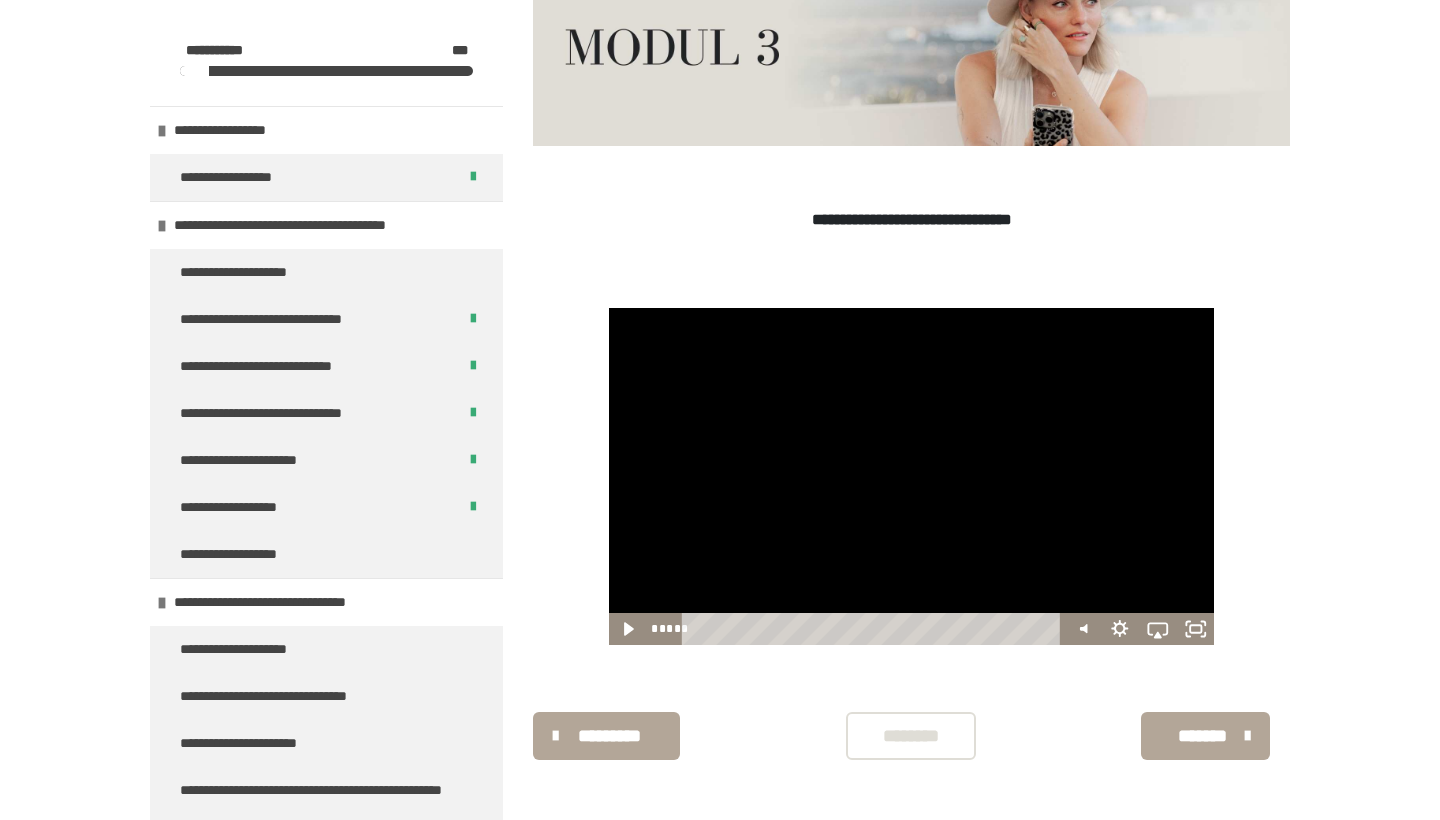 scroll, scrollTop: 361, scrollLeft: 0, axis: vertical 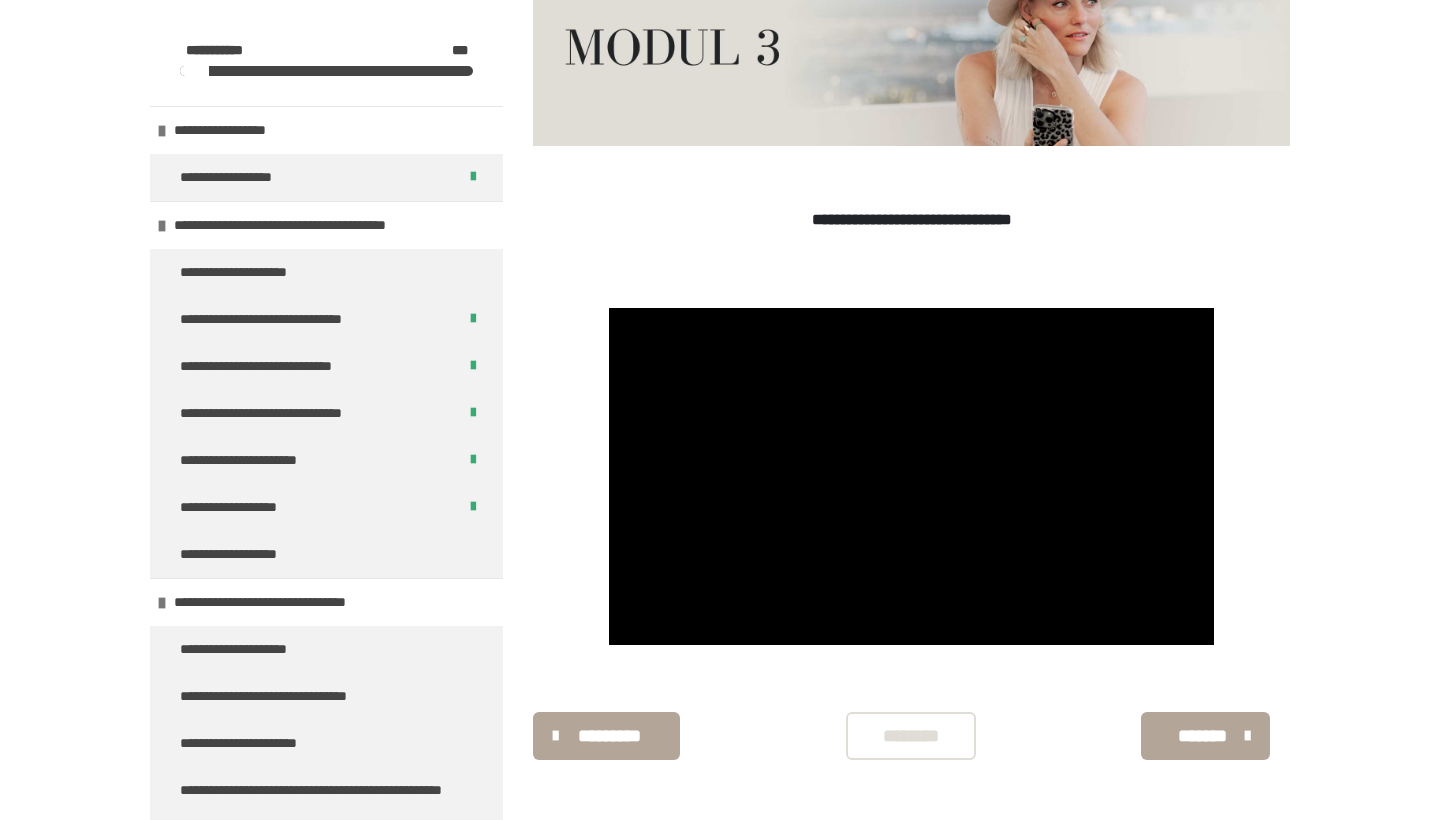 click on "********" at bounding box center (911, 736) 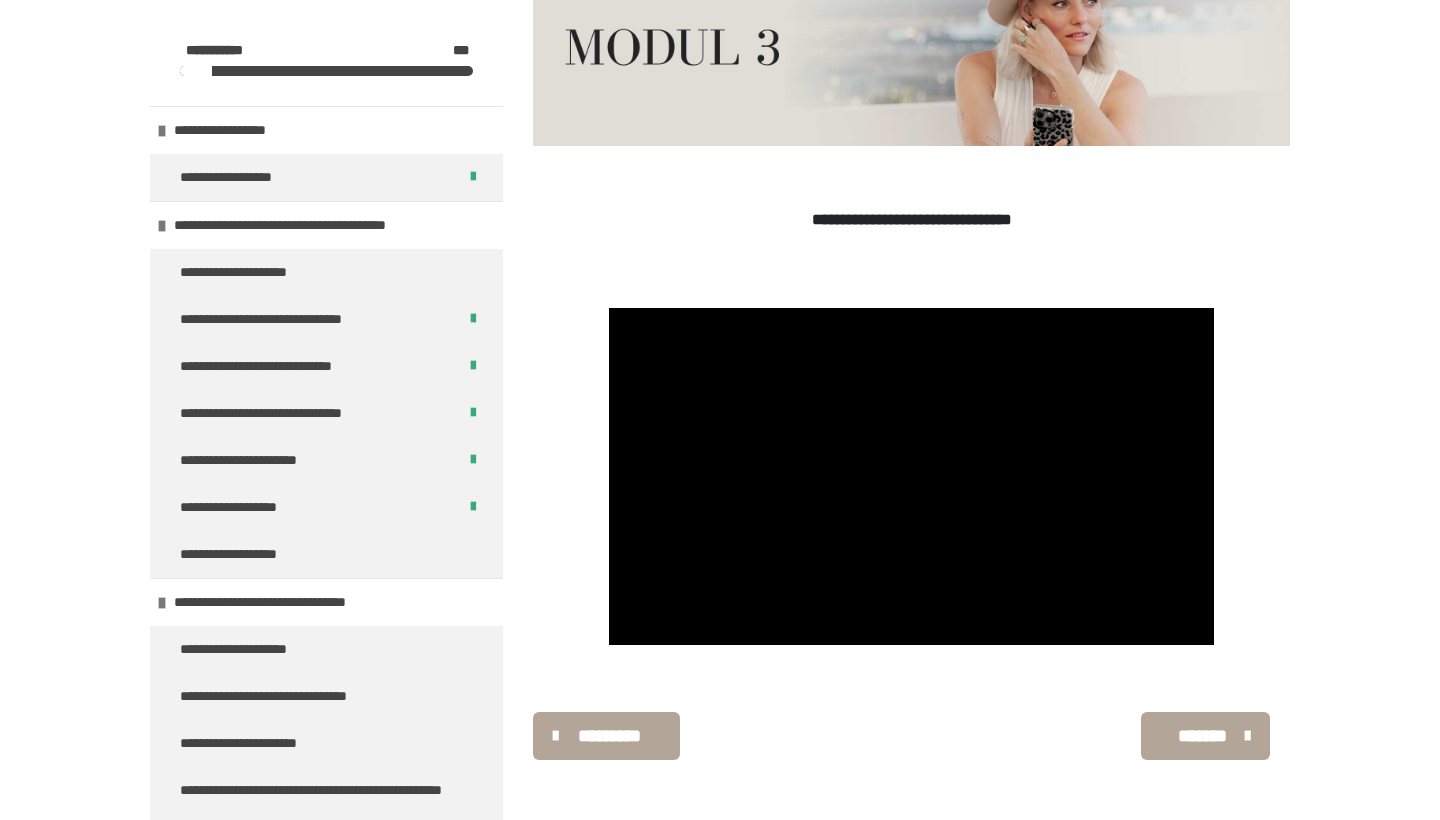 click on "*******" at bounding box center (1203, 736) 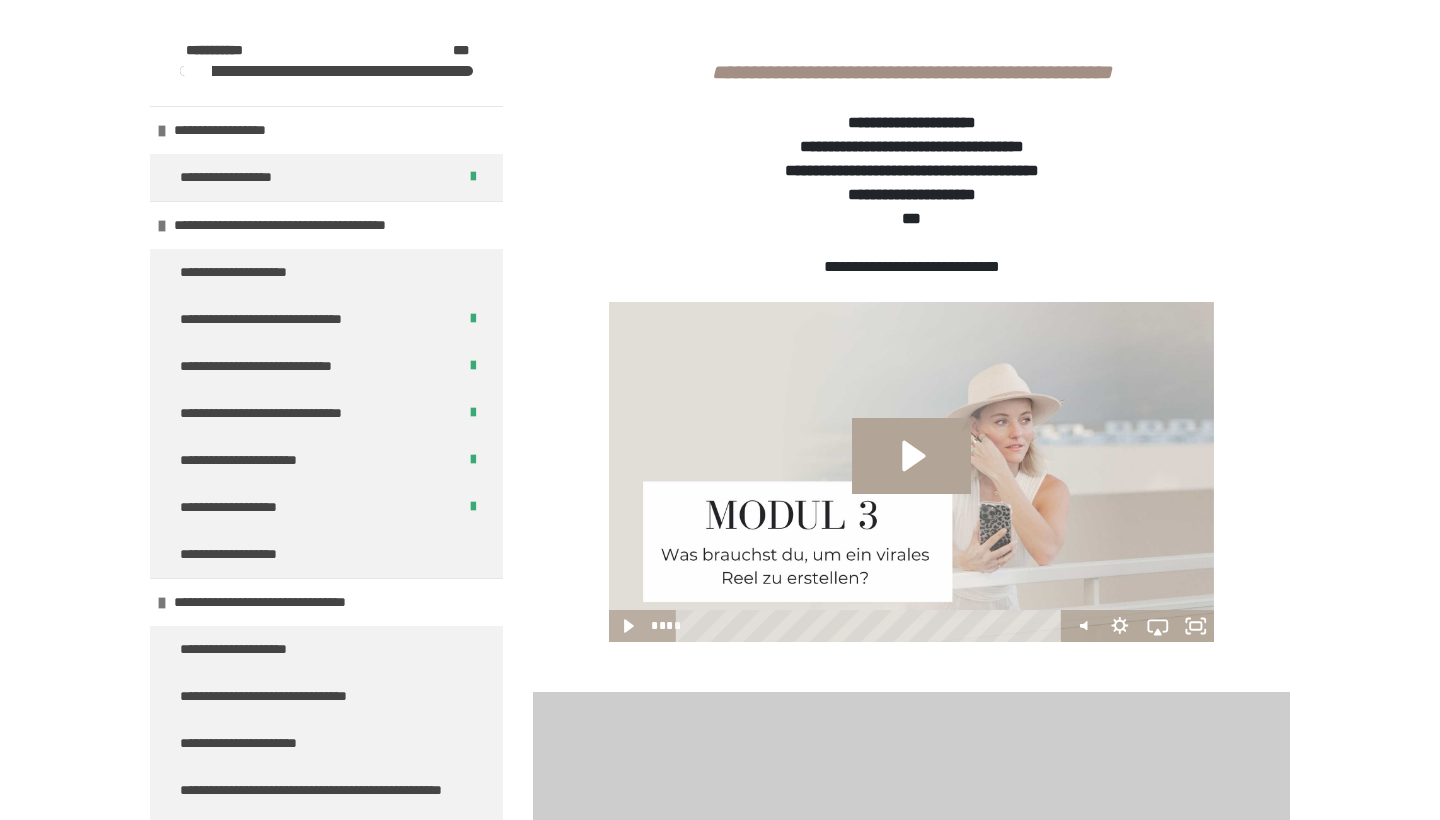 scroll, scrollTop: 519, scrollLeft: 0, axis: vertical 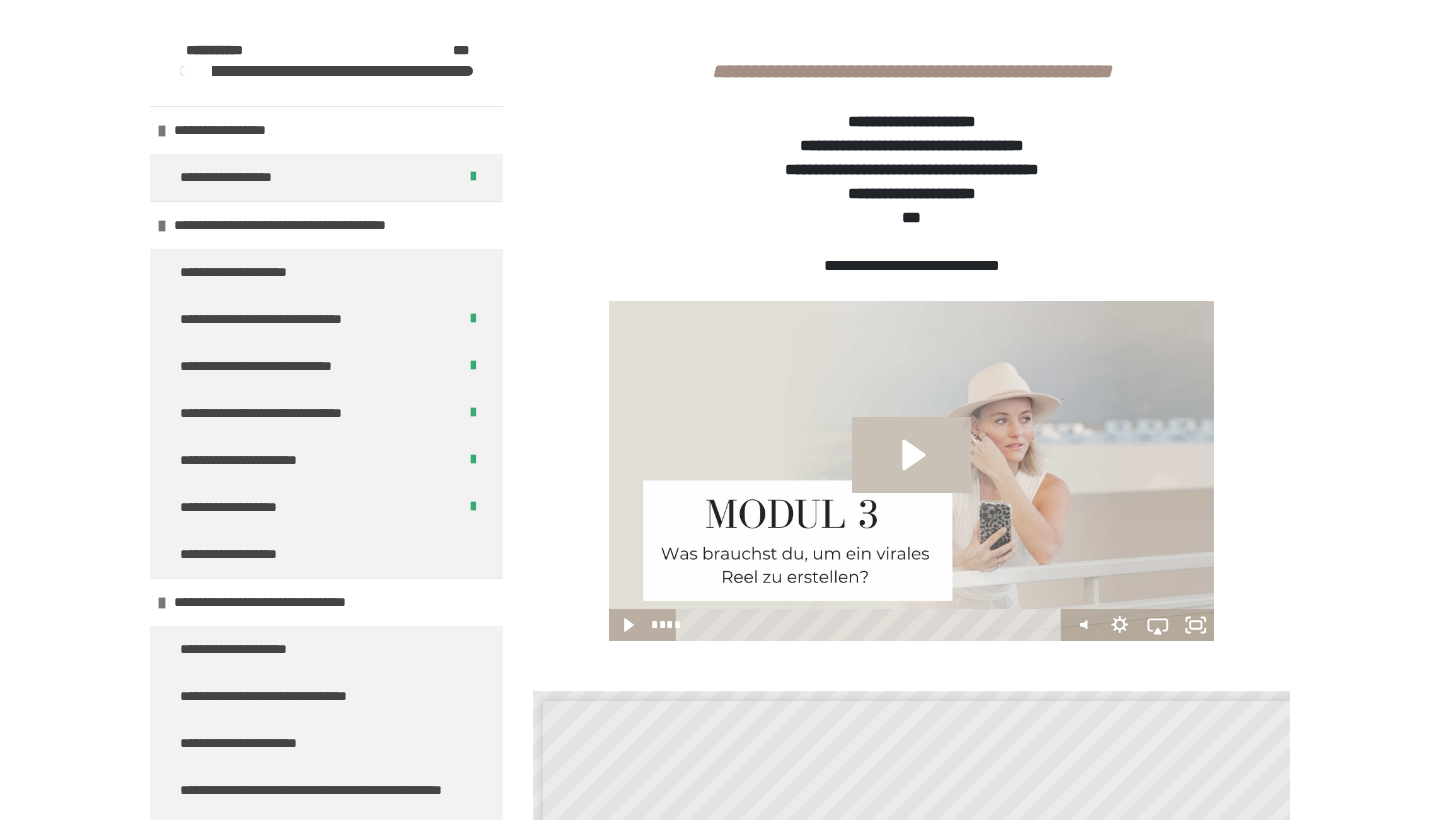 click 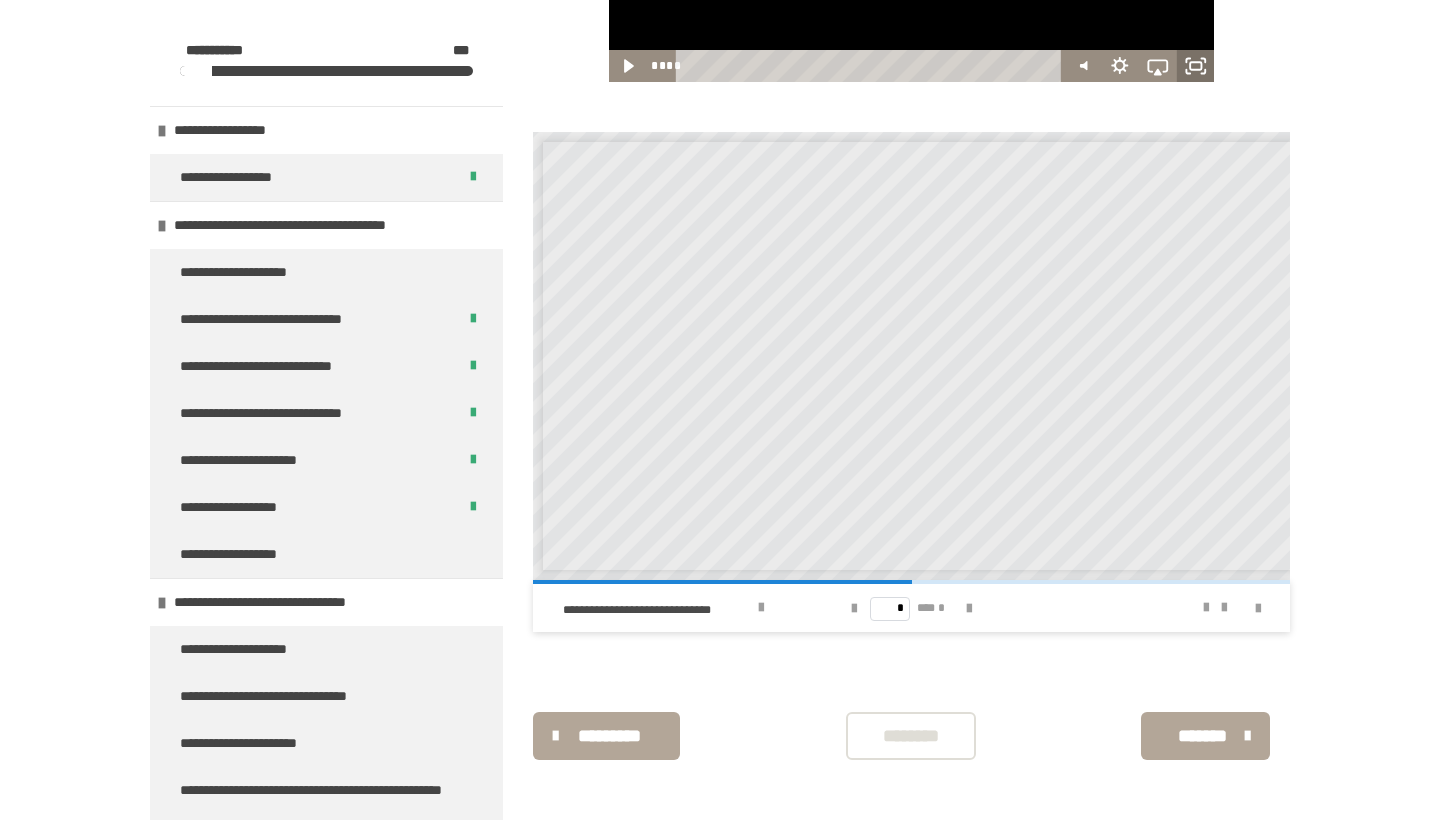 scroll, scrollTop: 1078, scrollLeft: 0, axis: vertical 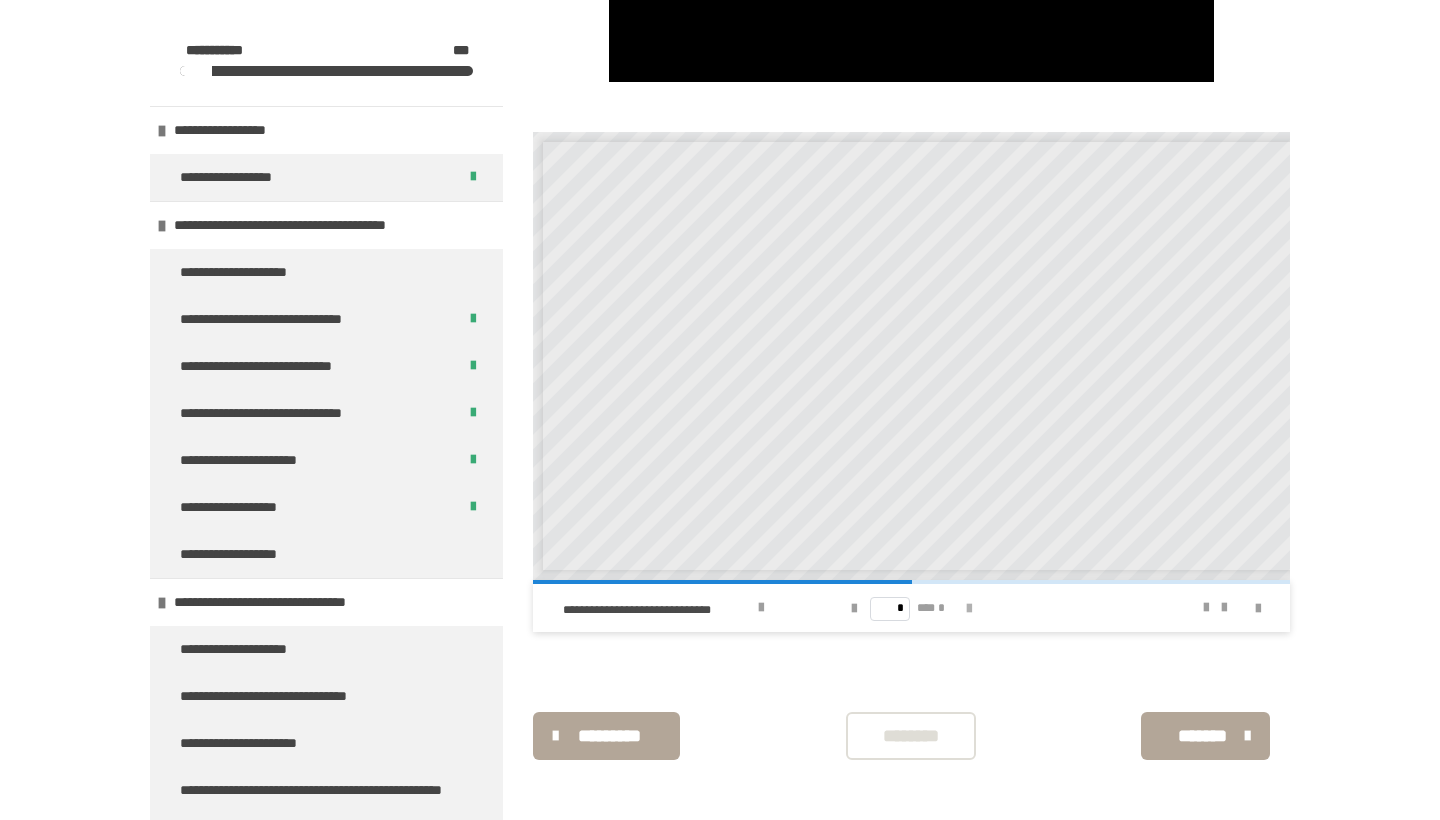 click at bounding box center [969, 609] 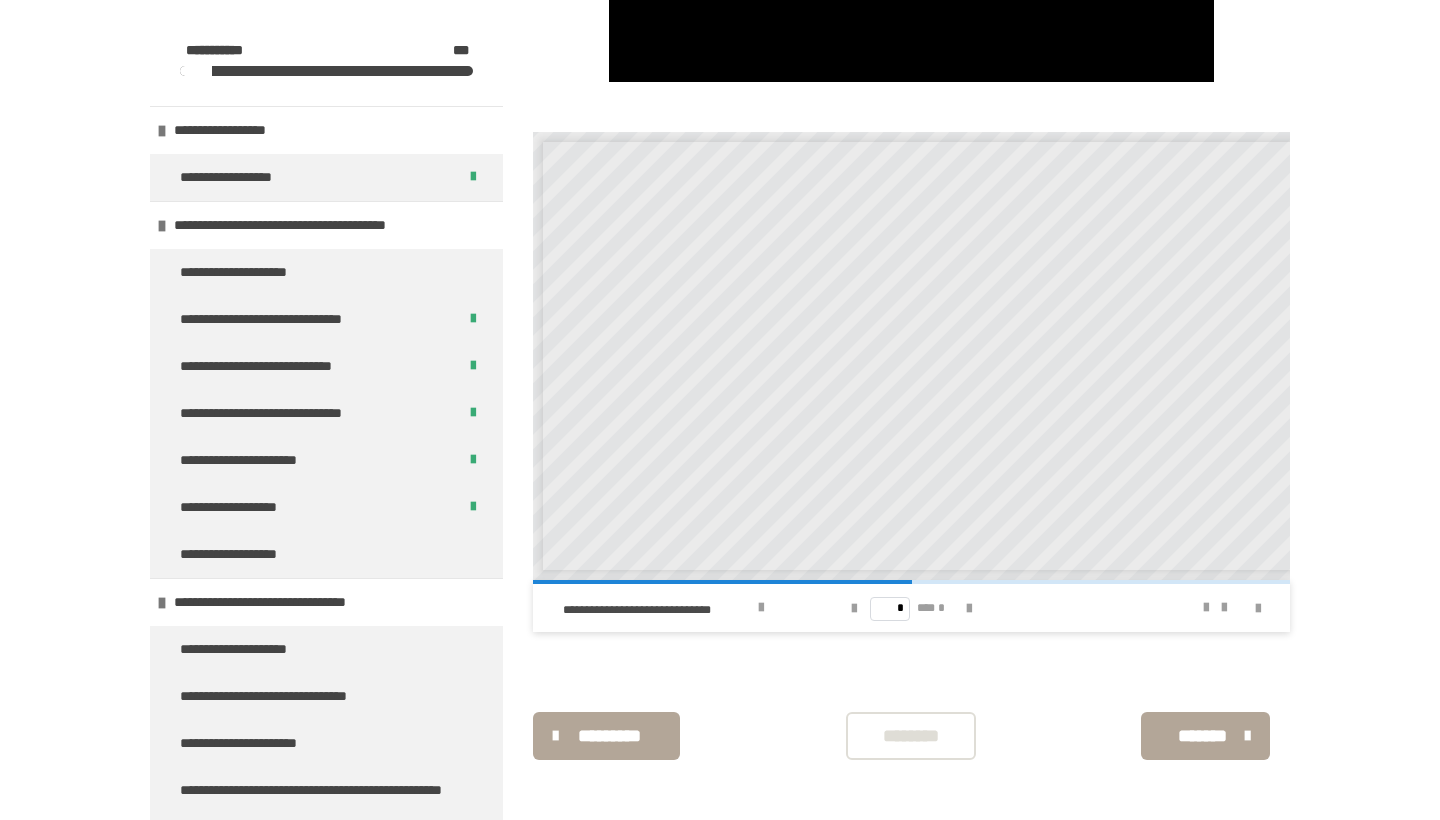 type on "*" 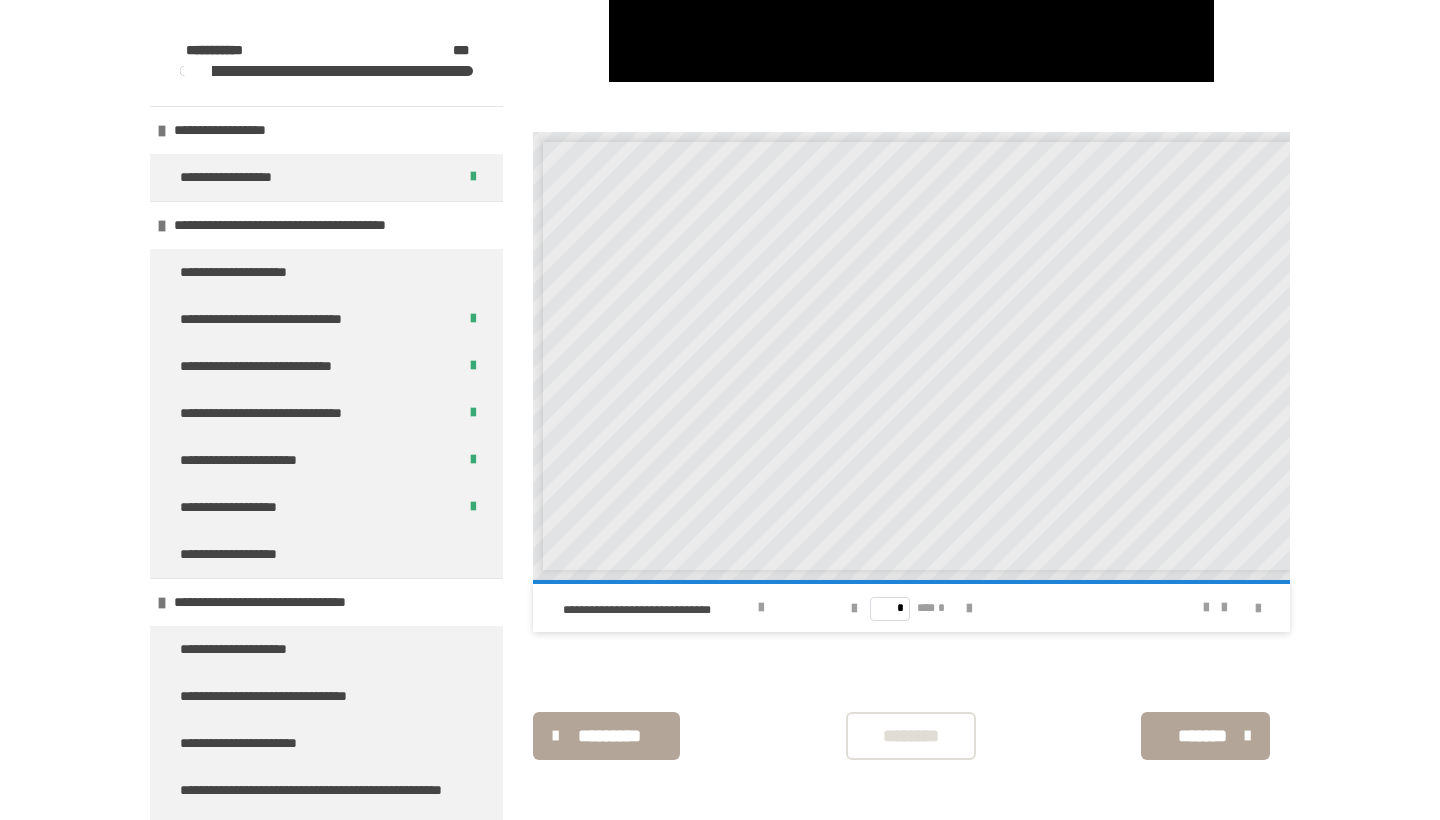 scroll, scrollTop: 1078, scrollLeft: 0, axis: vertical 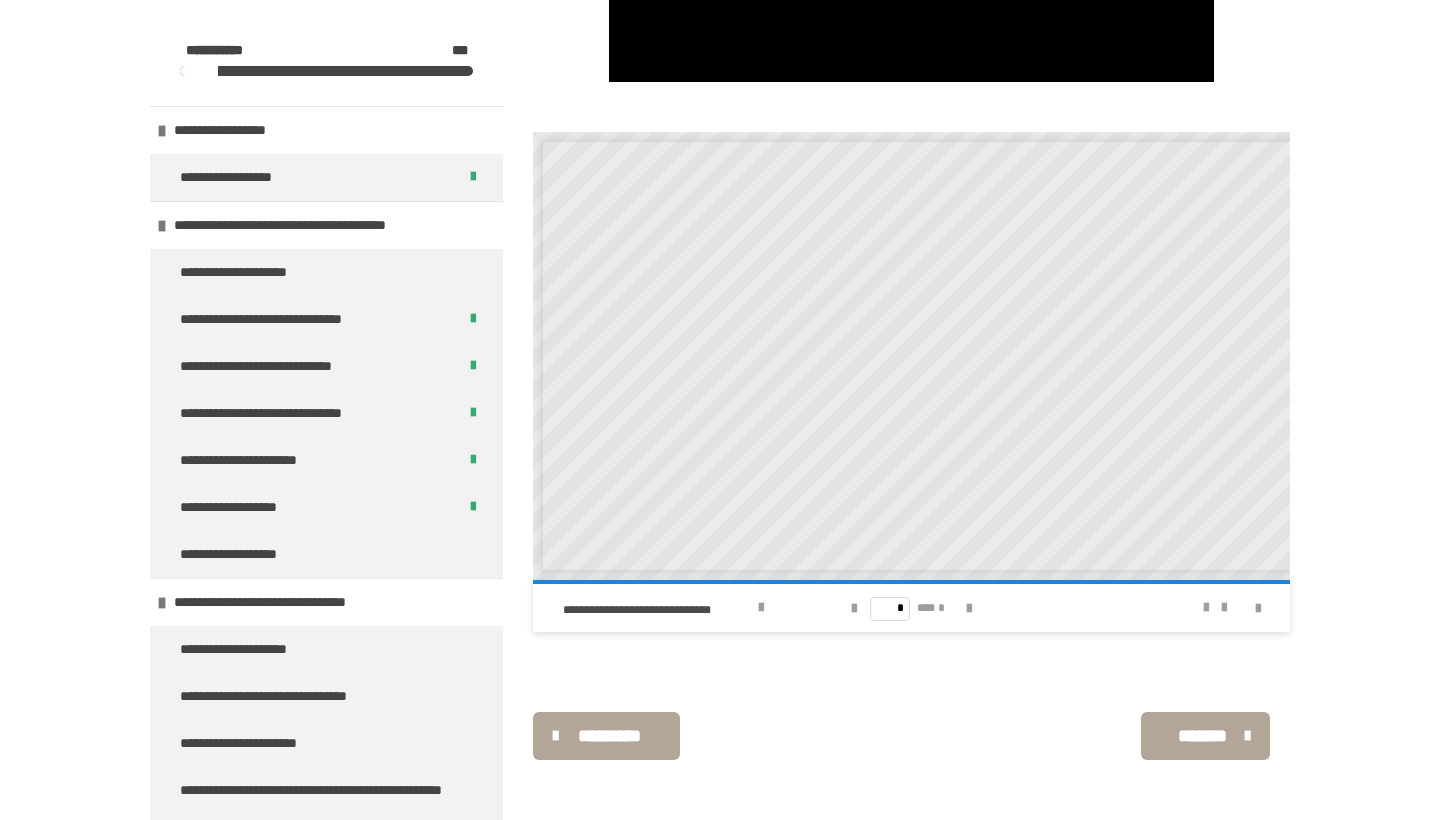 click on "*******" at bounding box center [1203, 736] 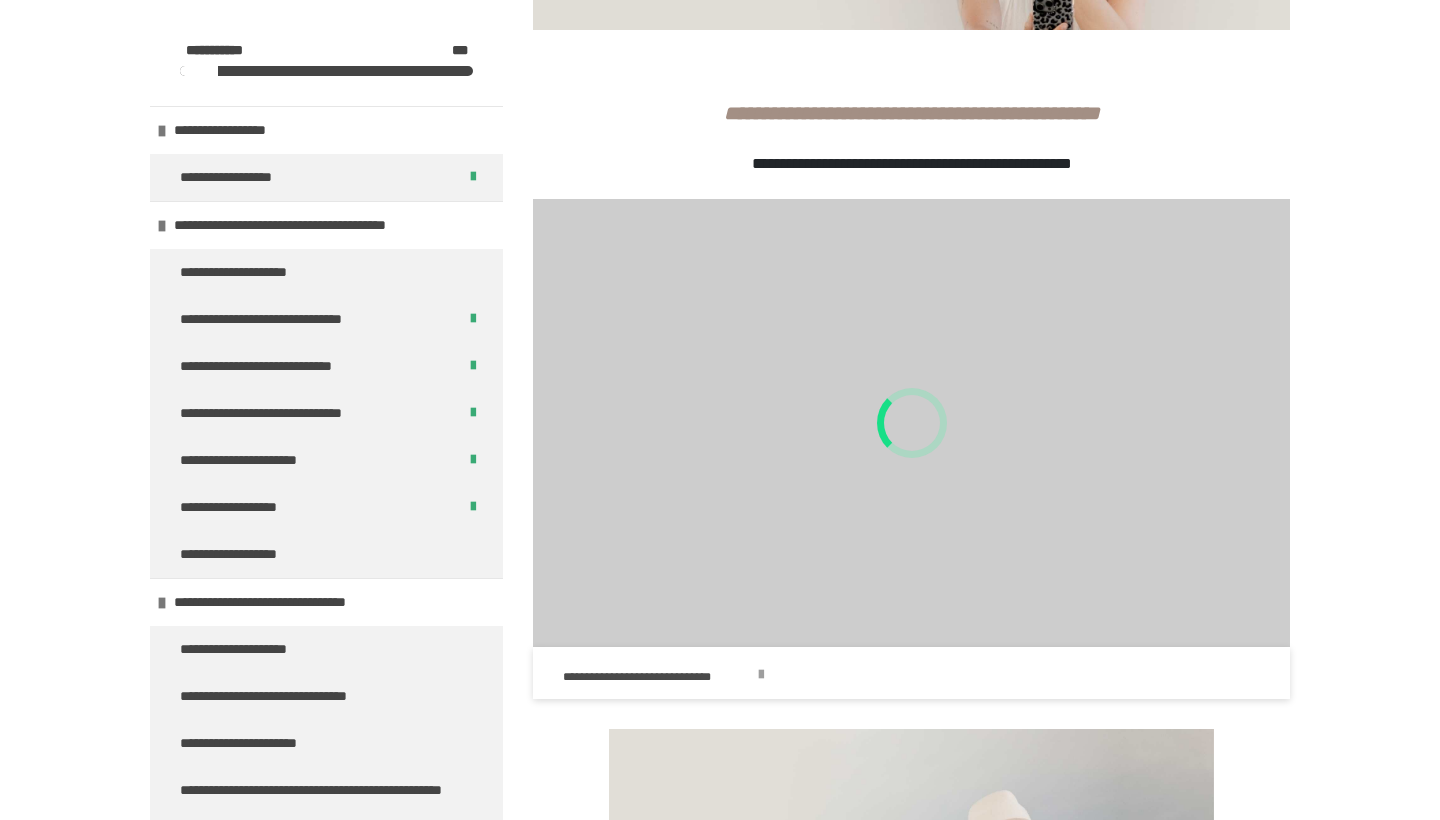 scroll, scrollTop: 475, scrollLeft: 0, axis: vertical 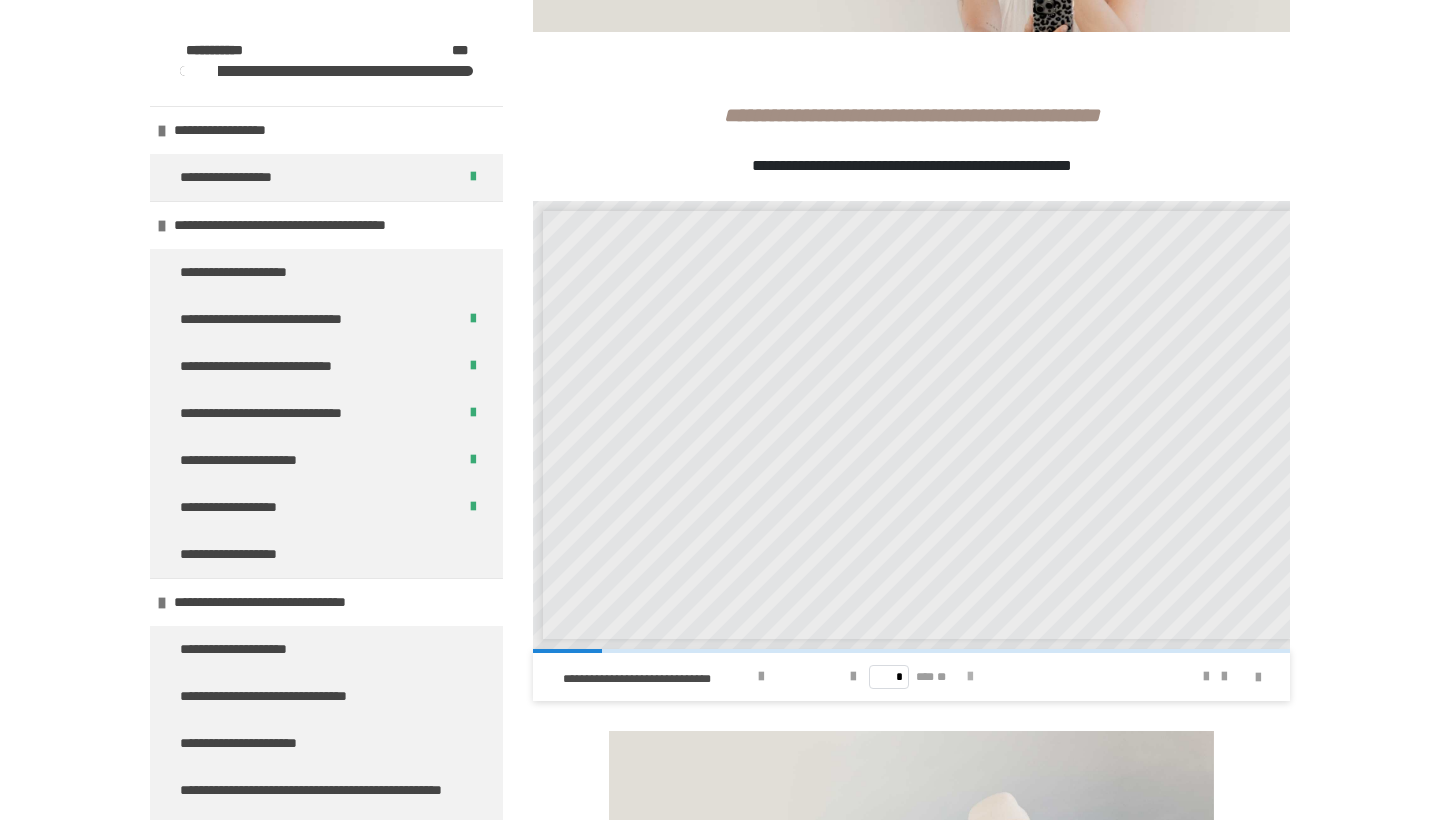 click at bounding box center [970, 677] 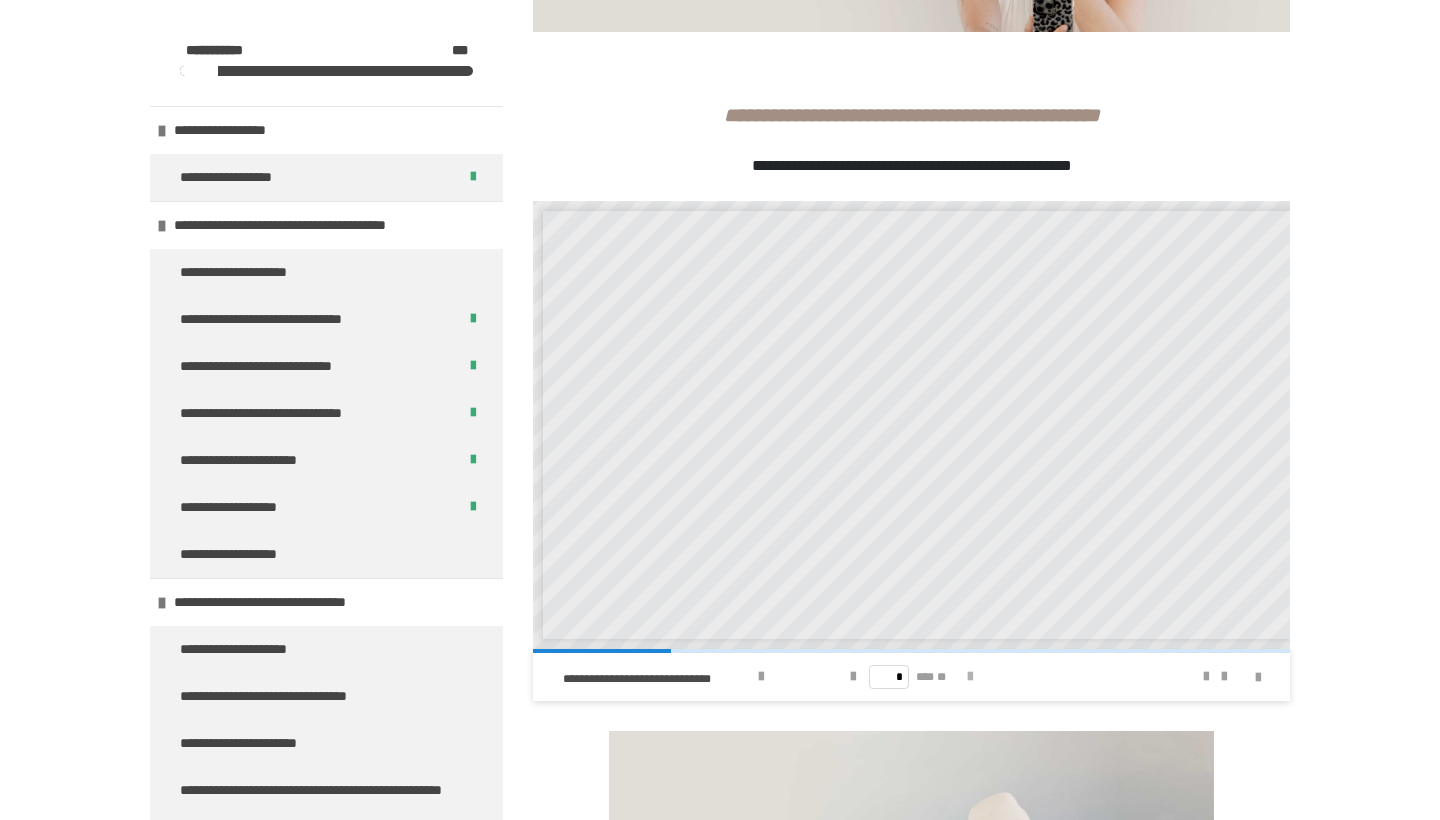 click at bounding box center [970, 677] 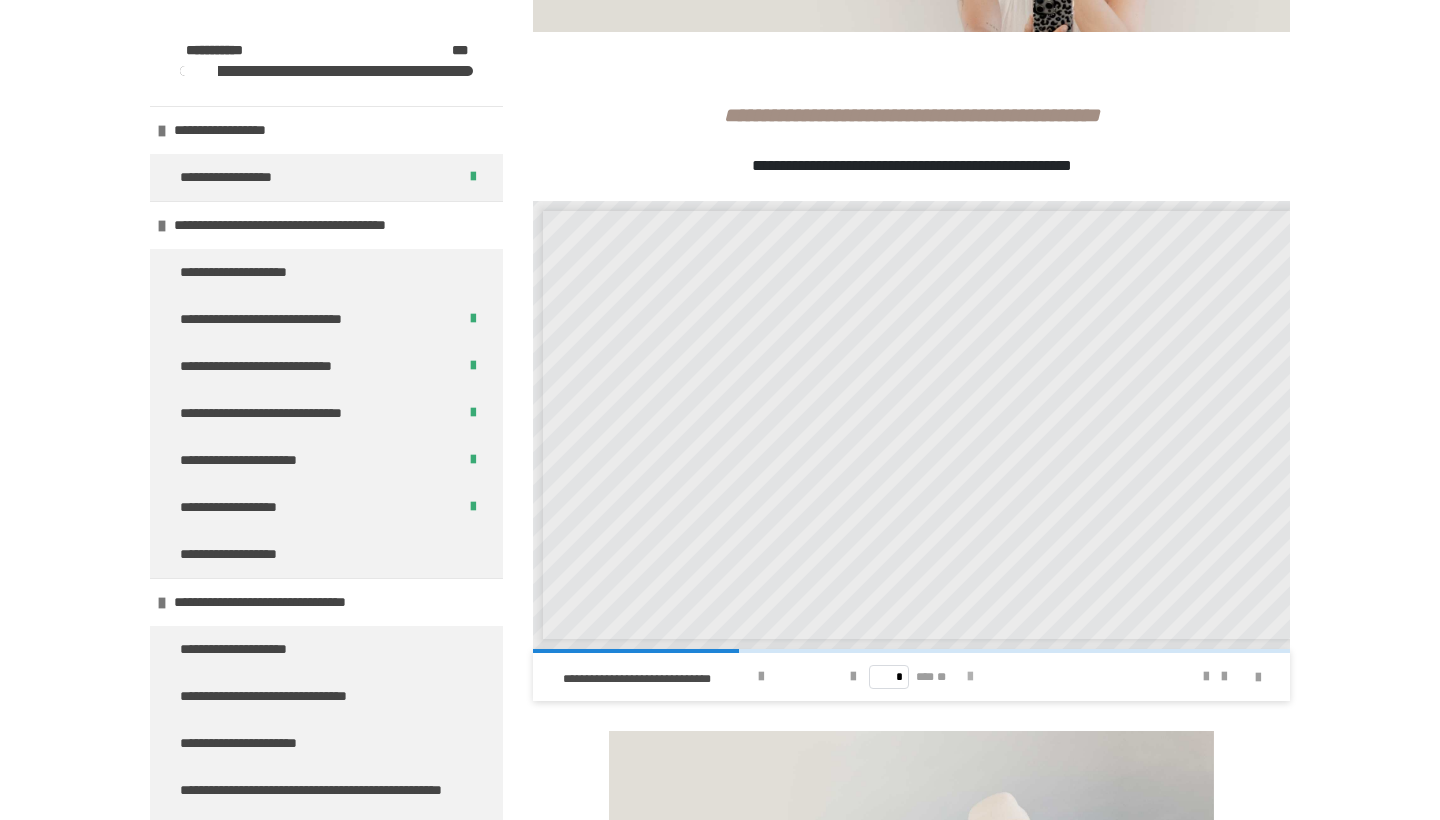 click at bounding box center (970, 677) 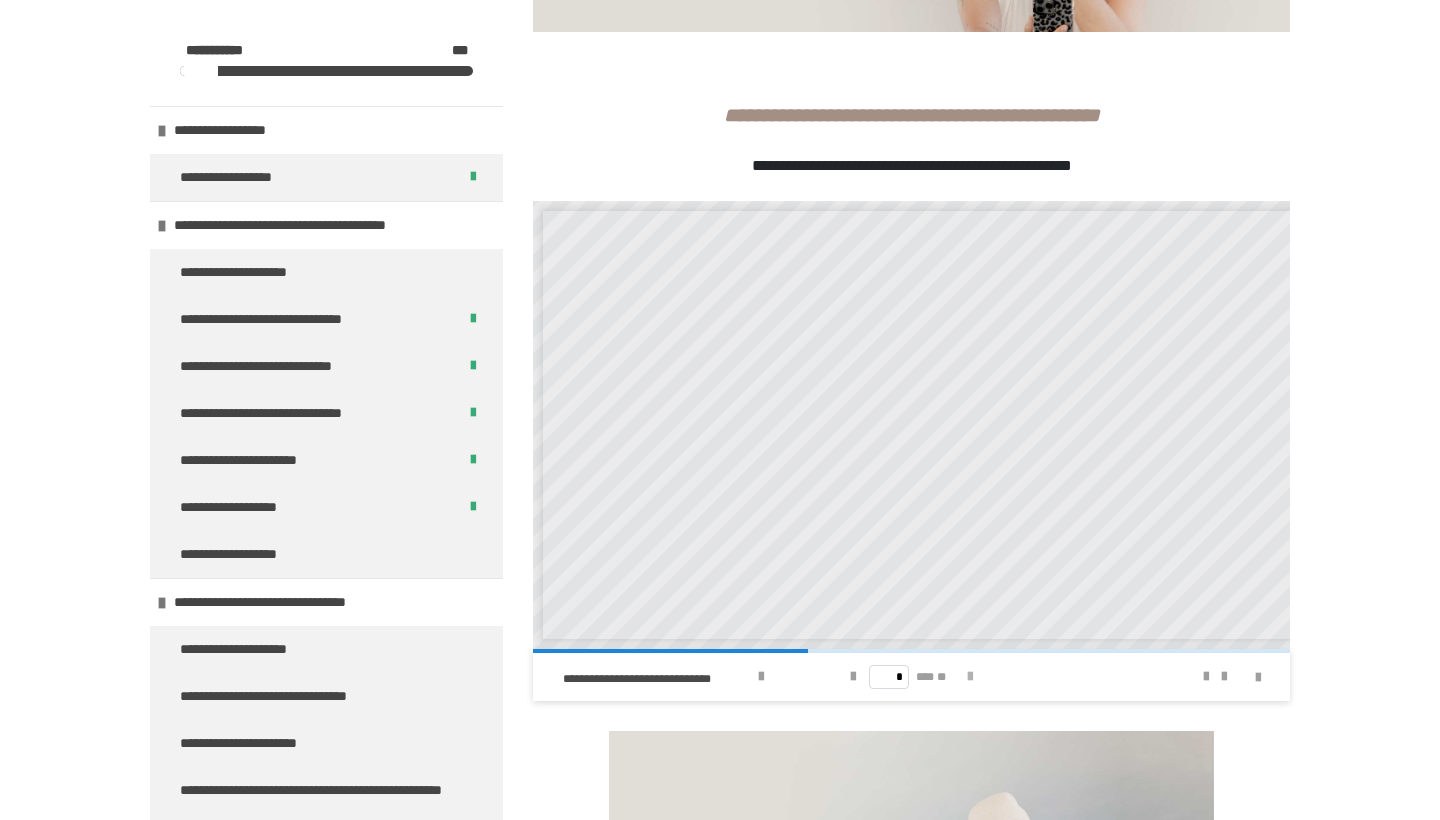 click at bounding box center [970, 677] 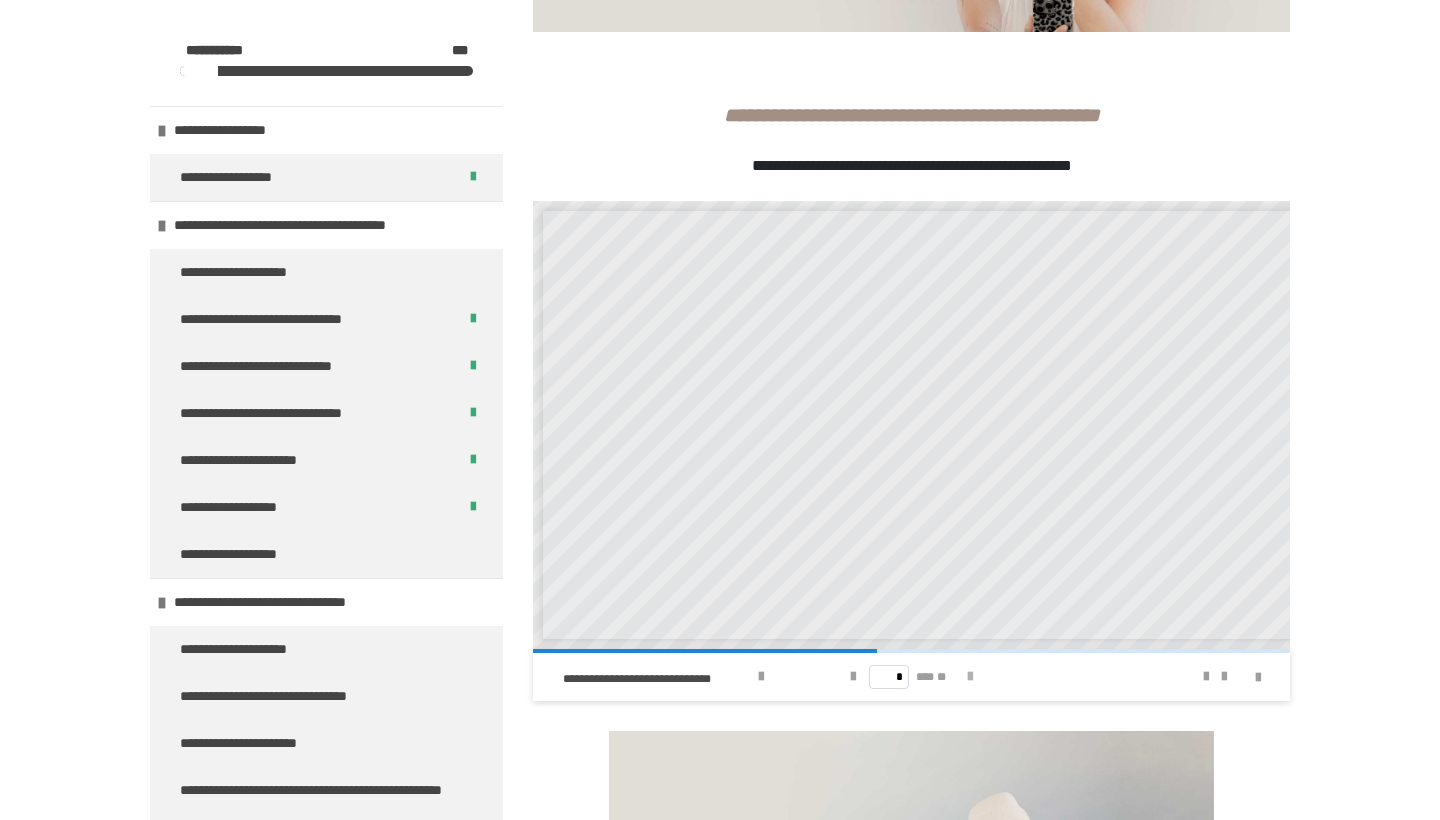 click at bounding box center (970, 677) 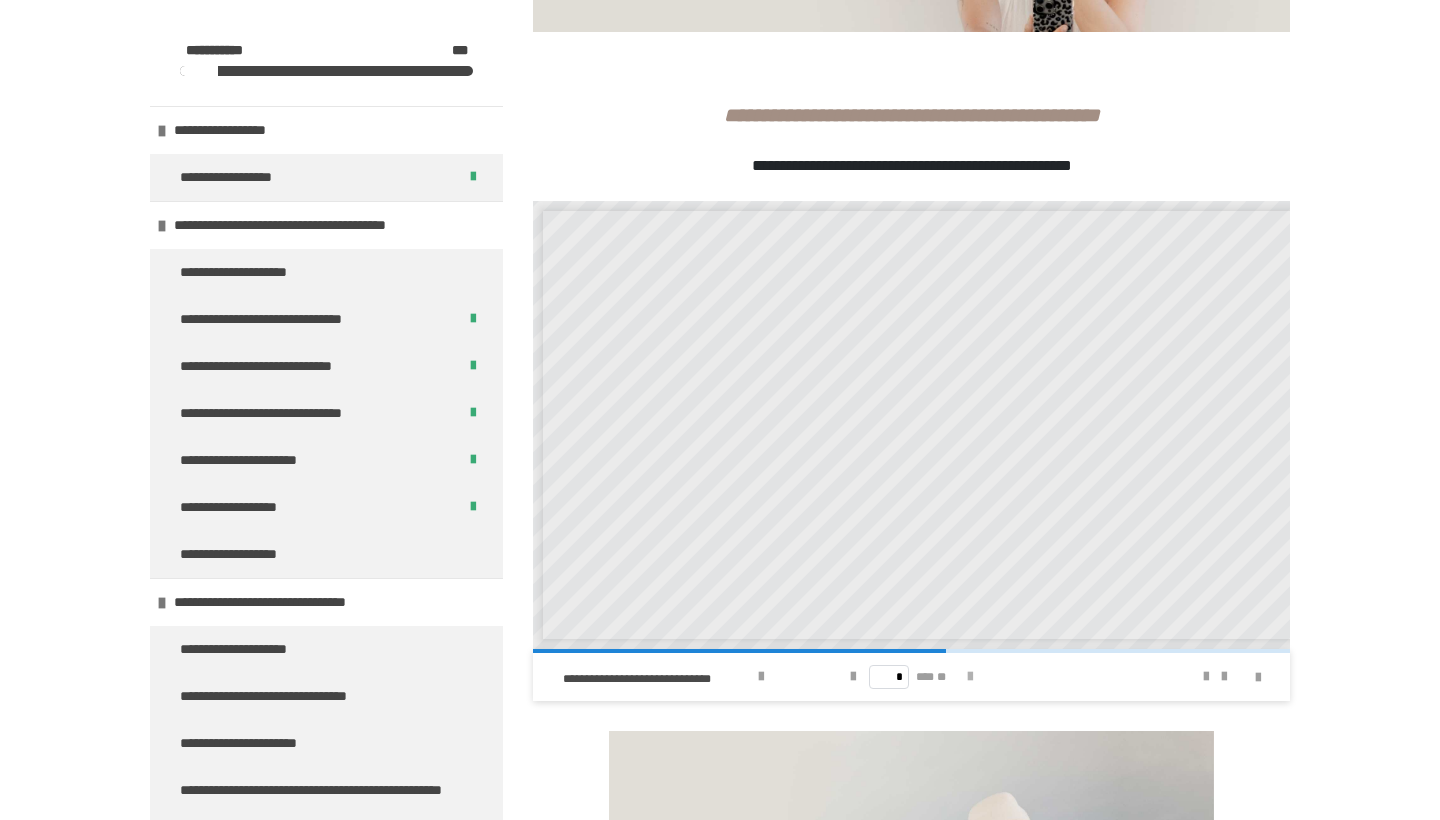 click at bounding box center (970, 677) 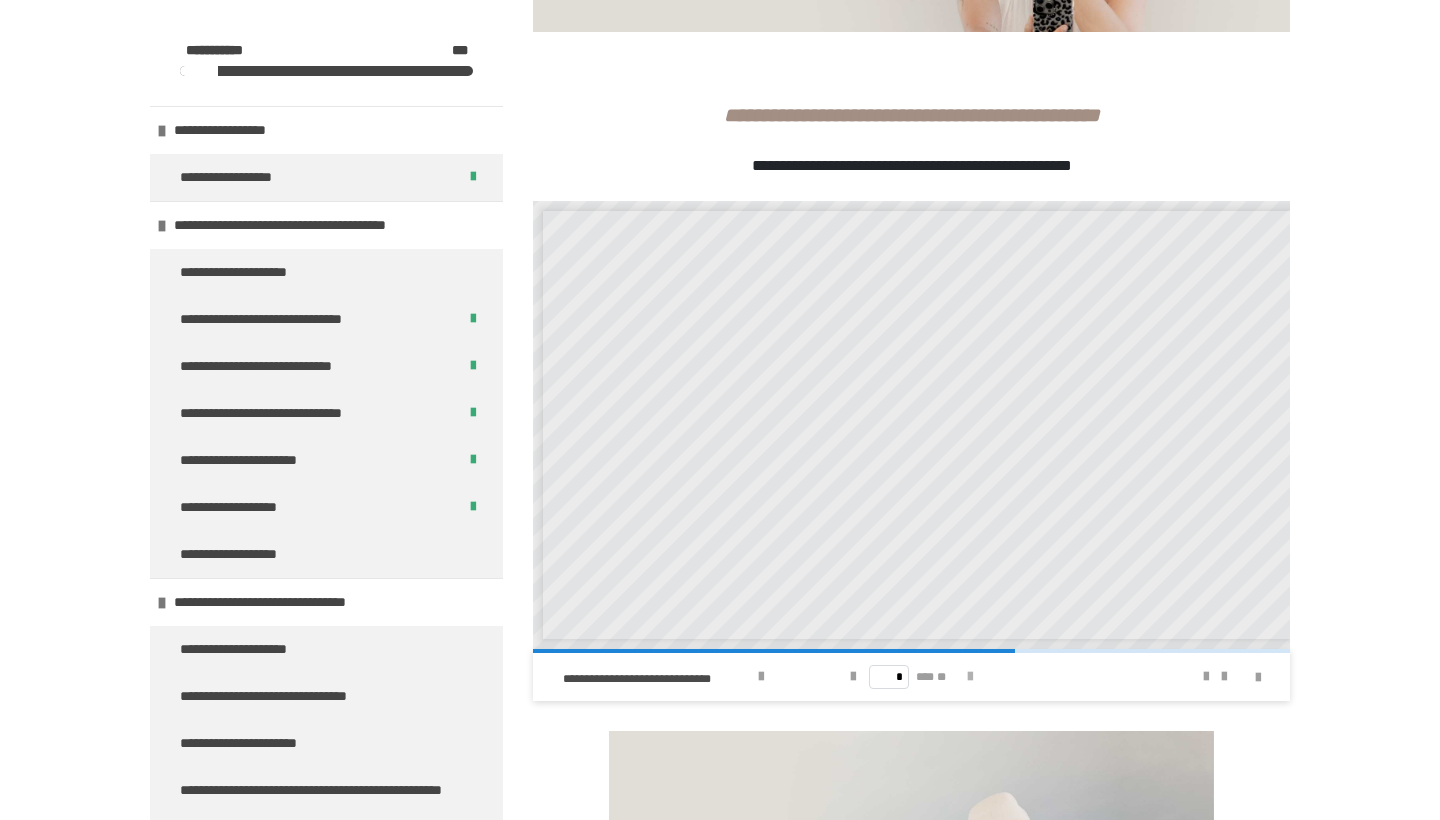 click at bounding box center [970, 677] 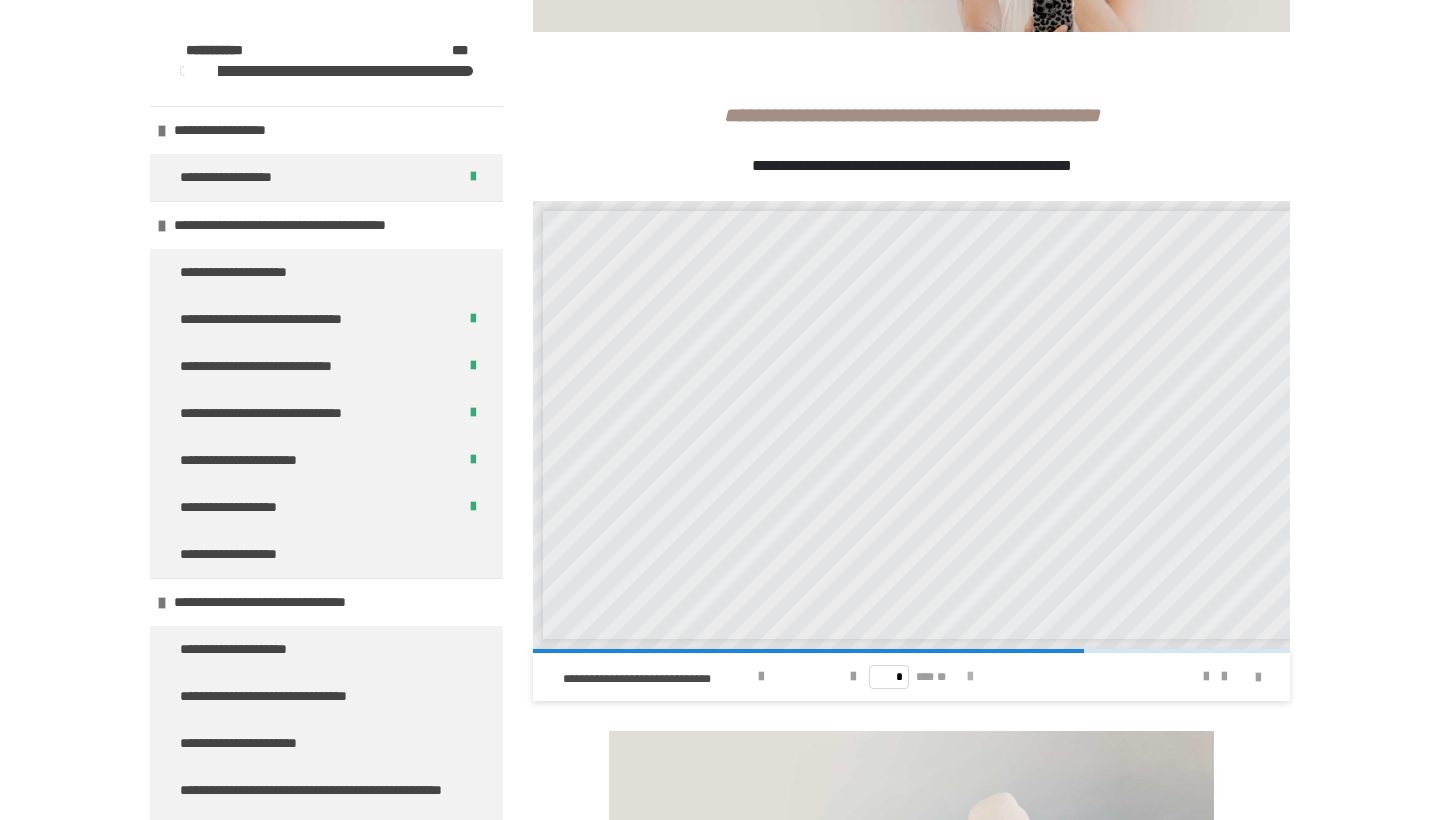 click at bounding box center [970, 677] 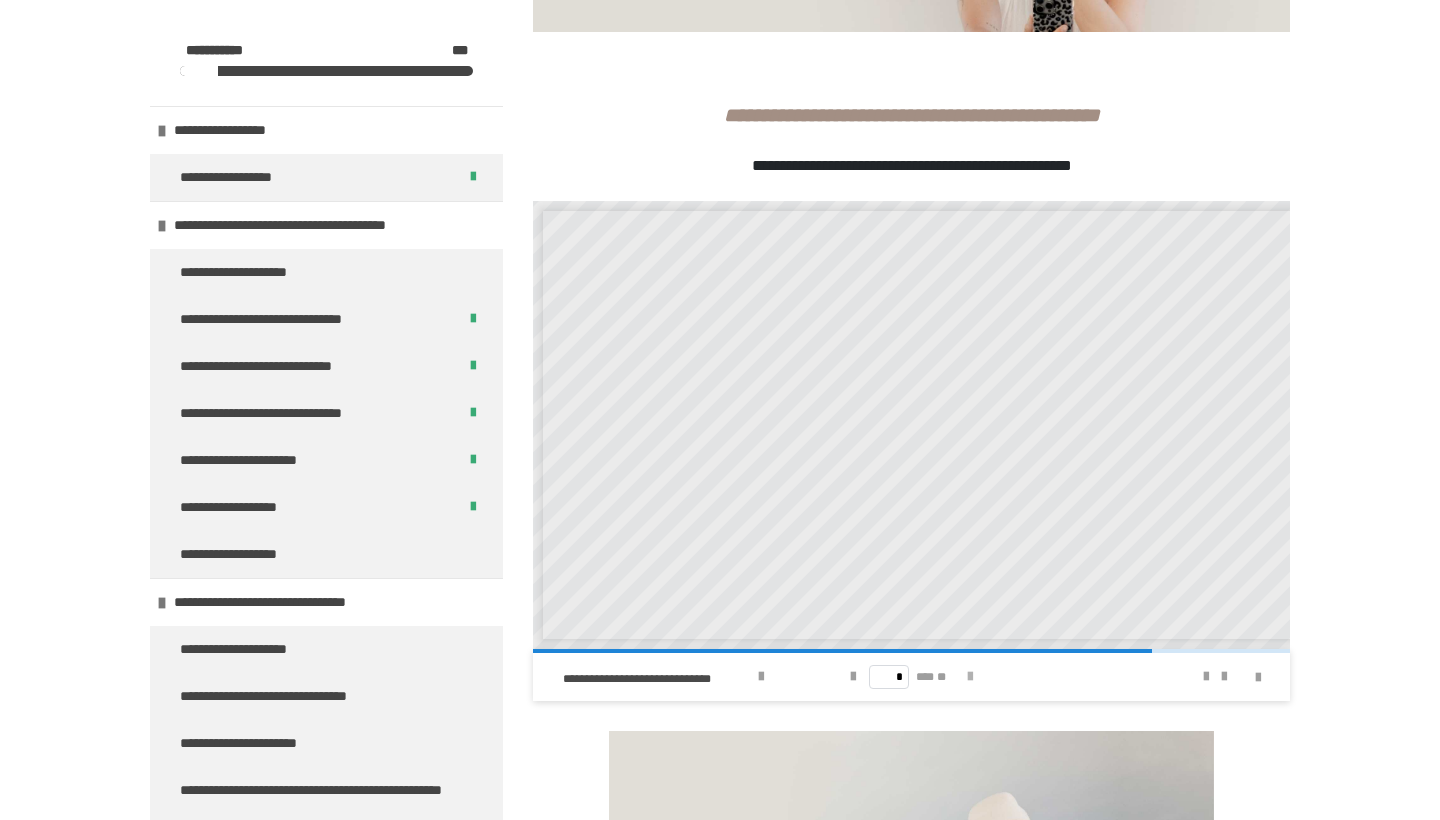 click at bounding box center (970, 677) 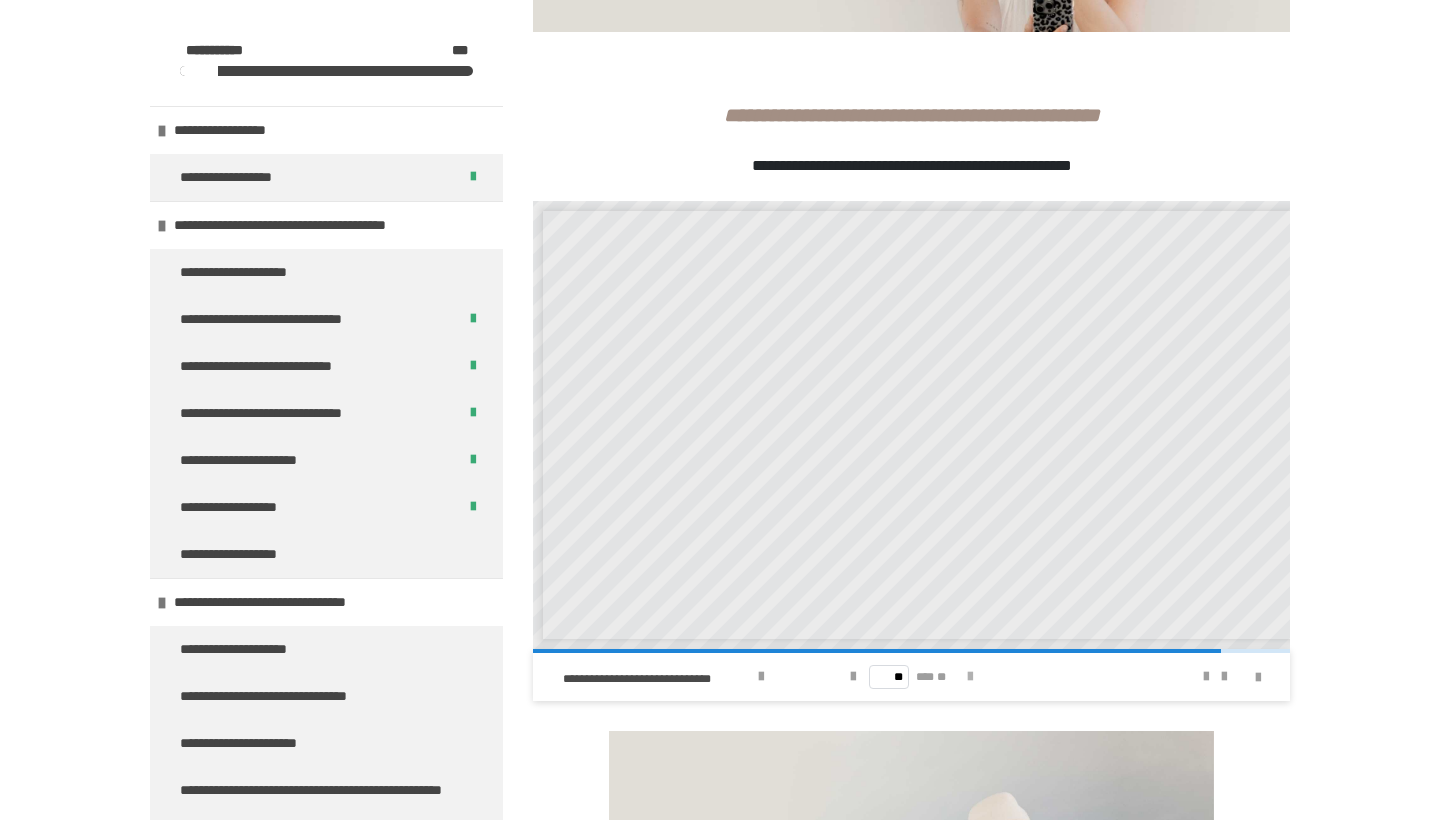 click at bounding box center [970, 677] 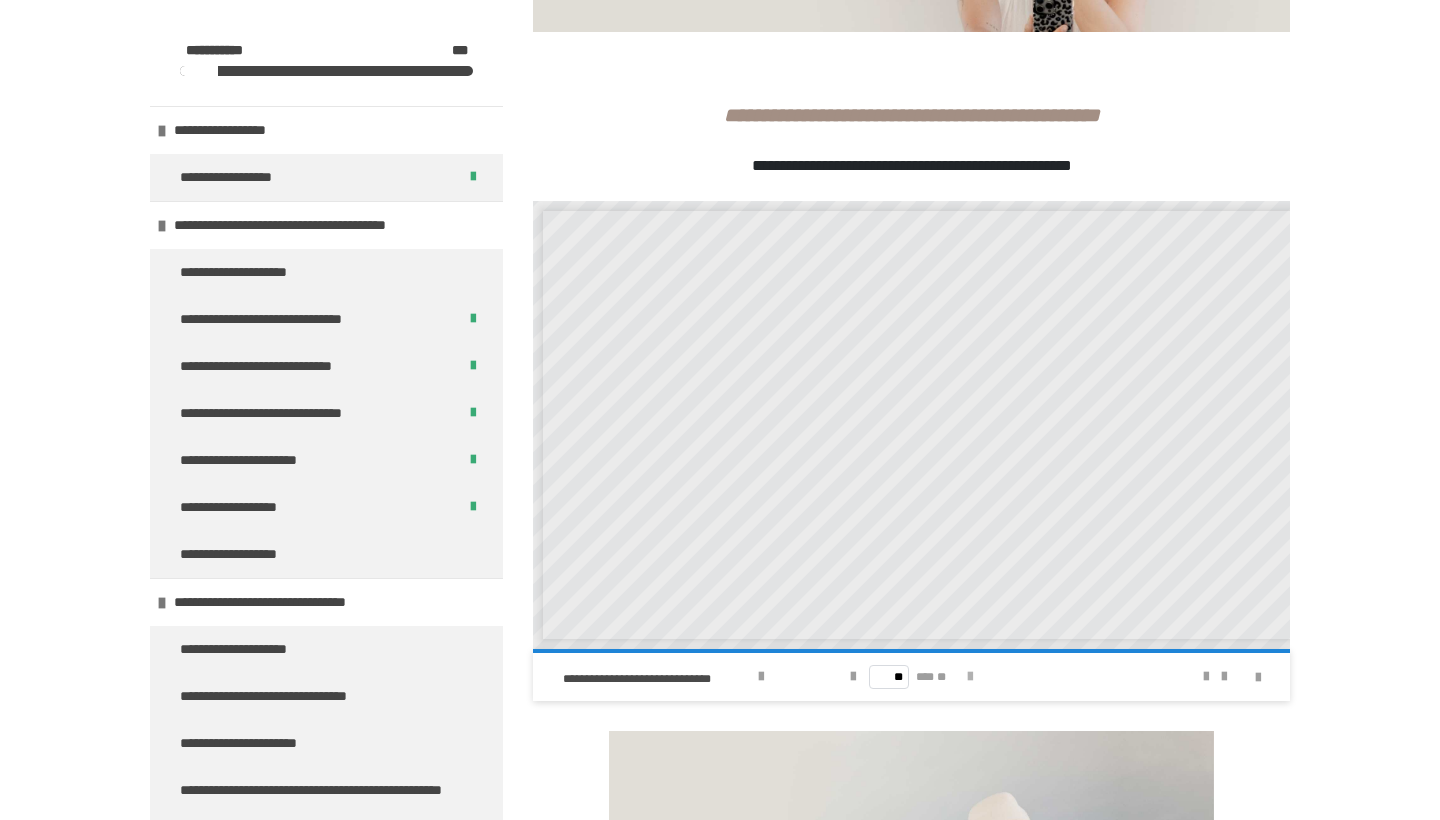 click on "** *** **" at bounding box center [911, 677] 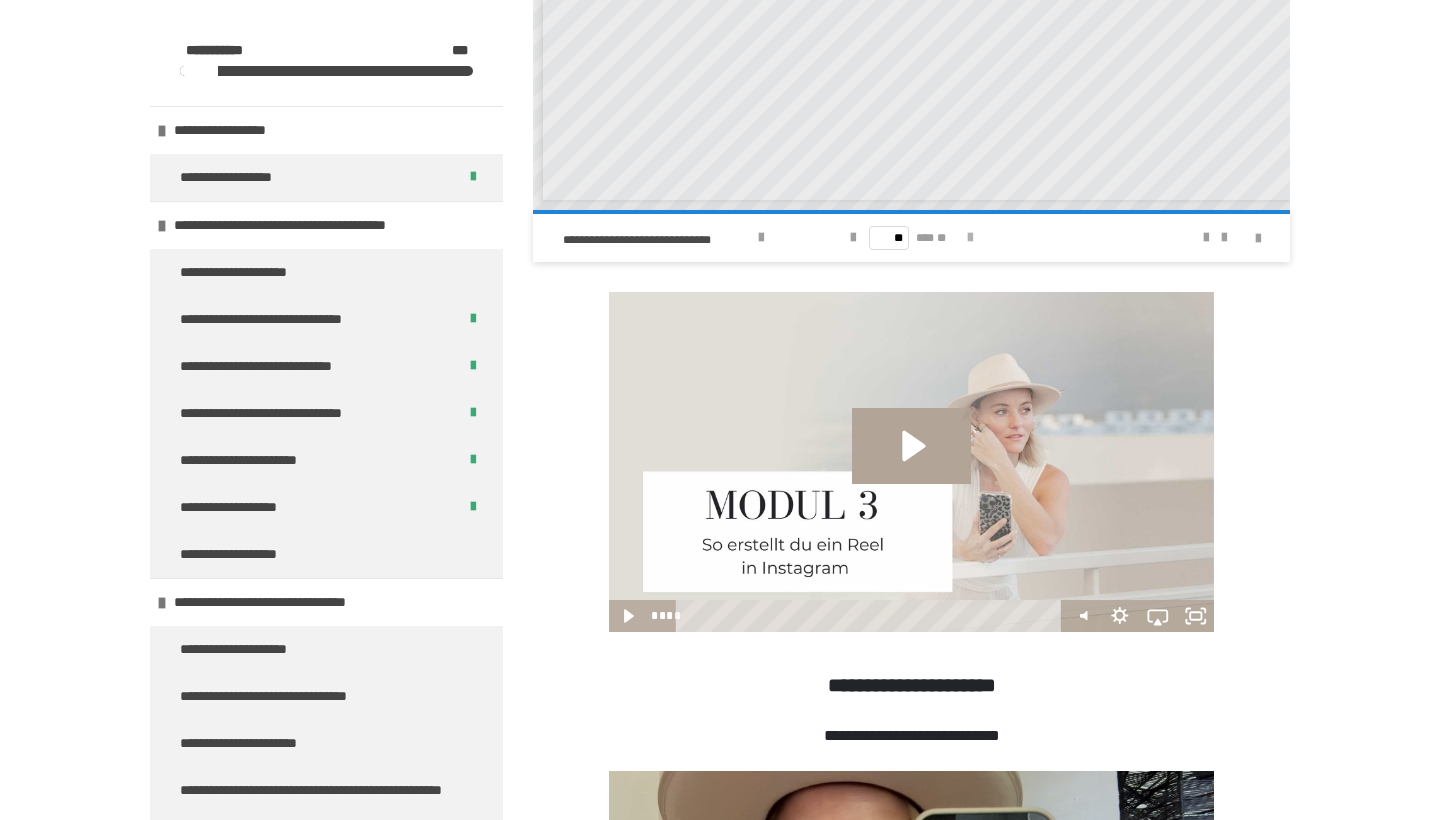 scroll, scrollTop: 1019, scrollLeft: 0, axis: vertical 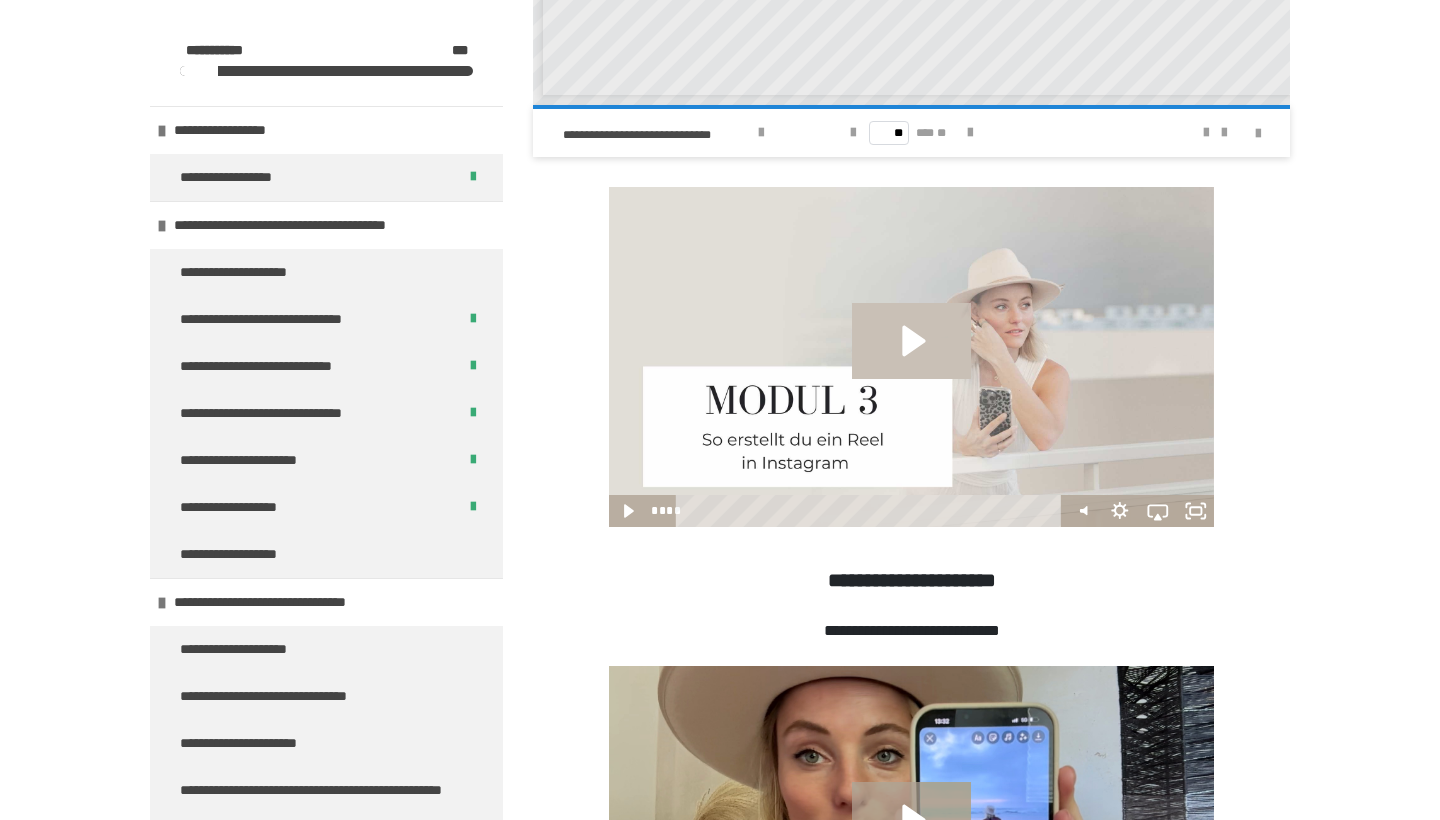 click 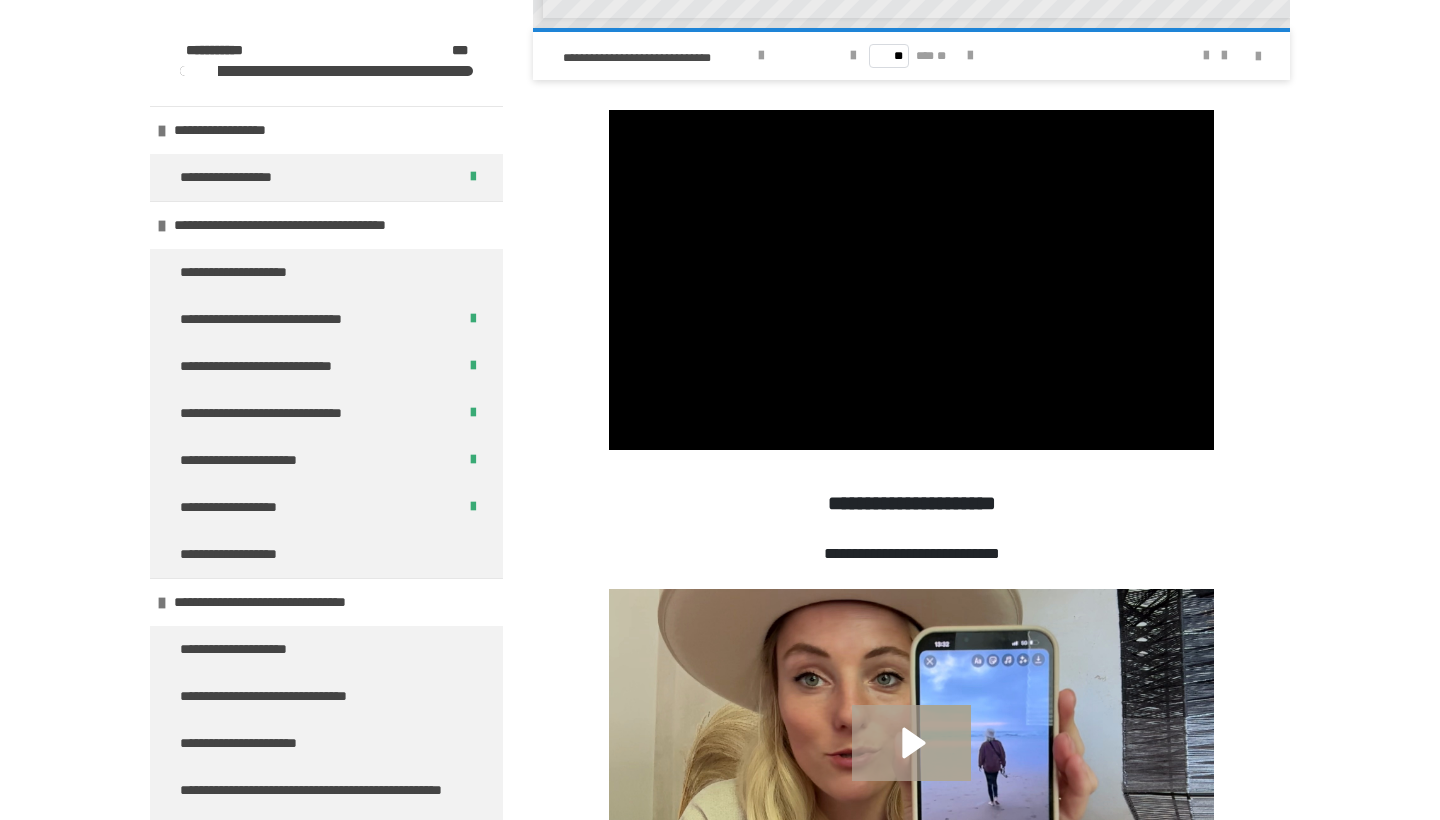scroll, scrollTop: 1094, scrollLeft: 0, axis: vertical 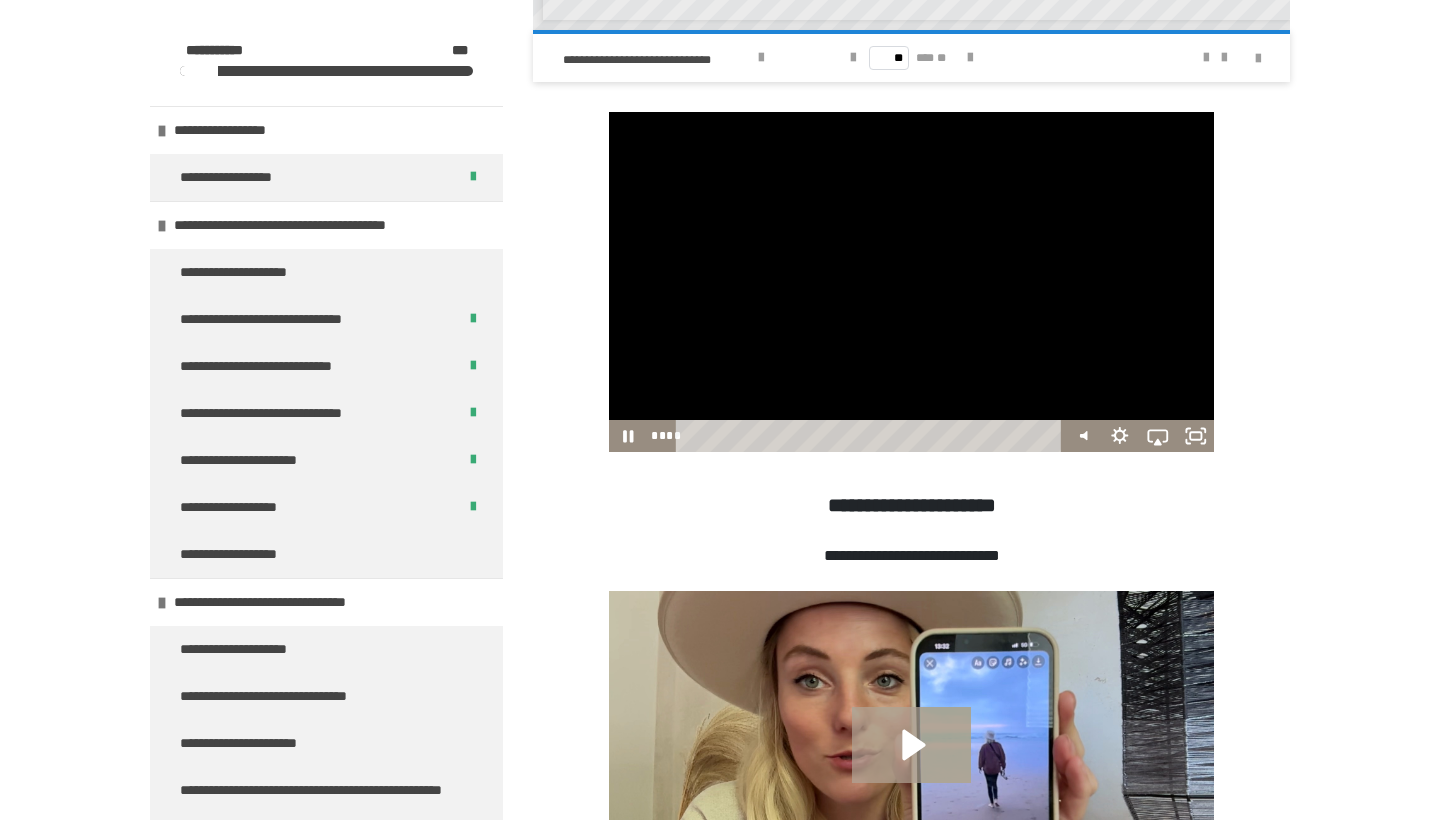 click at bounding box center [912, 282] 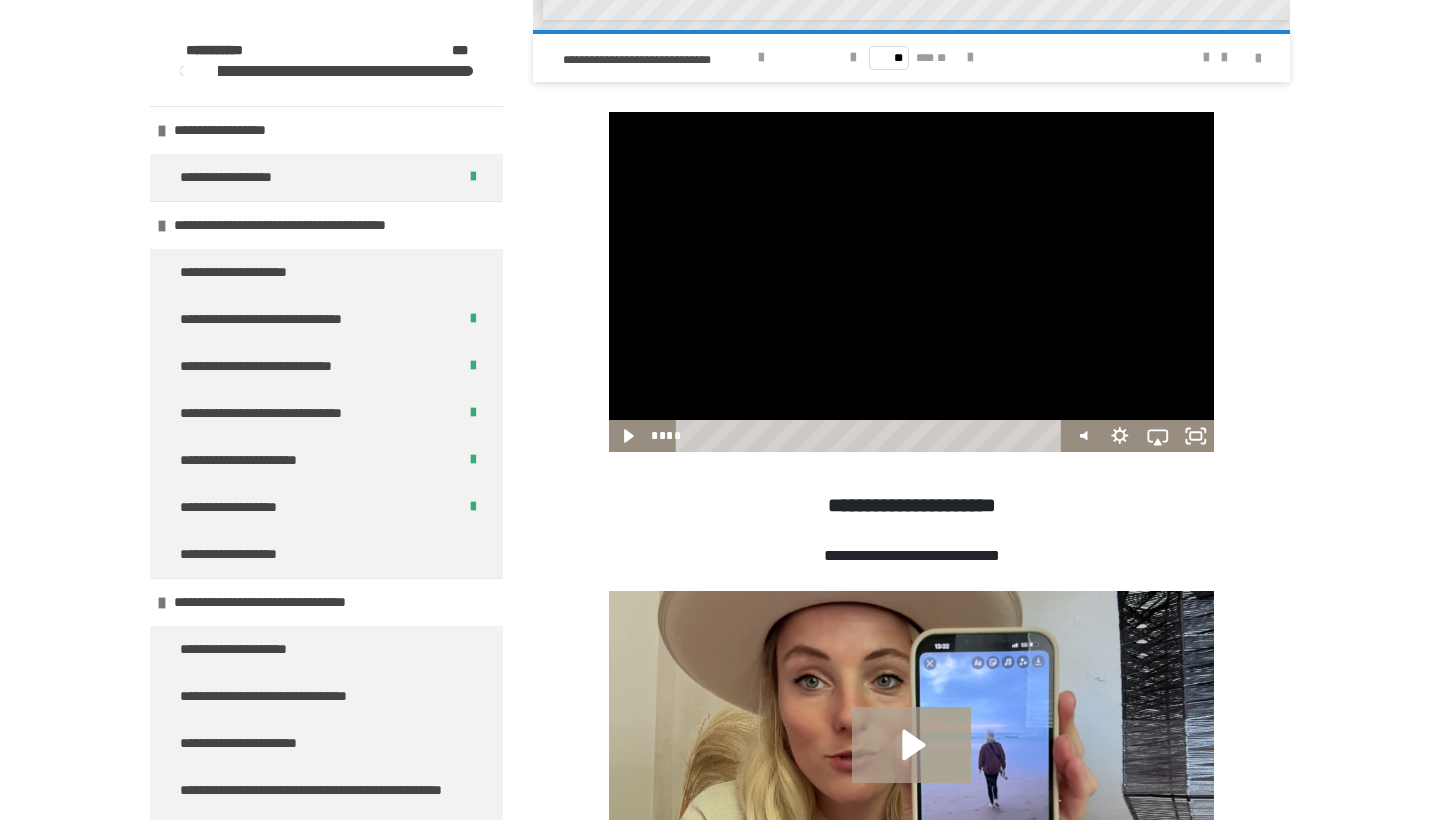 click at bounding box center (912, 282) 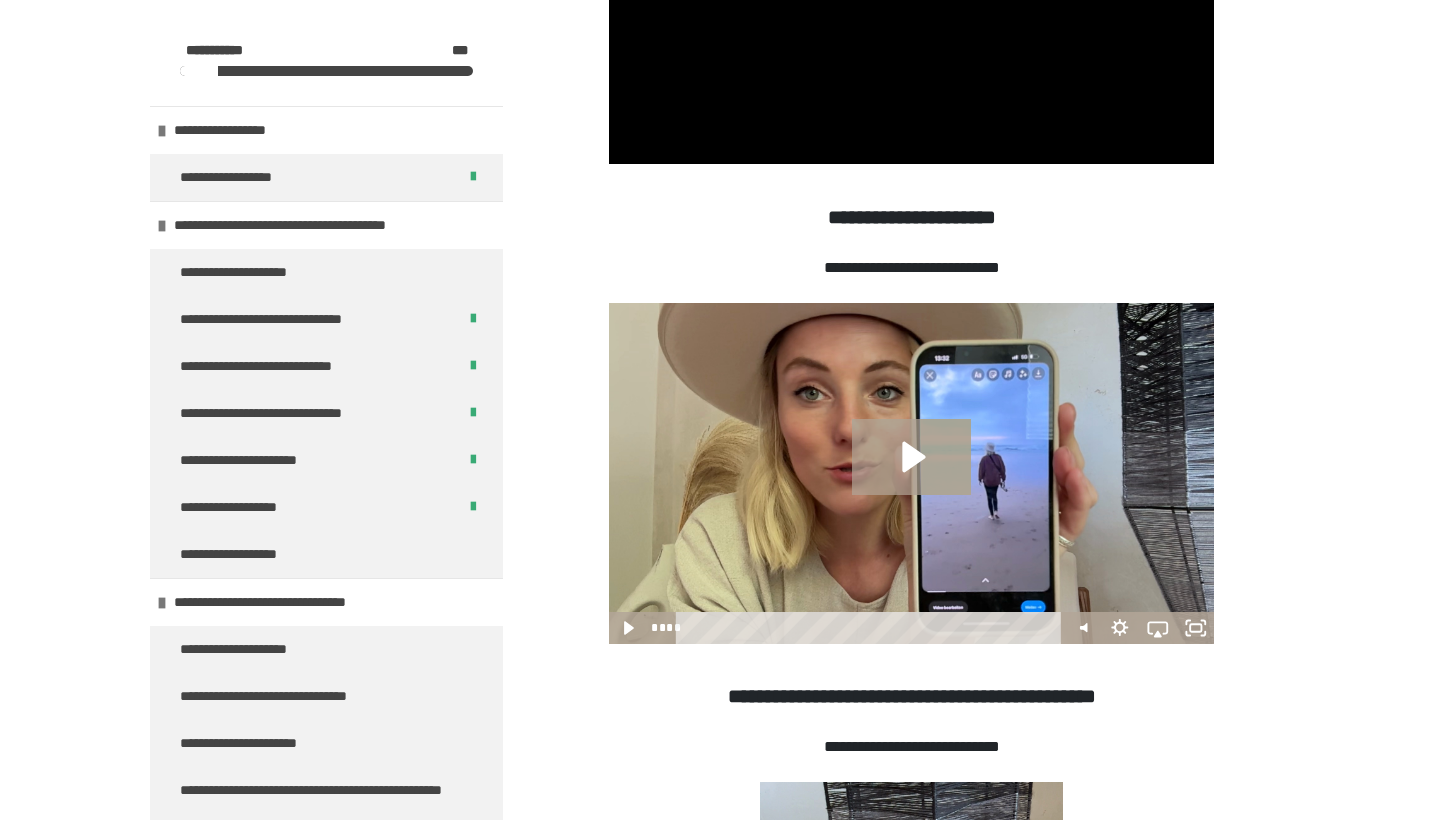 scroll, scrollTop: 1396, scrollLeft: 0, axis: vertical 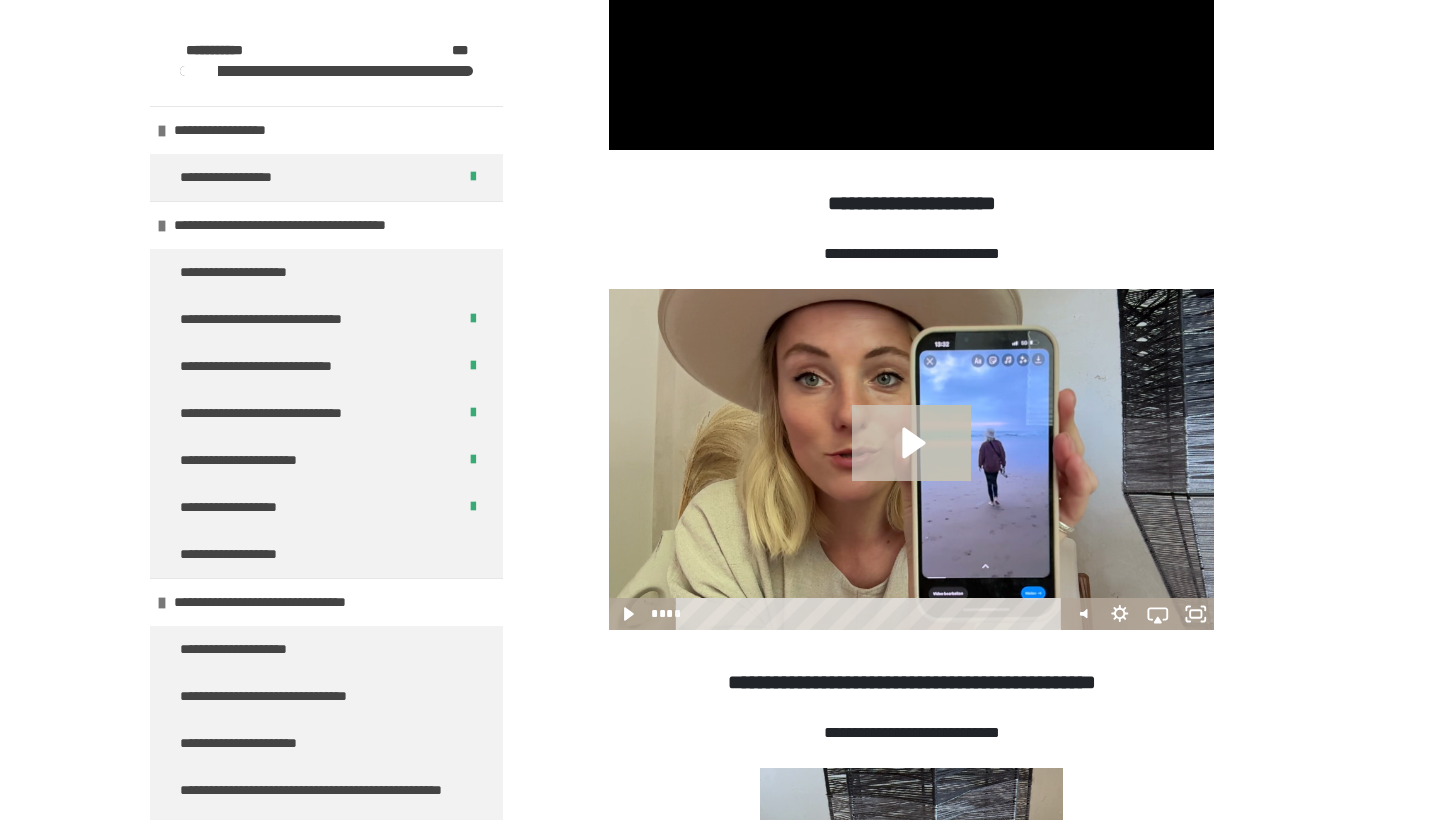 click 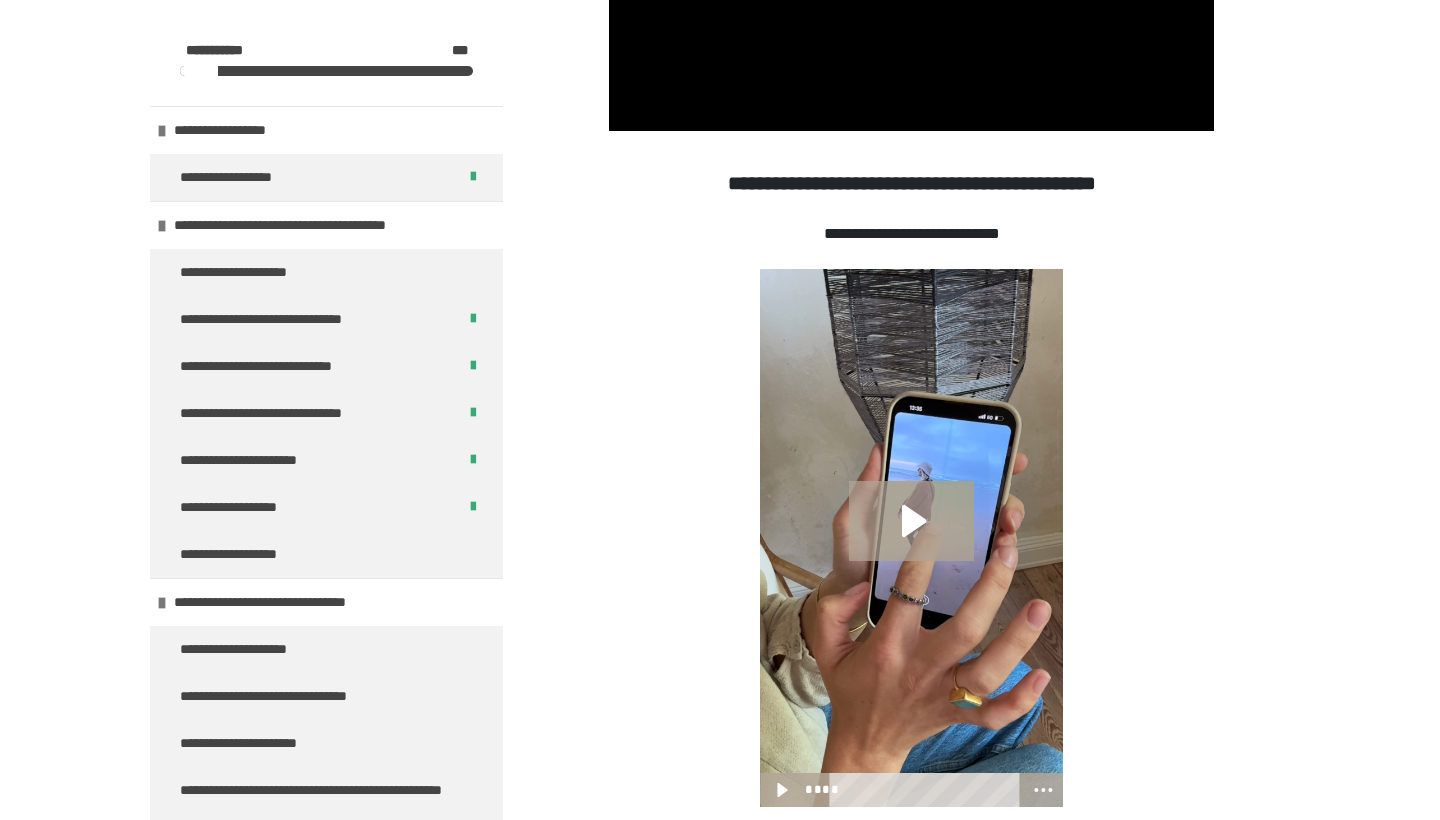 scroll, scrollTop: 1915, scrollLeft: 0, axis: vertical 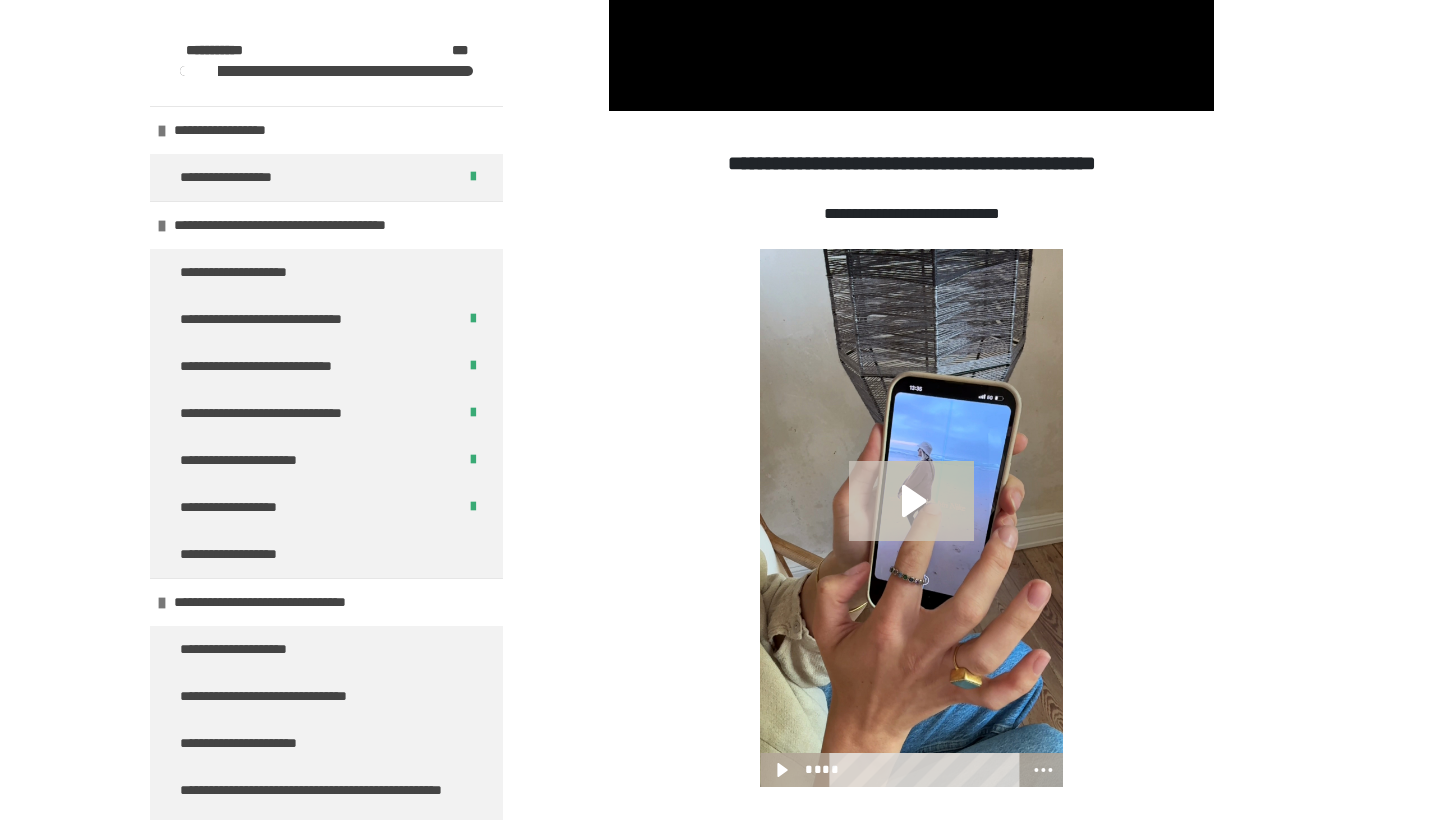 click 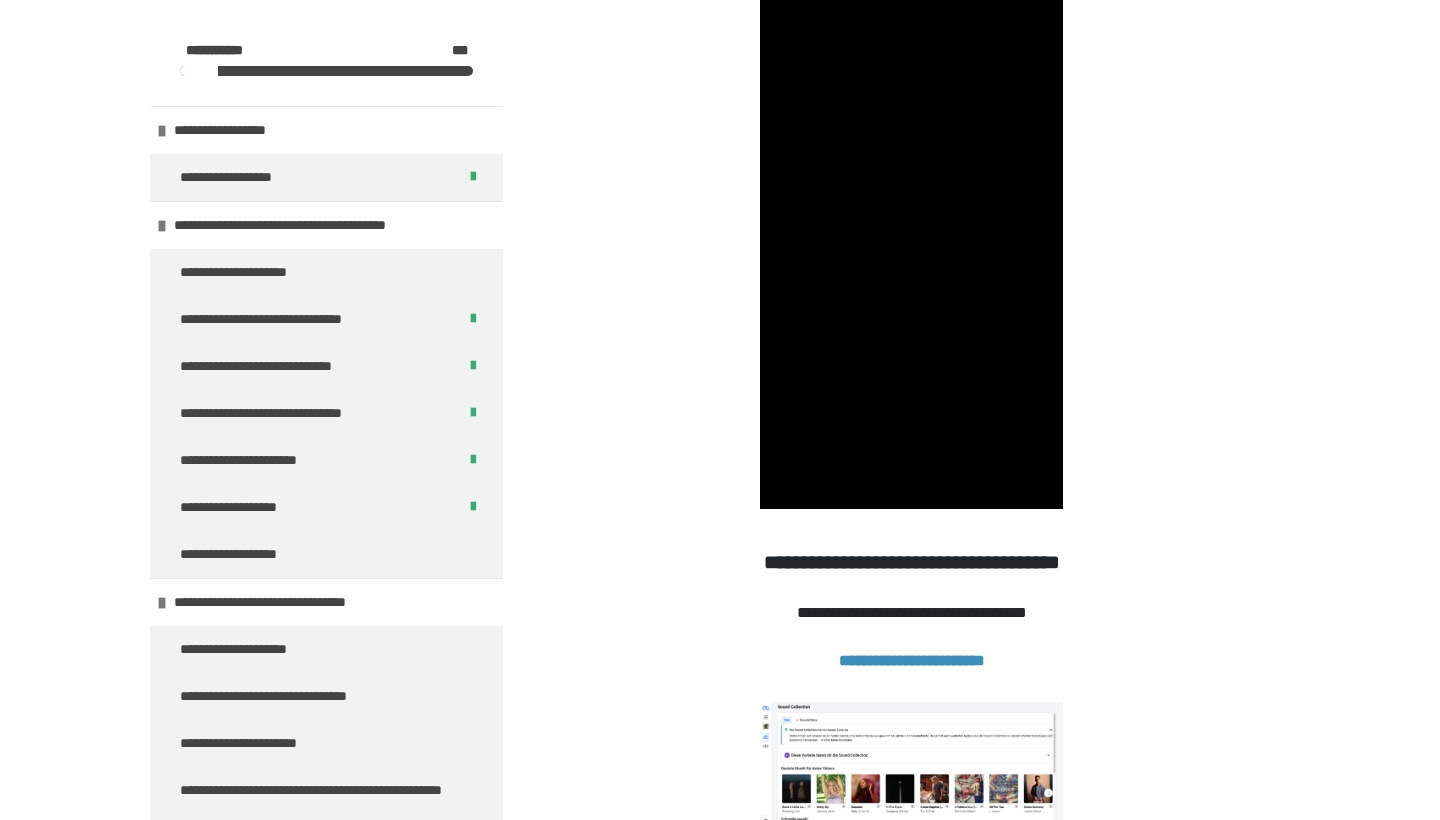 scroll, scrollTop: 2198, scrollLeft: 0, axis: vertical 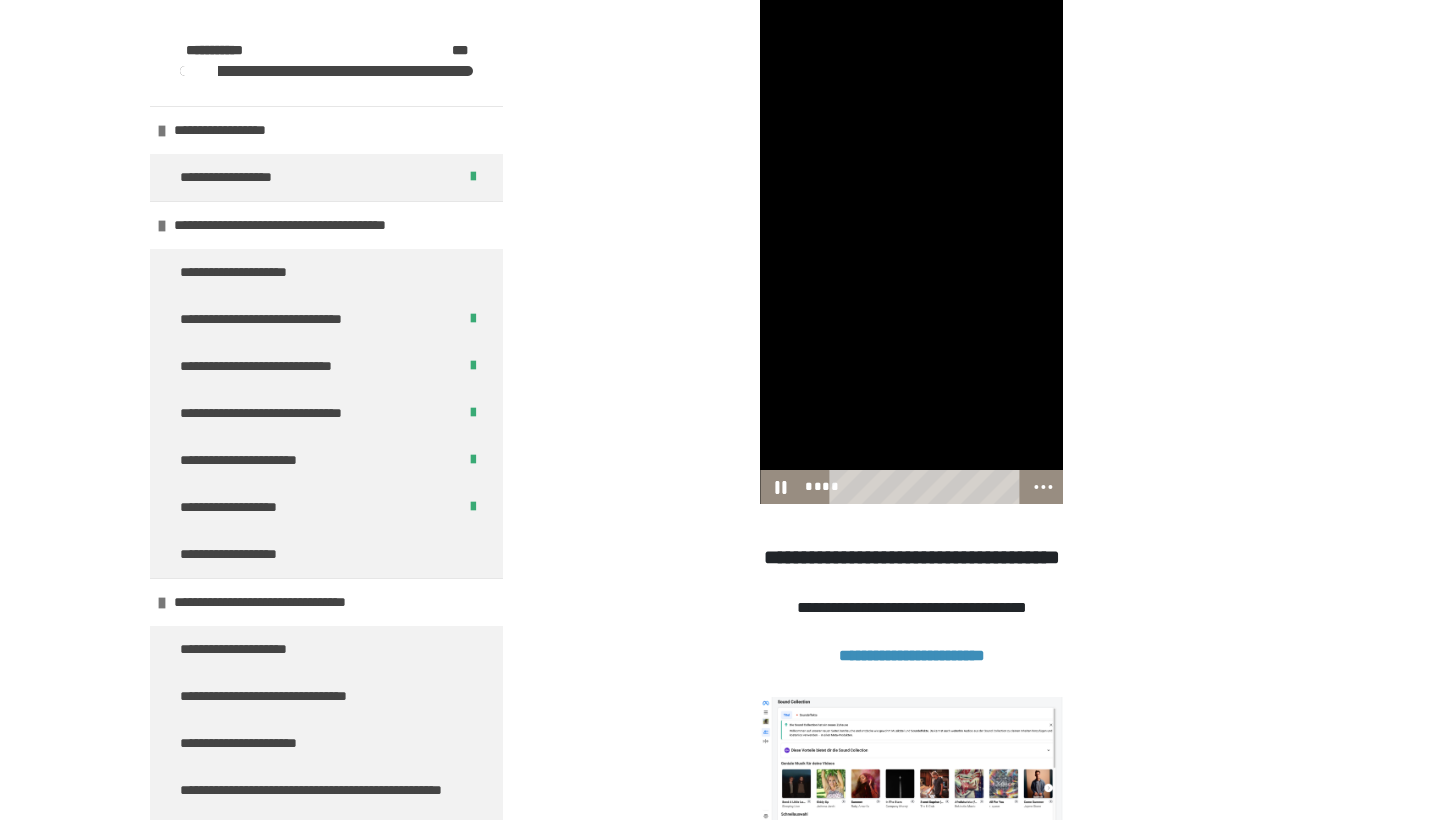 click at bounding box center [911, 235] 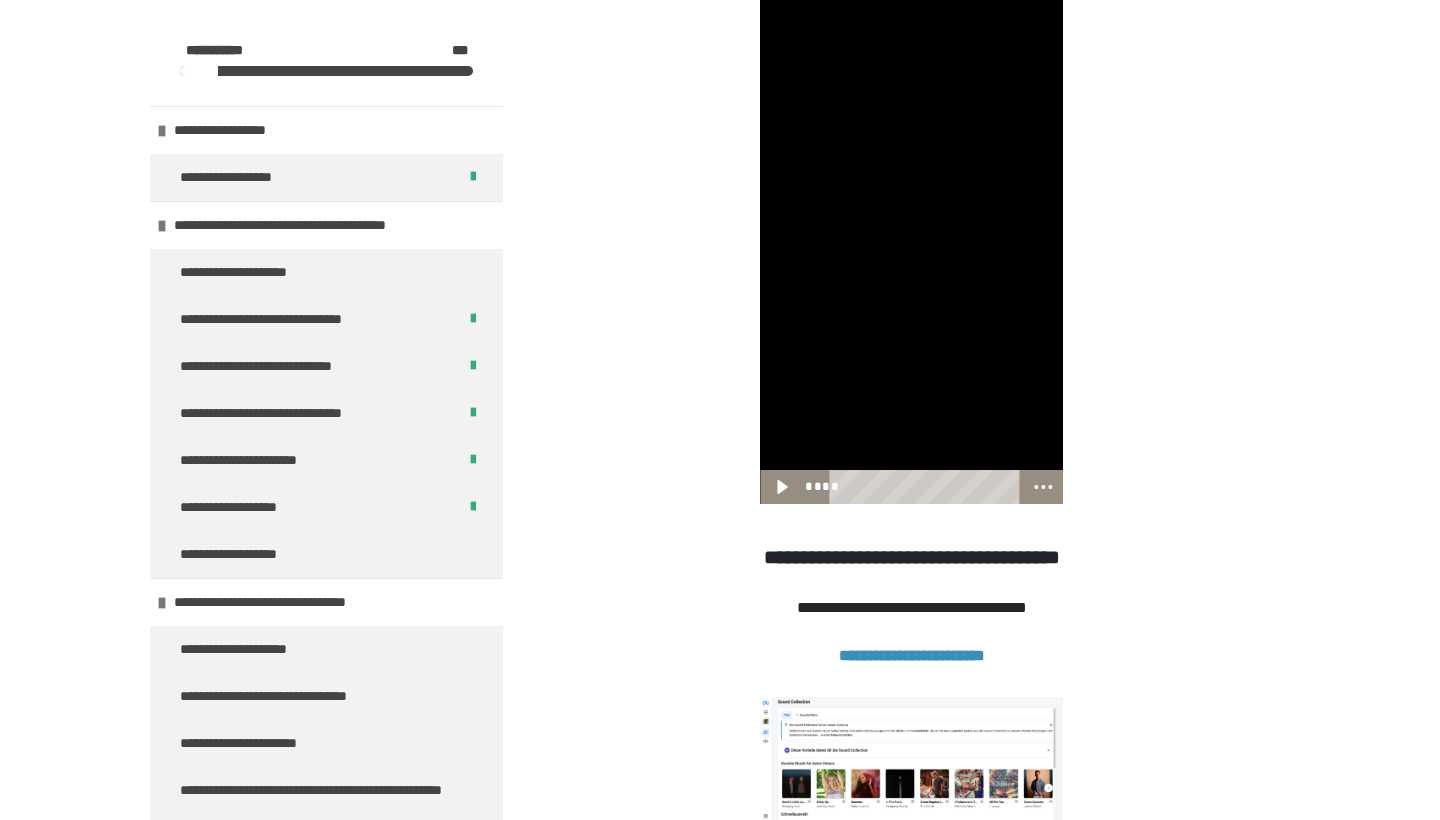 click at bounding box center (911, 235) 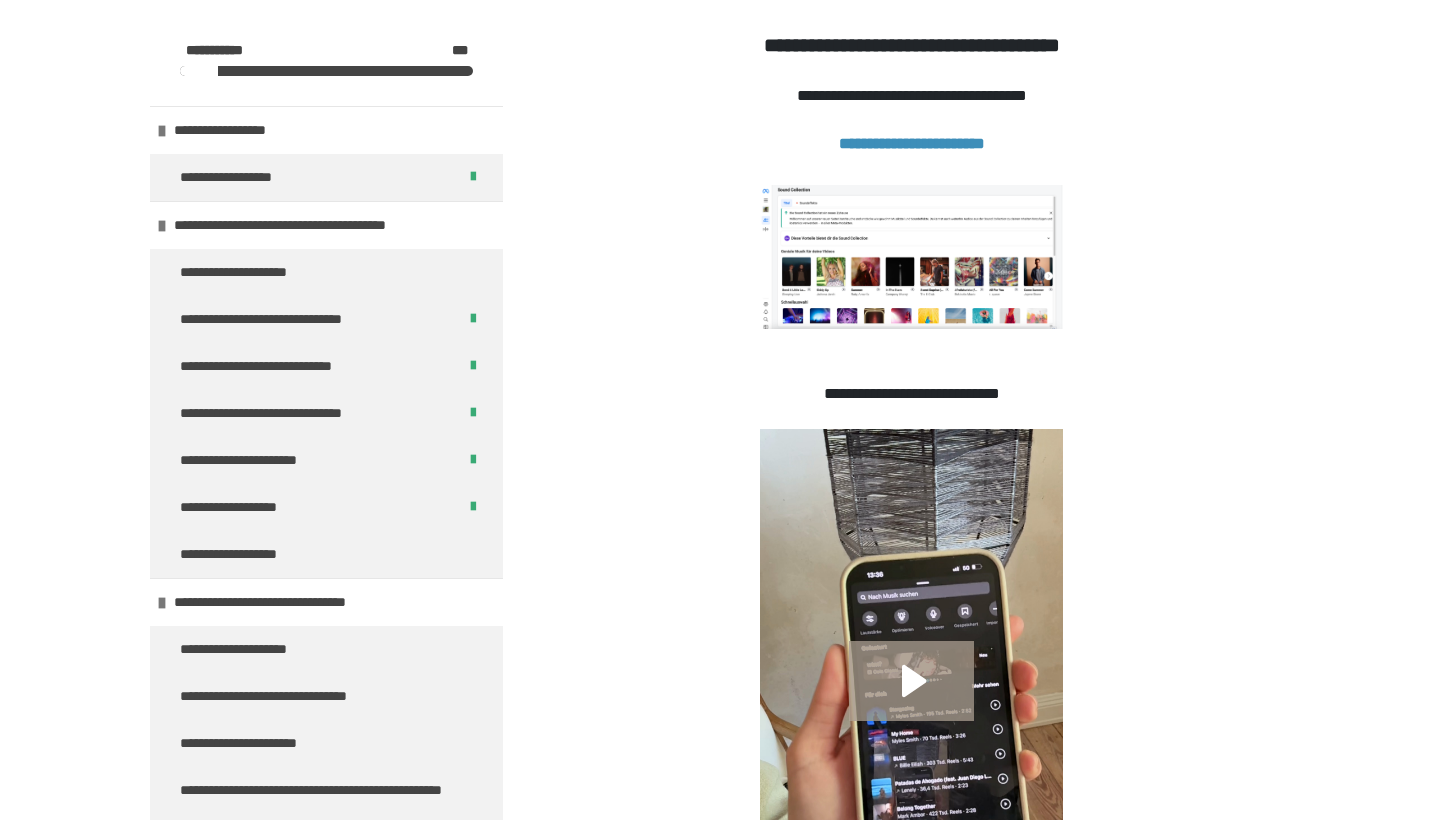 scroll, scrollTop: 2713, scrollLeft: 0, axis: vertical 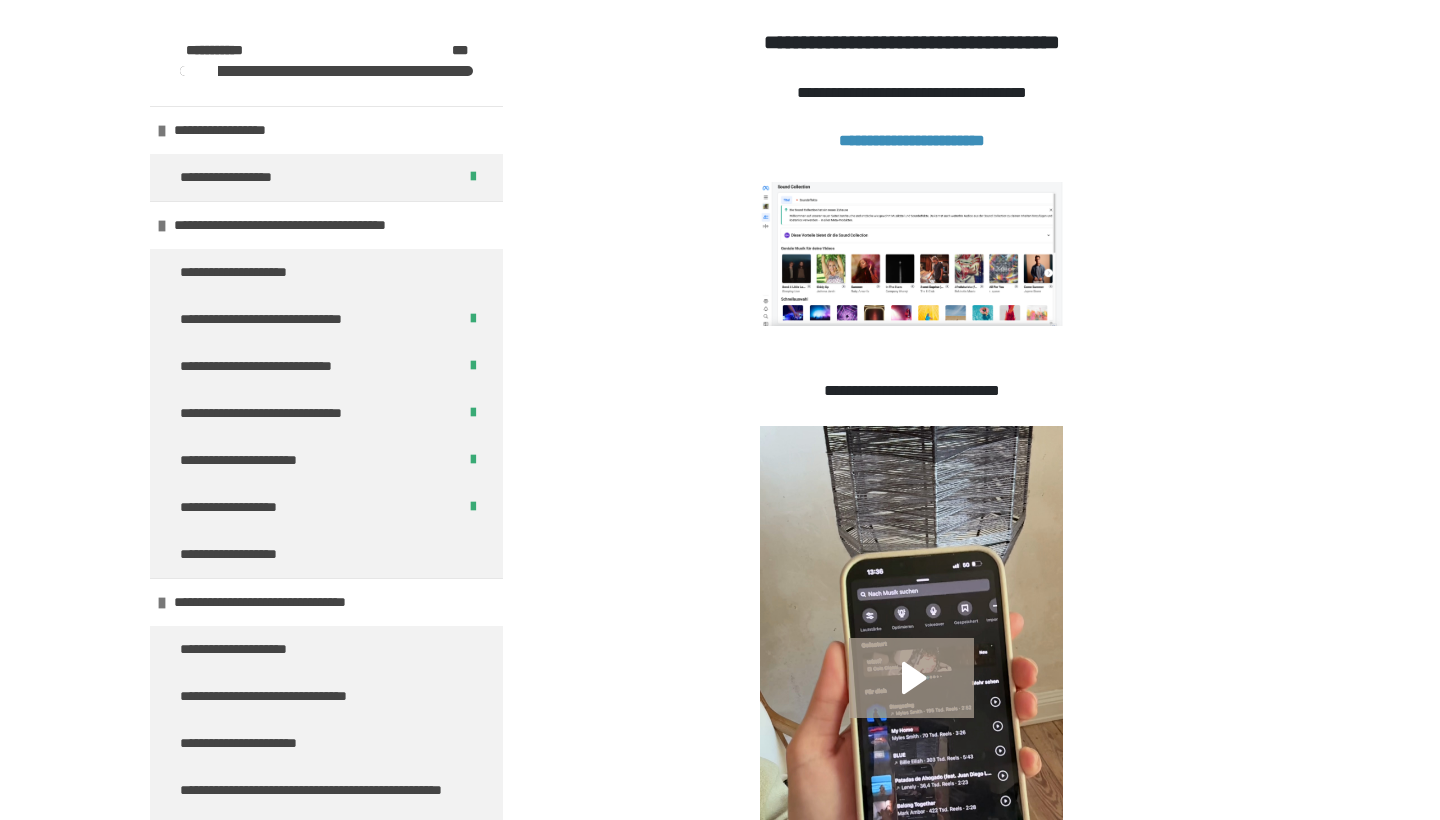click at bounding box center [911, 254] 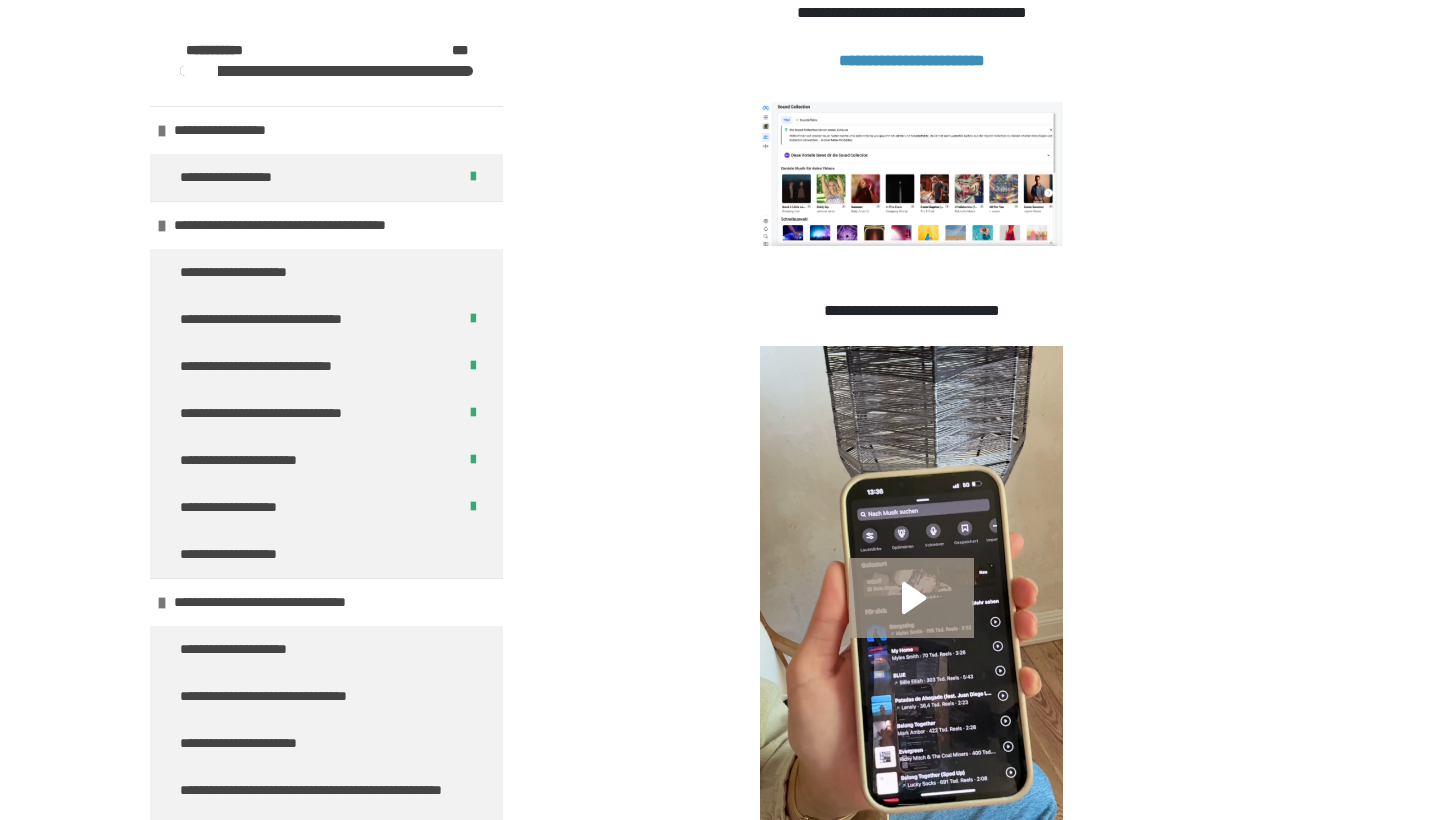 scroll, scrollTop: 2793, scrollLeft: 0, axis: vertical 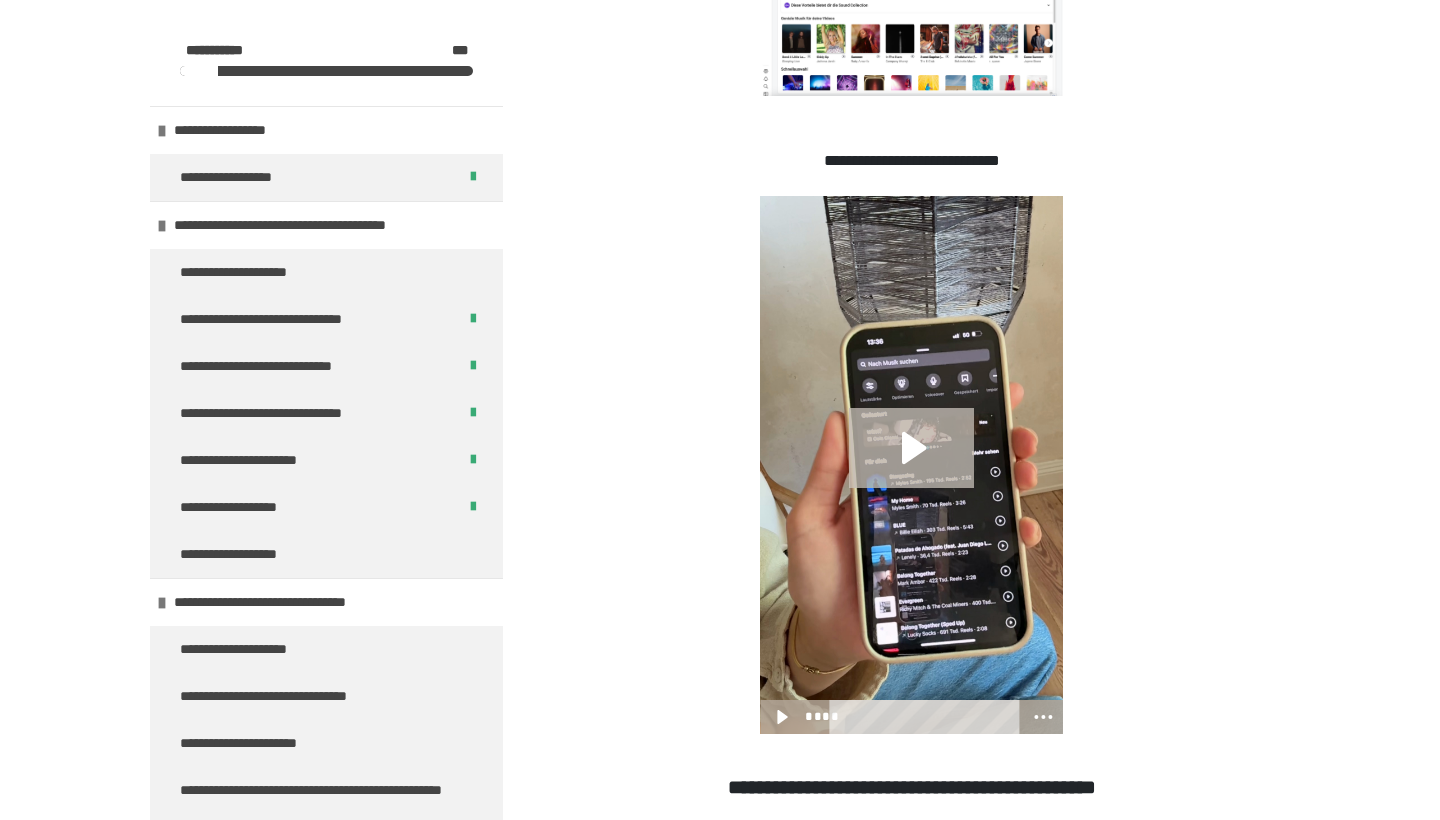 click 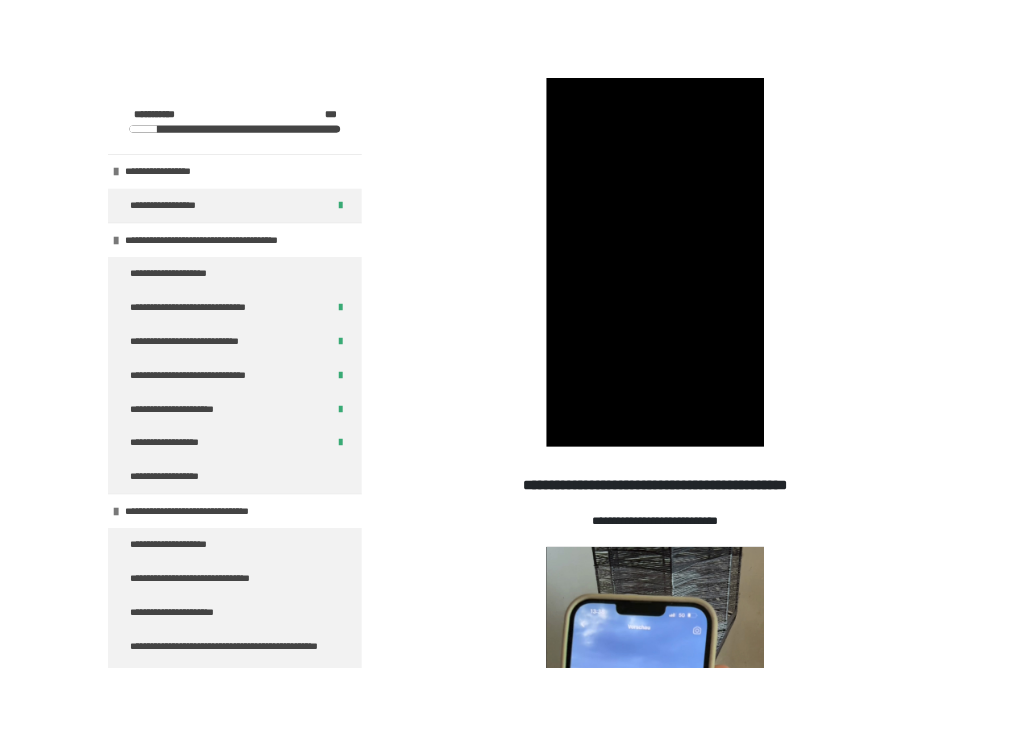 scroll, scrollTop: 3166, scrollLeft: 0, axis: vertical 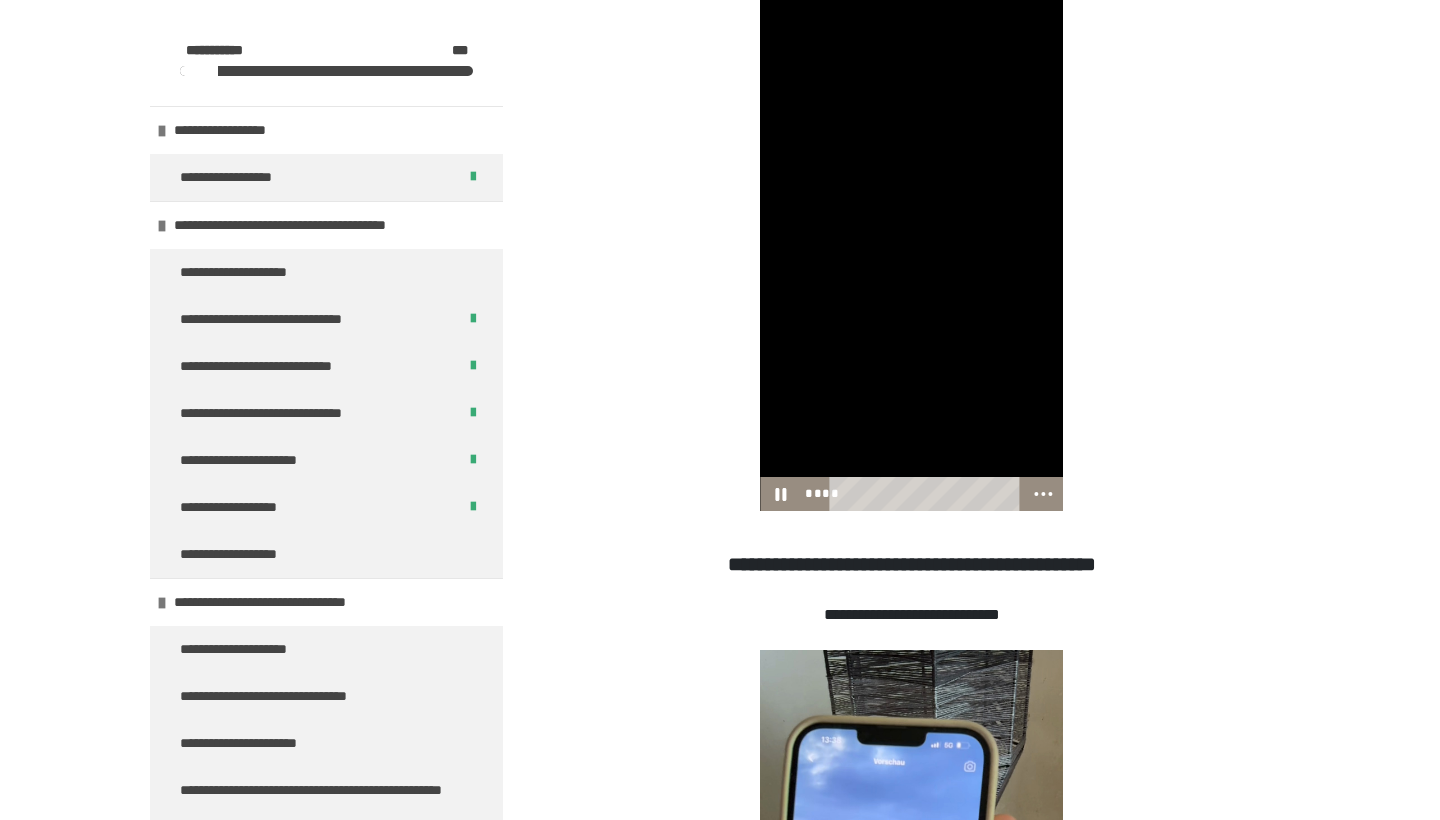 click at bounding box center [911, 242] 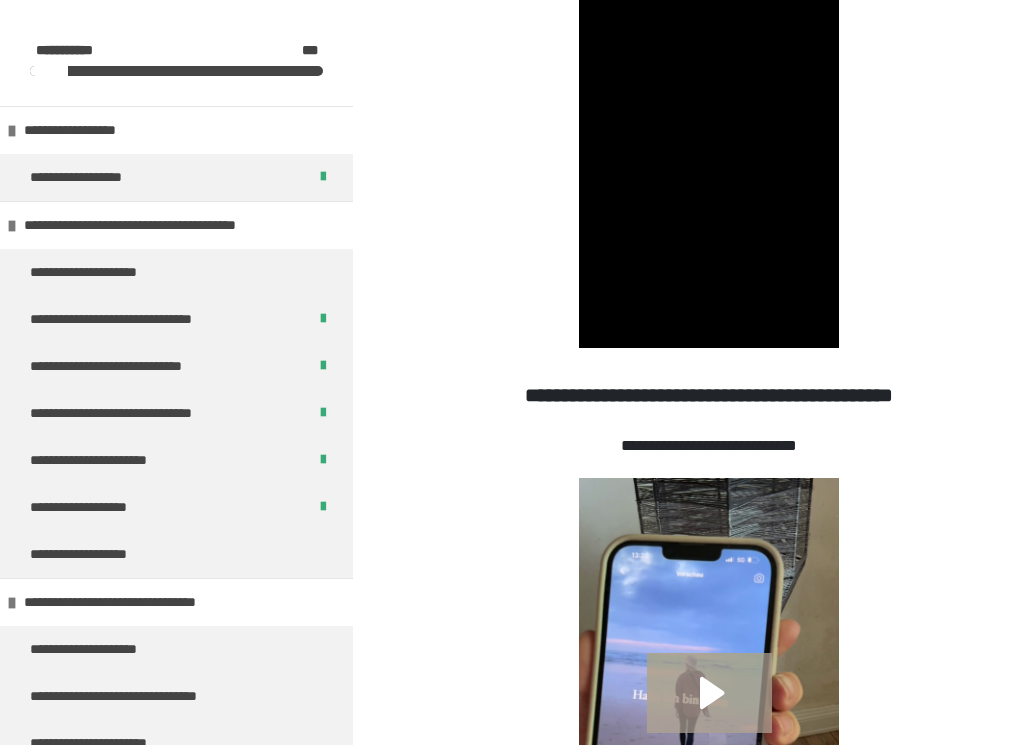 scroll, scrollTop: 2910, scrollLeft: 0, axis: vertical 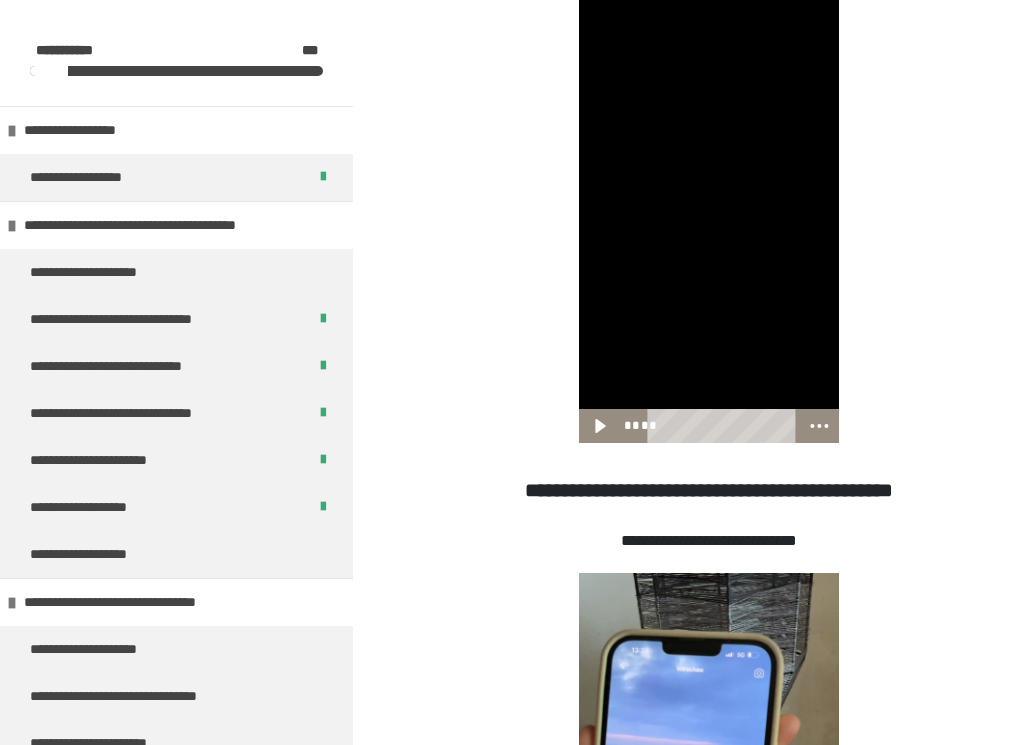 click at bounding box center (709, 211) 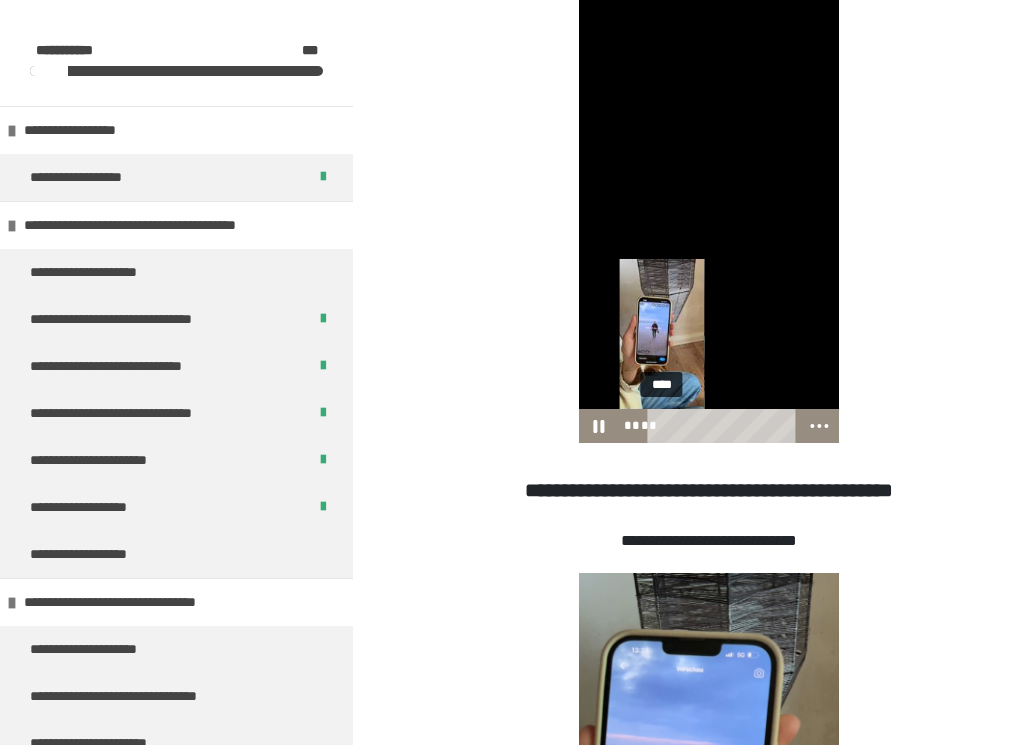click on "****" at bounding box center [725, 426] 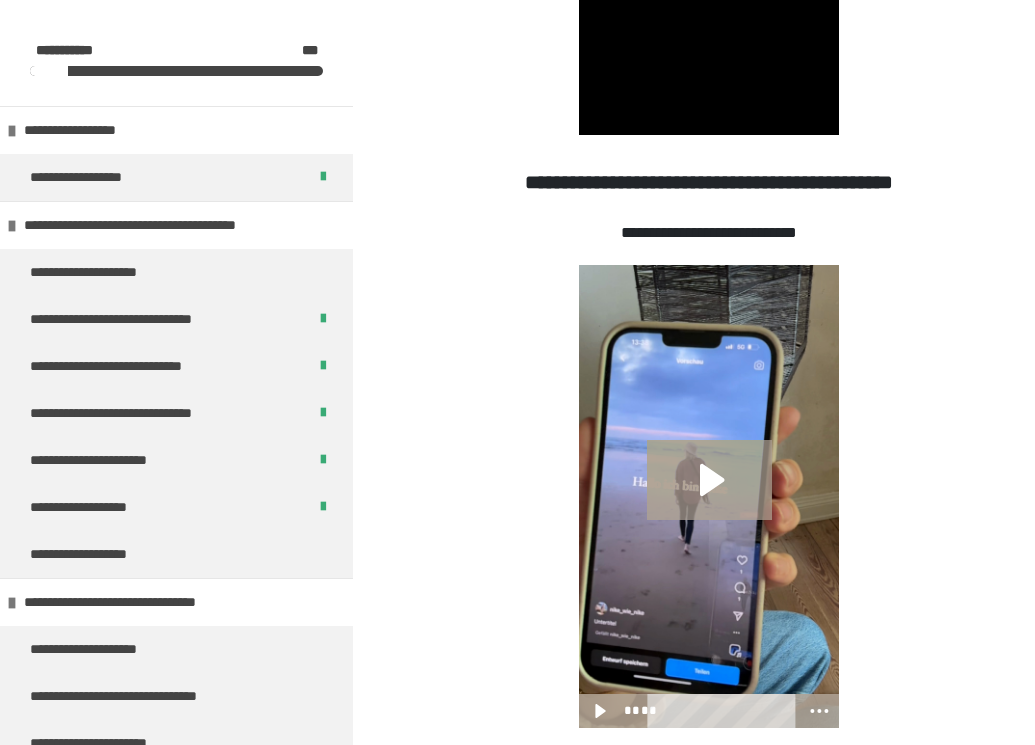 scroll, scrollTop: 3223, scrollLeft: 0, axis: vertical 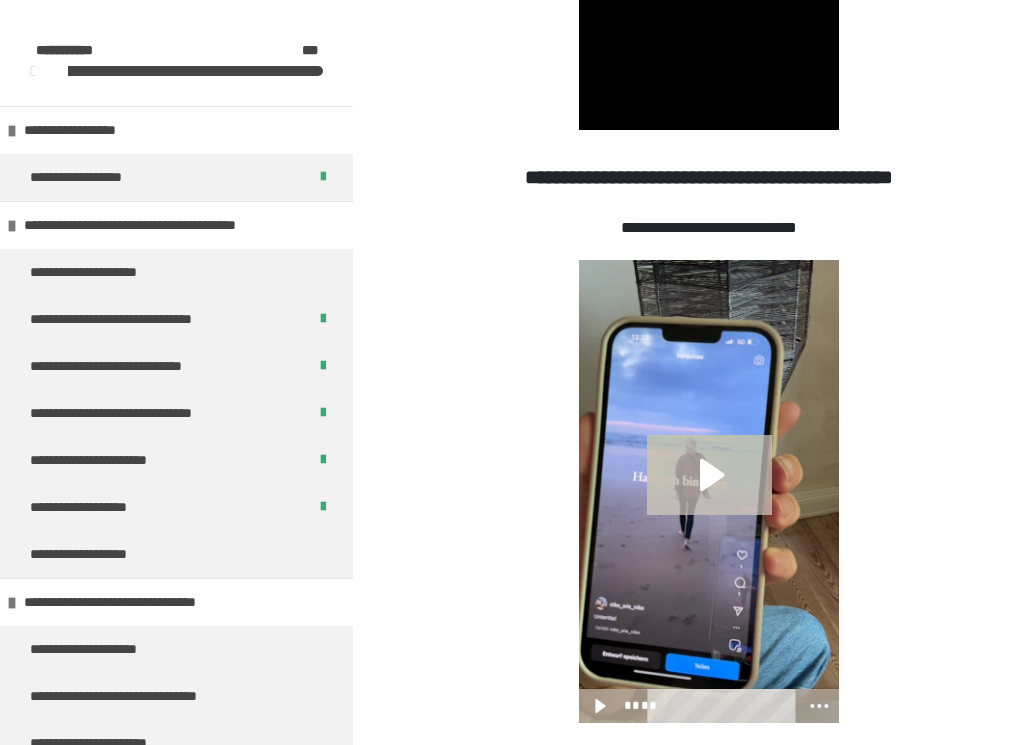 click 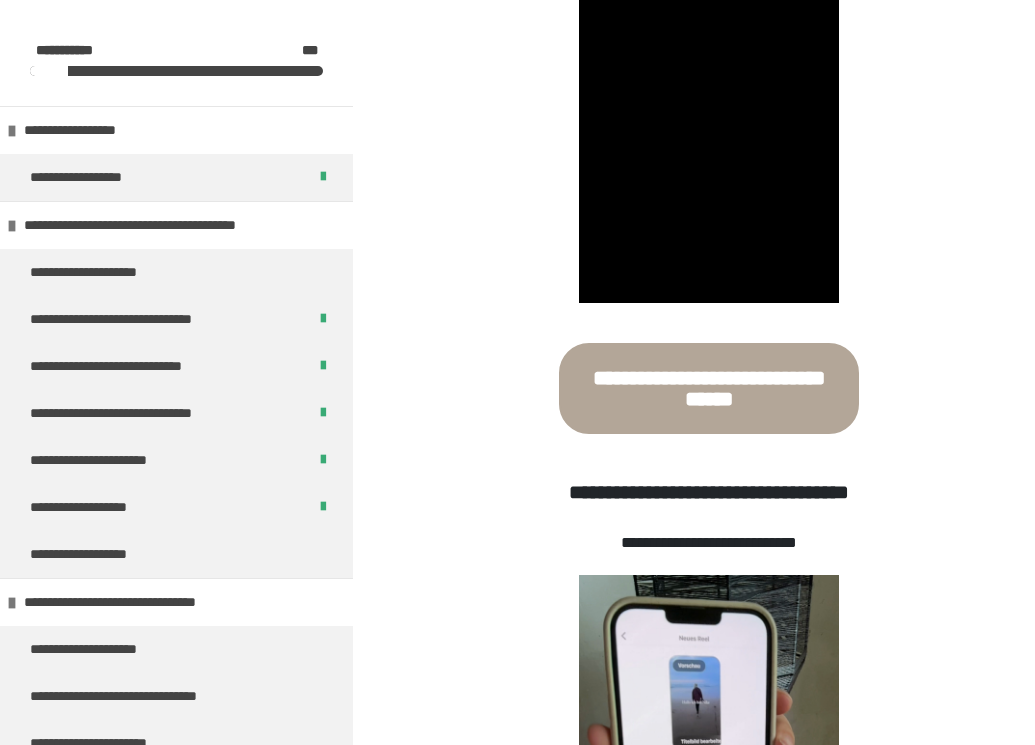 scroll, scrollTop: 3666, scrollLeft: 0, axis: vertical 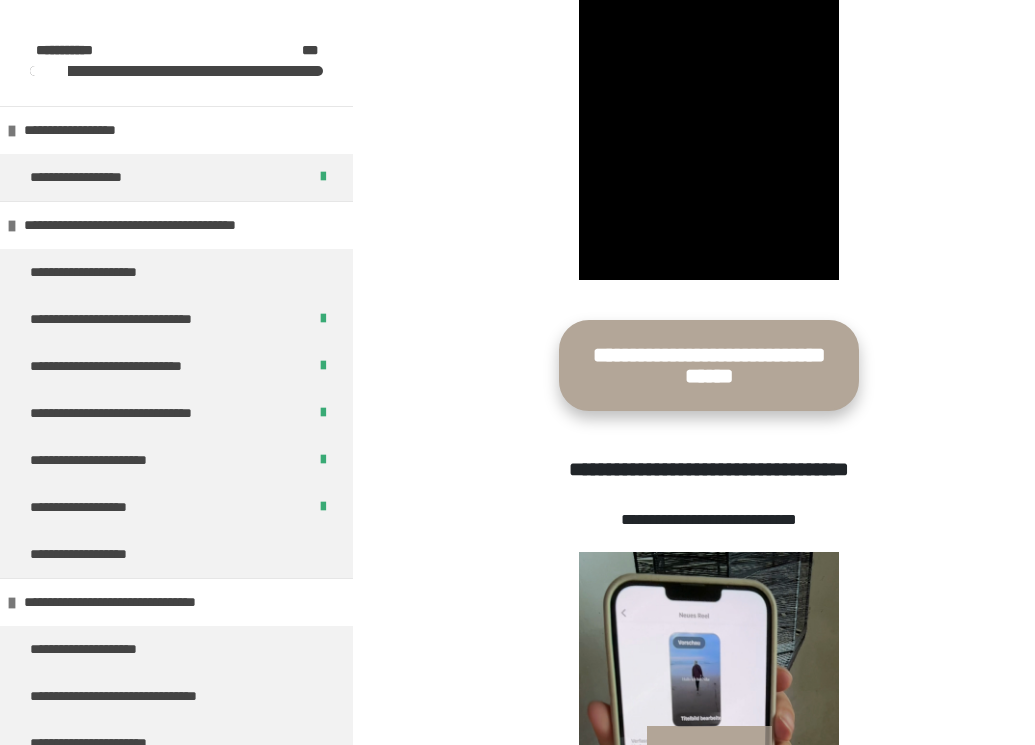 click on "**********" at bounding box center (709, 365) 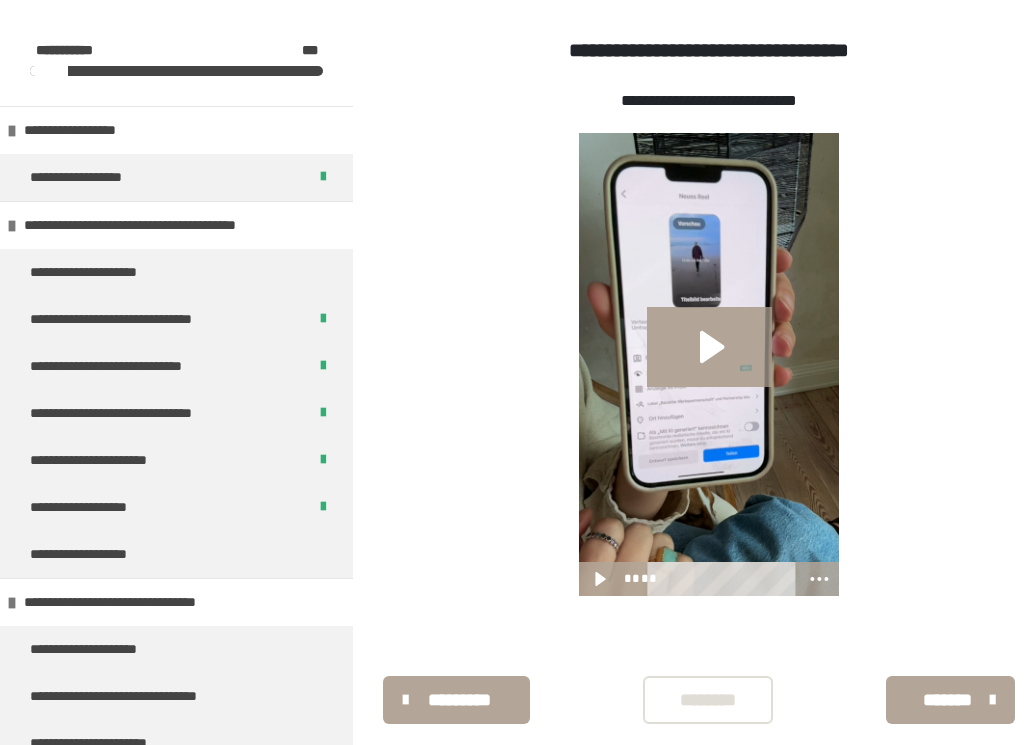 scroll, scrollTop: 4083, scrollLeft: 0, axis: vertical 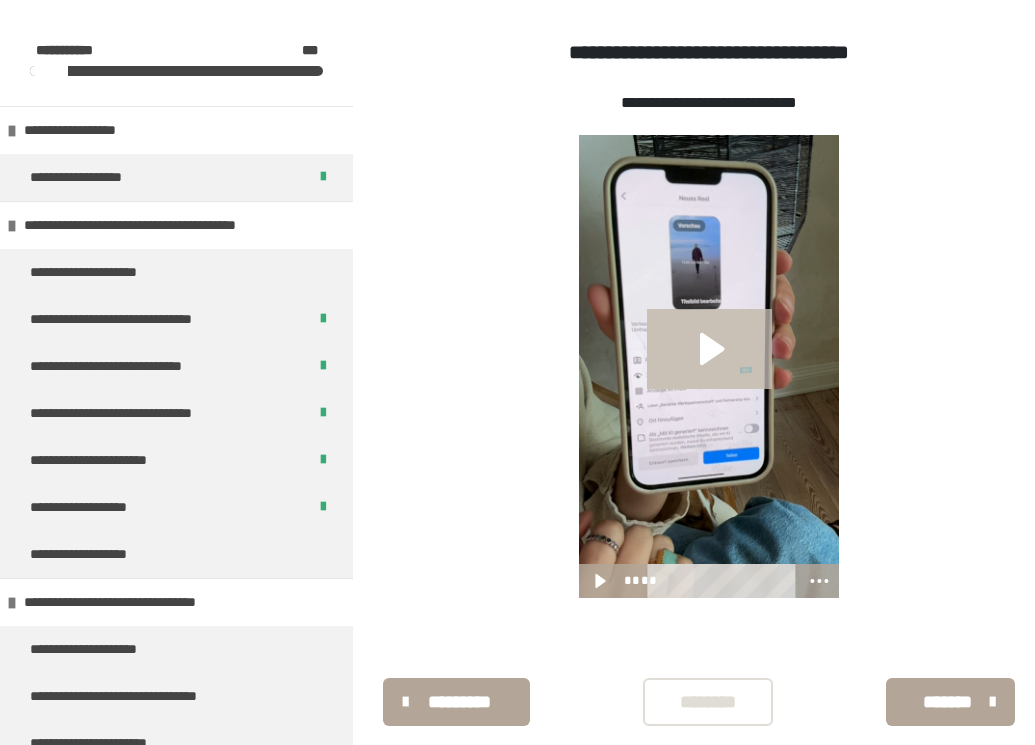 click 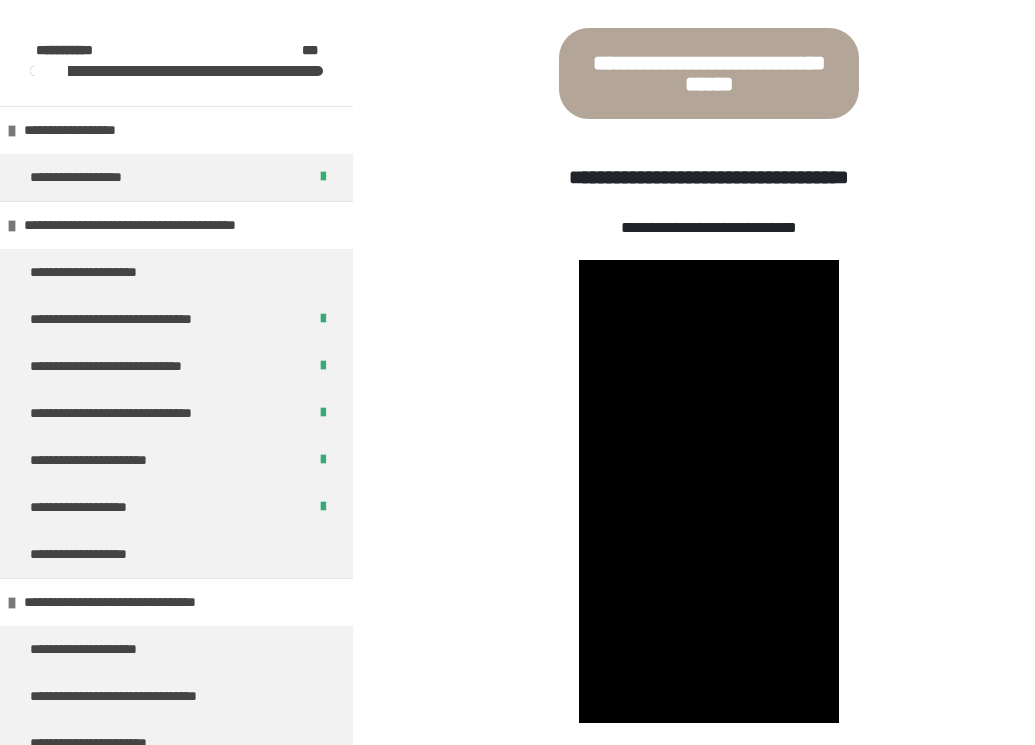 scroll, scrollTop: 3937, scrollLeft: 0, axis: vertical 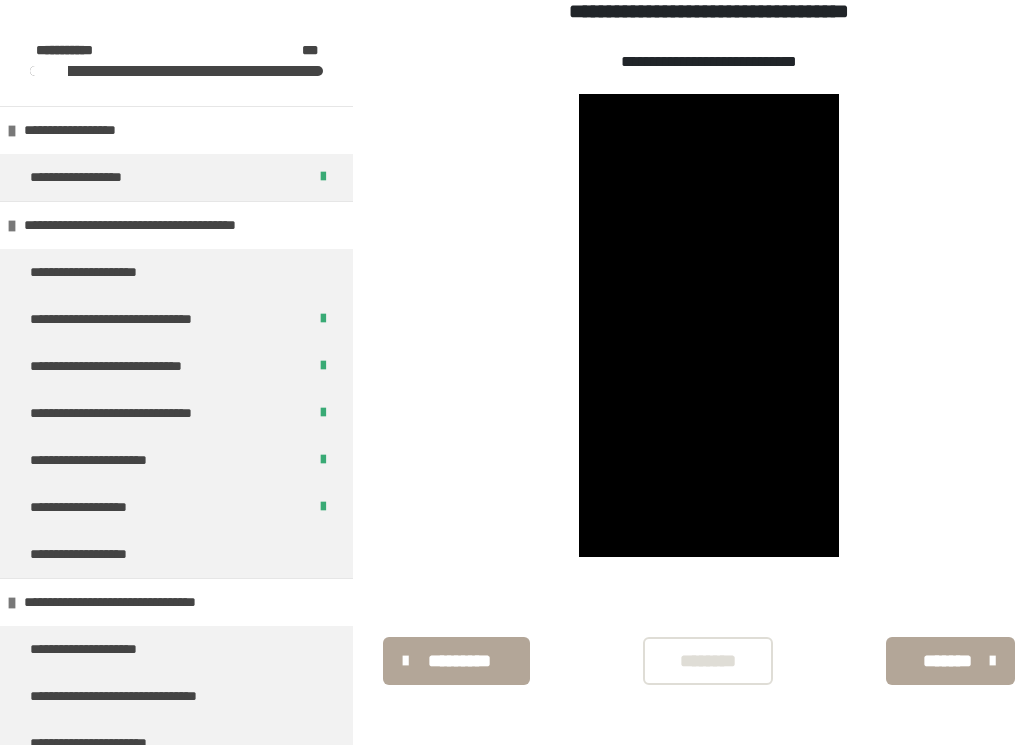 click on "********" at bounding box center [708, 661] 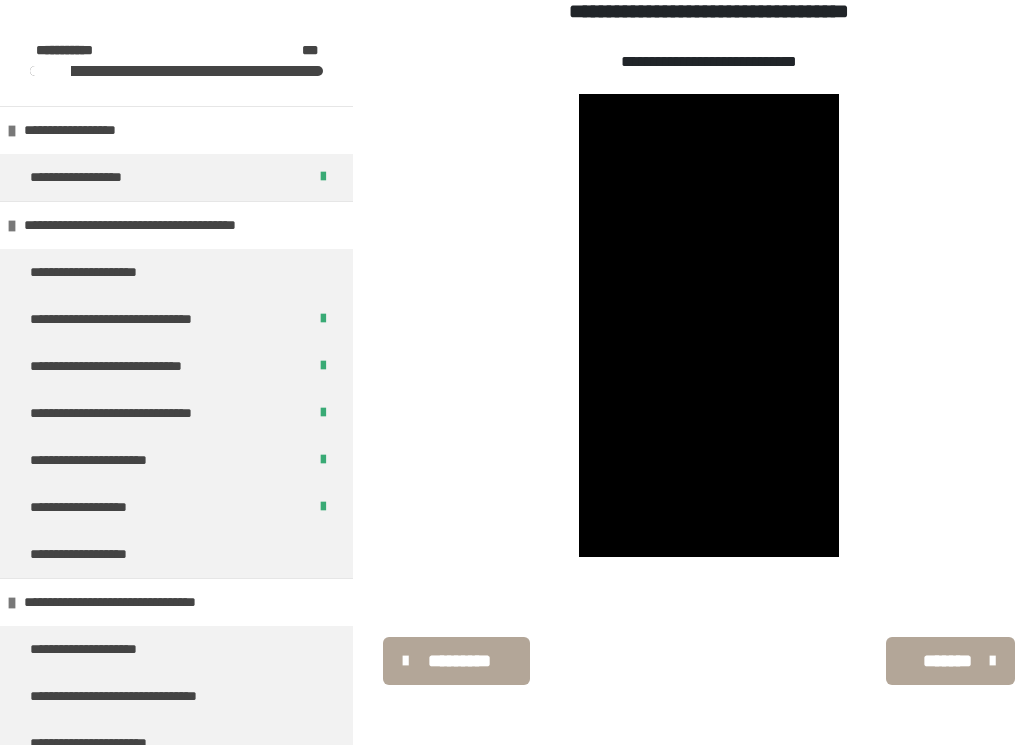 scroll, scrollTop: 4124, scrollLeft: 0, axis: vertical 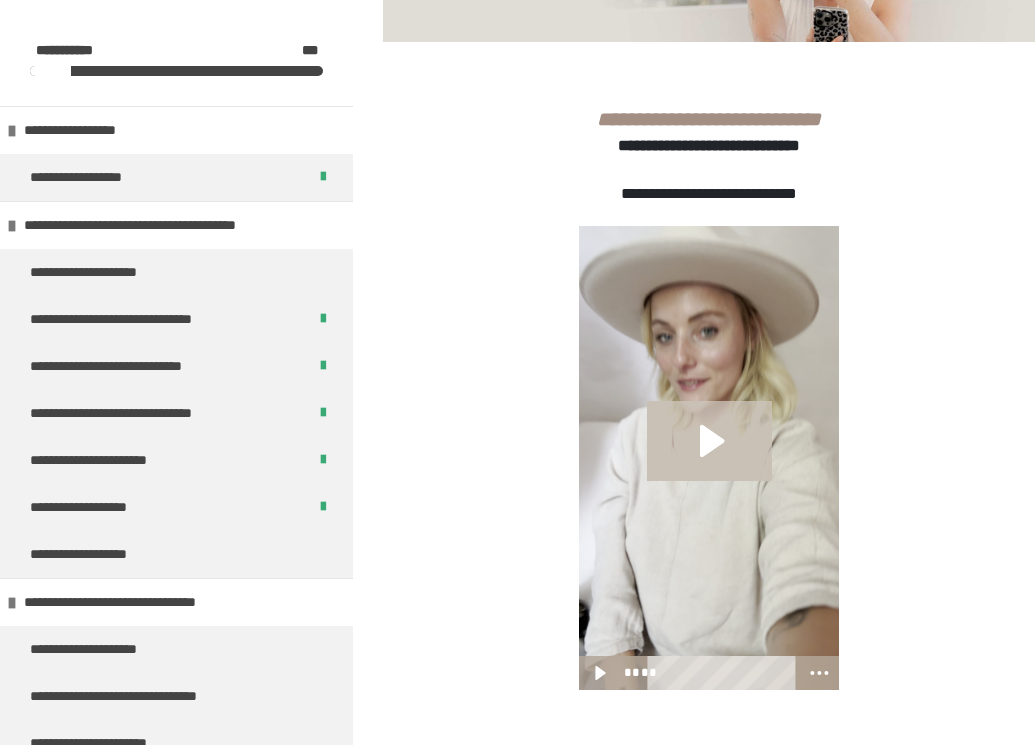 click 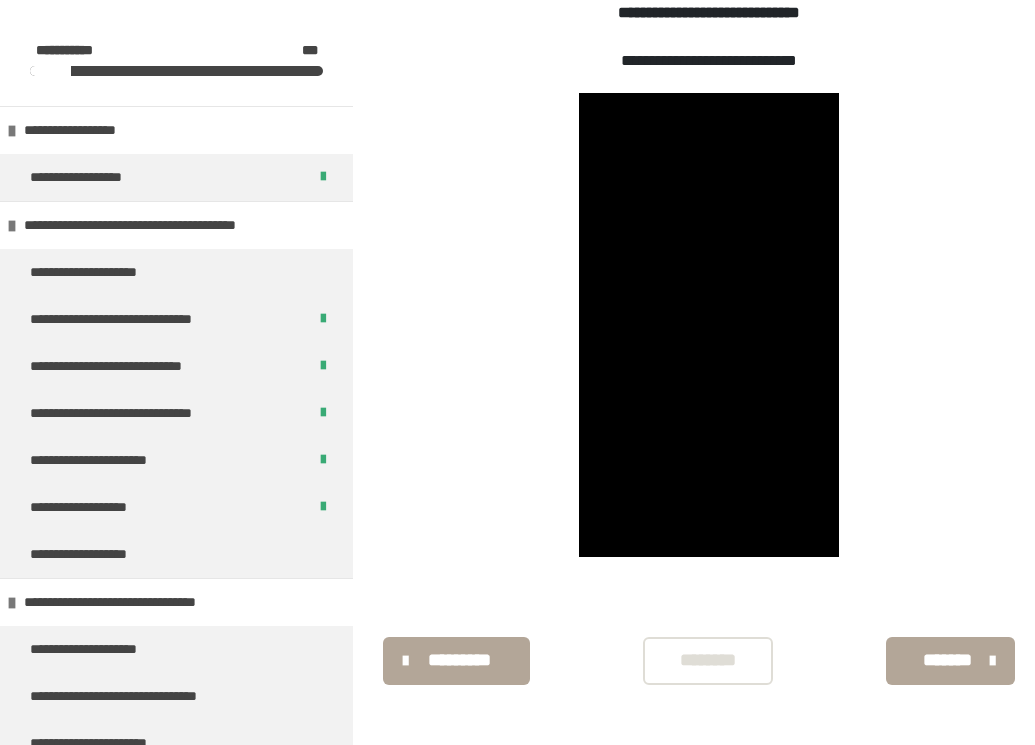 scroll, scrollTop: 571, scrollLeft: 0, axis: vertical 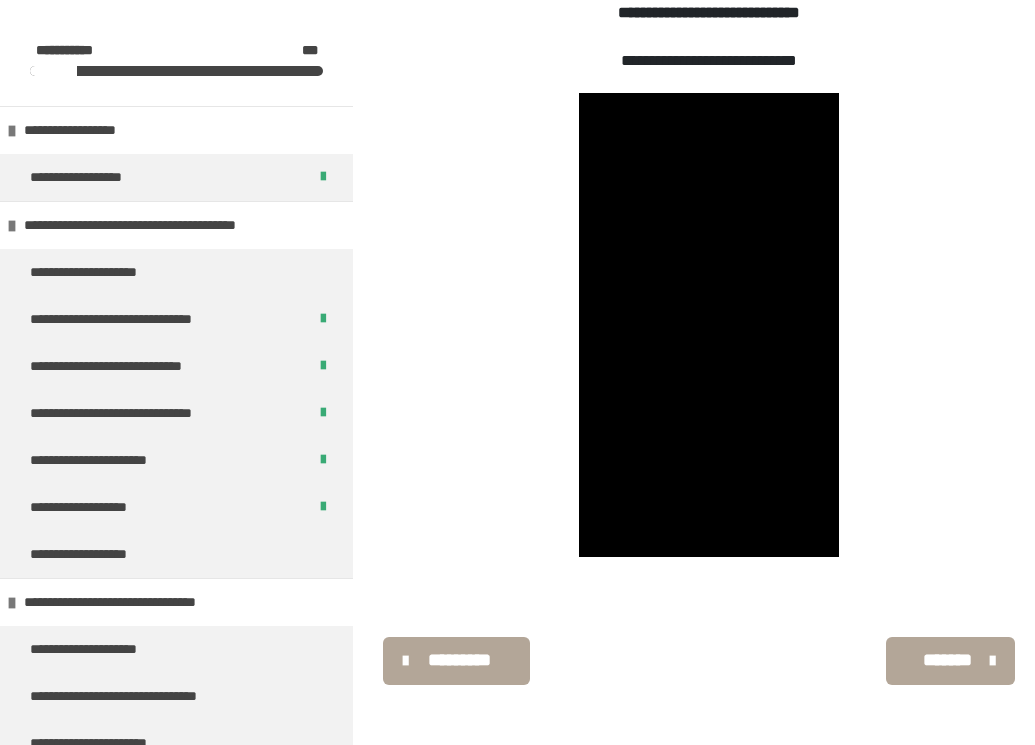 click on "*******" at bounding box center [948, 660] 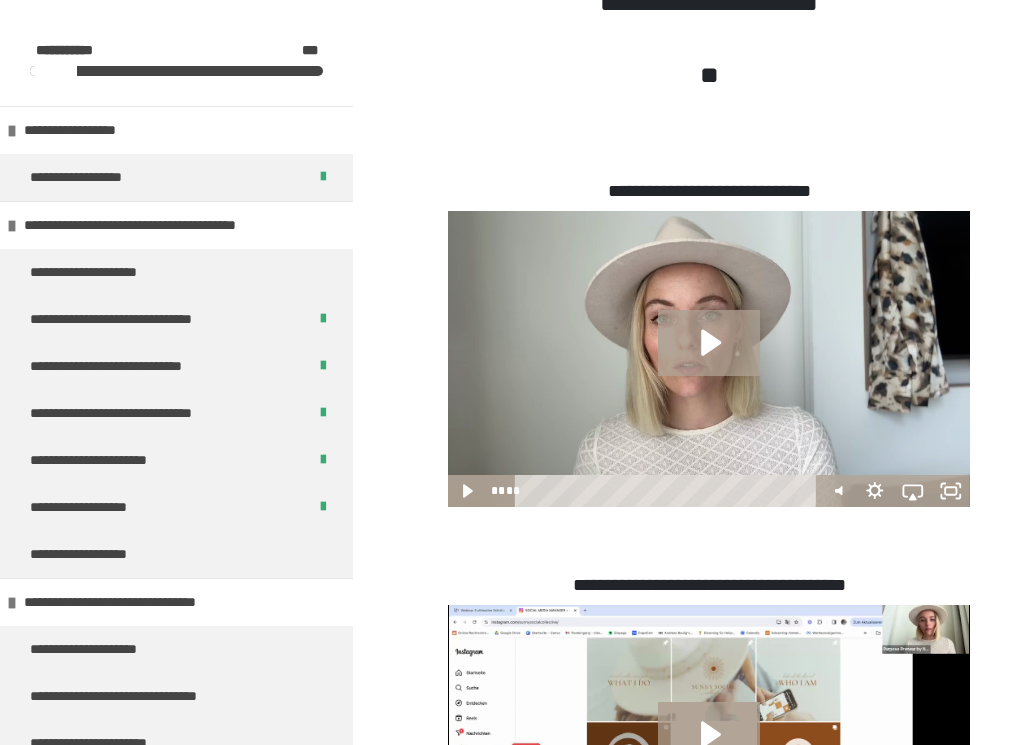 scroll, scrollTop: 851, scrollLeft: 0, axis: vertical 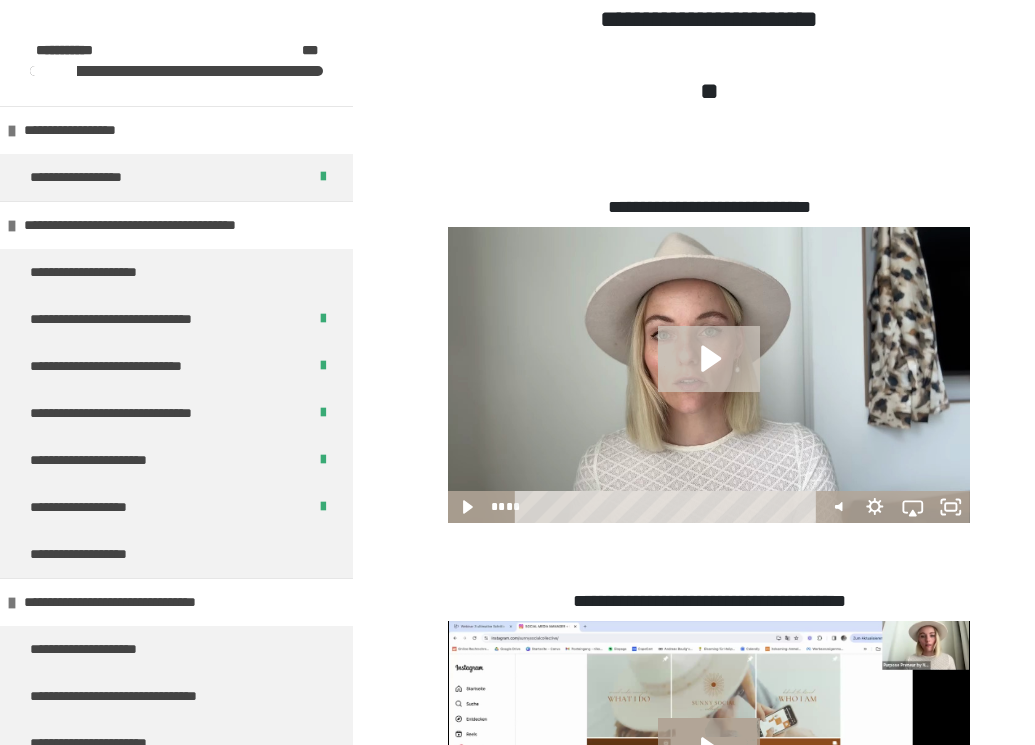 click 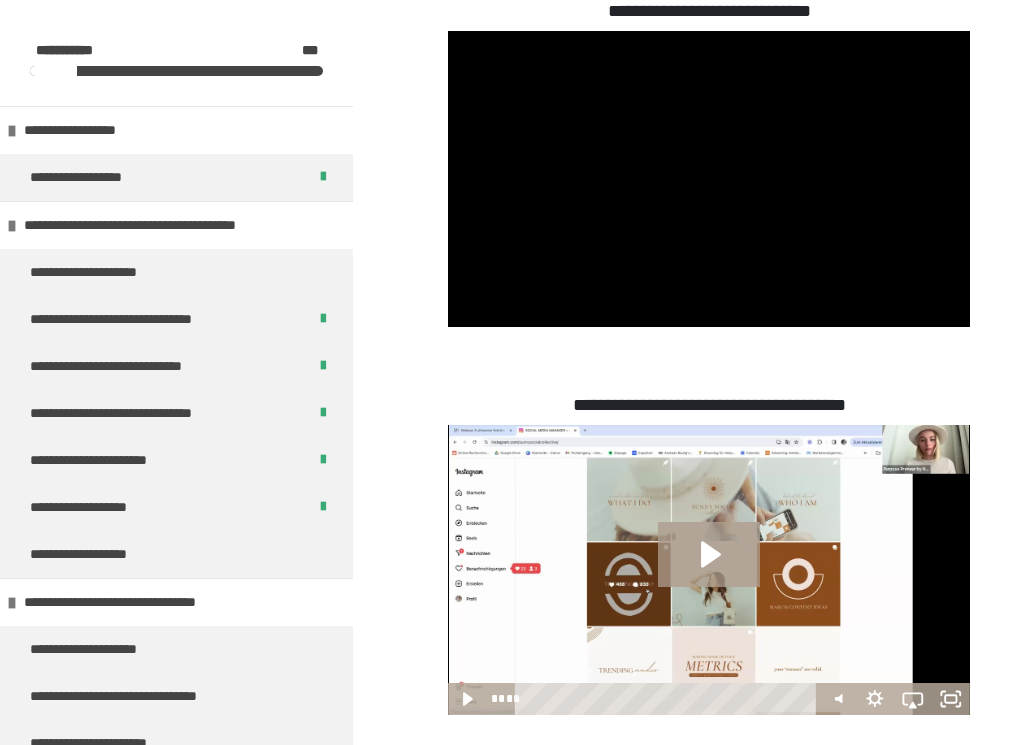 scroll, scrollTop: 1063, scrollLeft: 0, axis: vertical 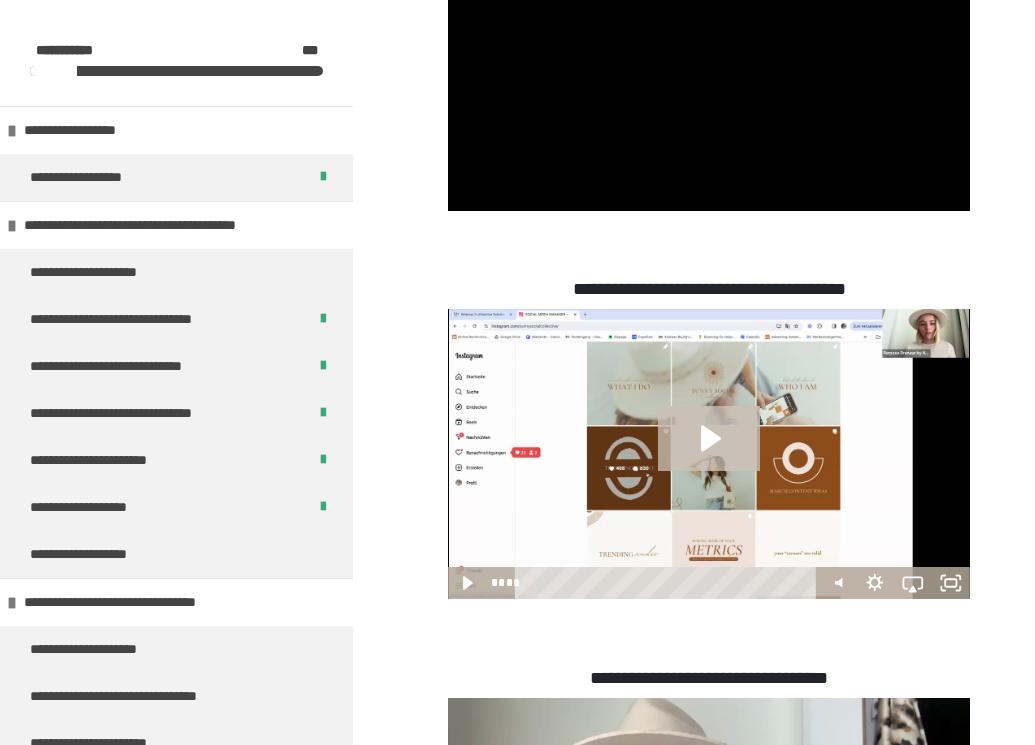 click 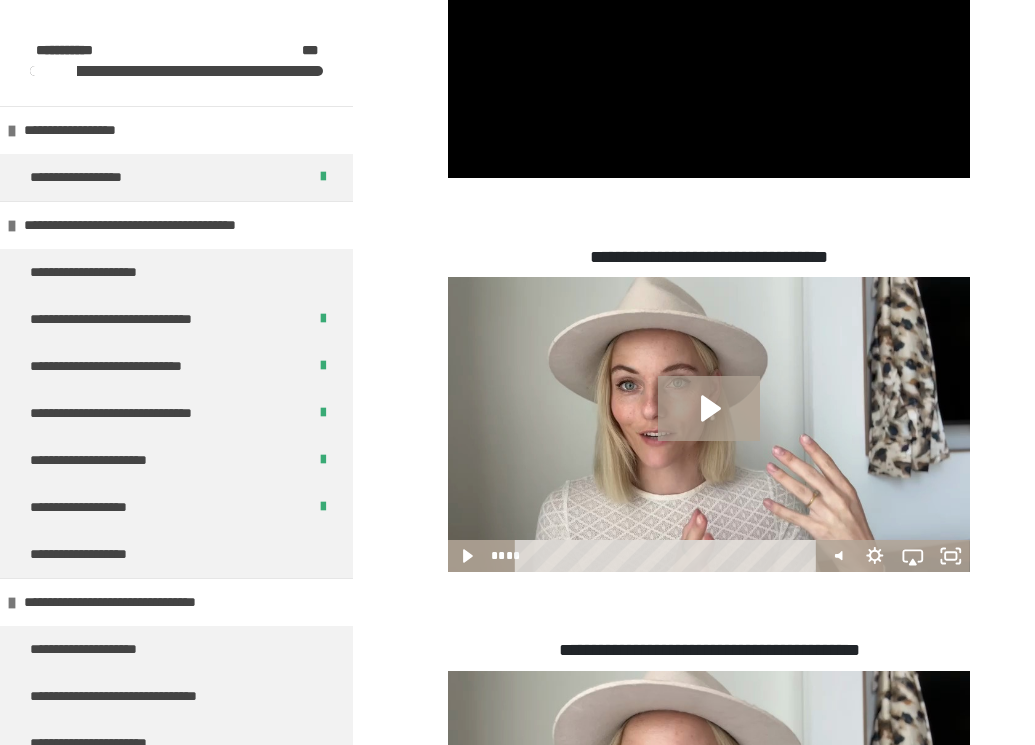 scroll, scrollTop: 1591, scrollLeft: 0, axis: vertical 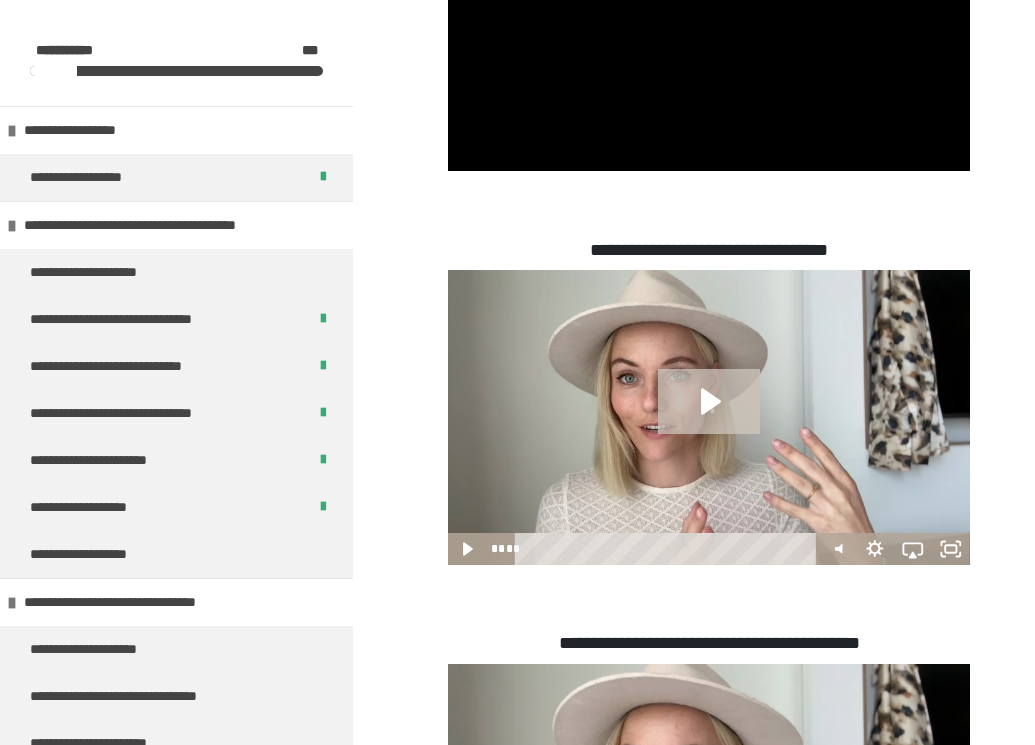click 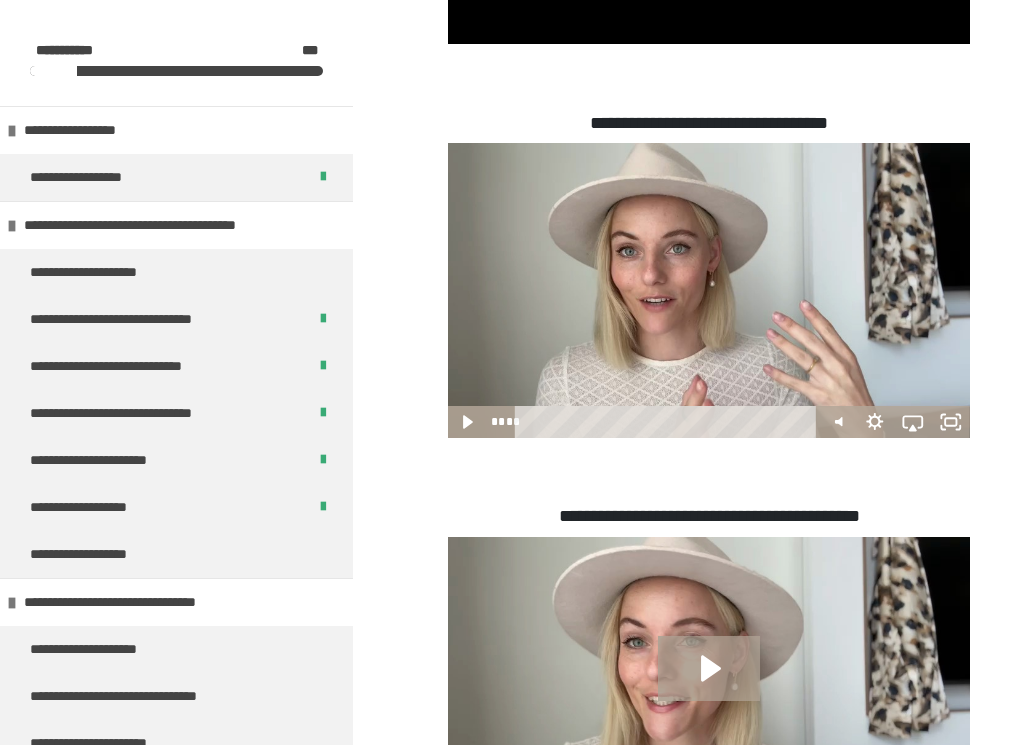 scroll, scrollTop: 1719, scrollLeft: 0, axis: vertical 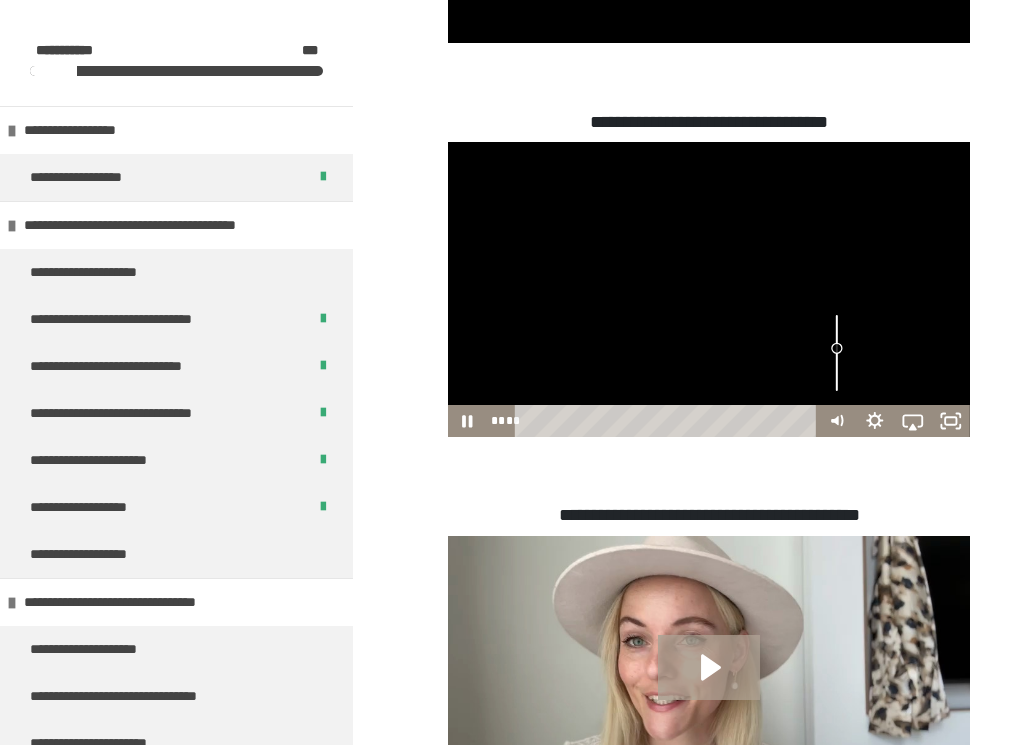 click at bounding box center (837, 353) 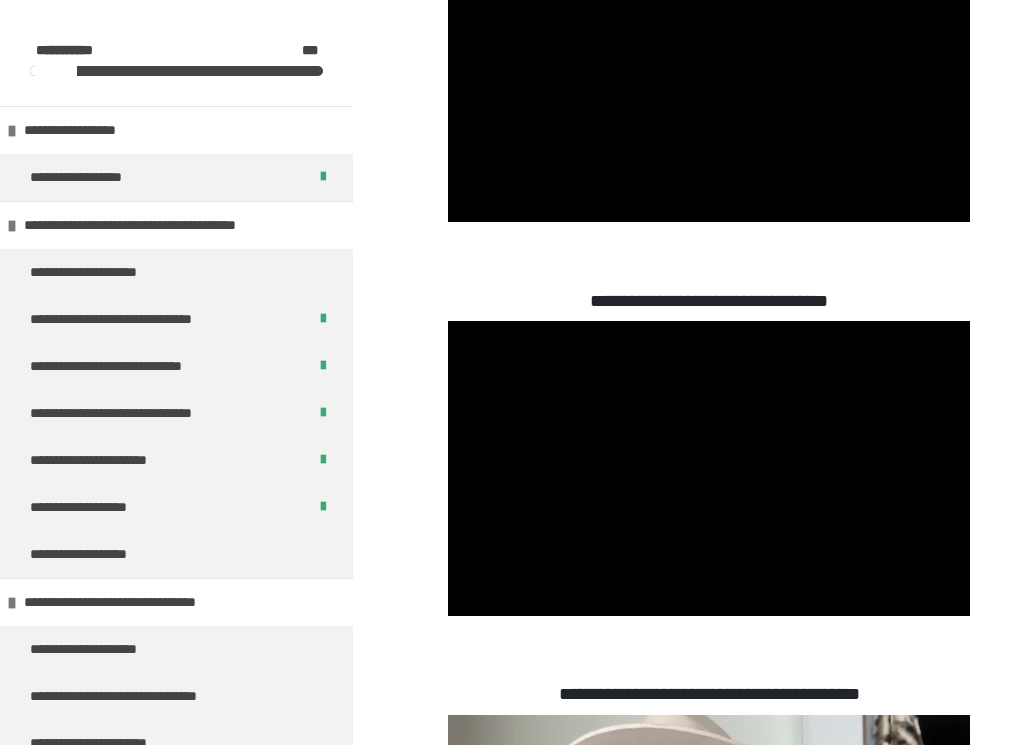 scroll, scrollTop: 1531, scrollLeft: 0, axis: vertical 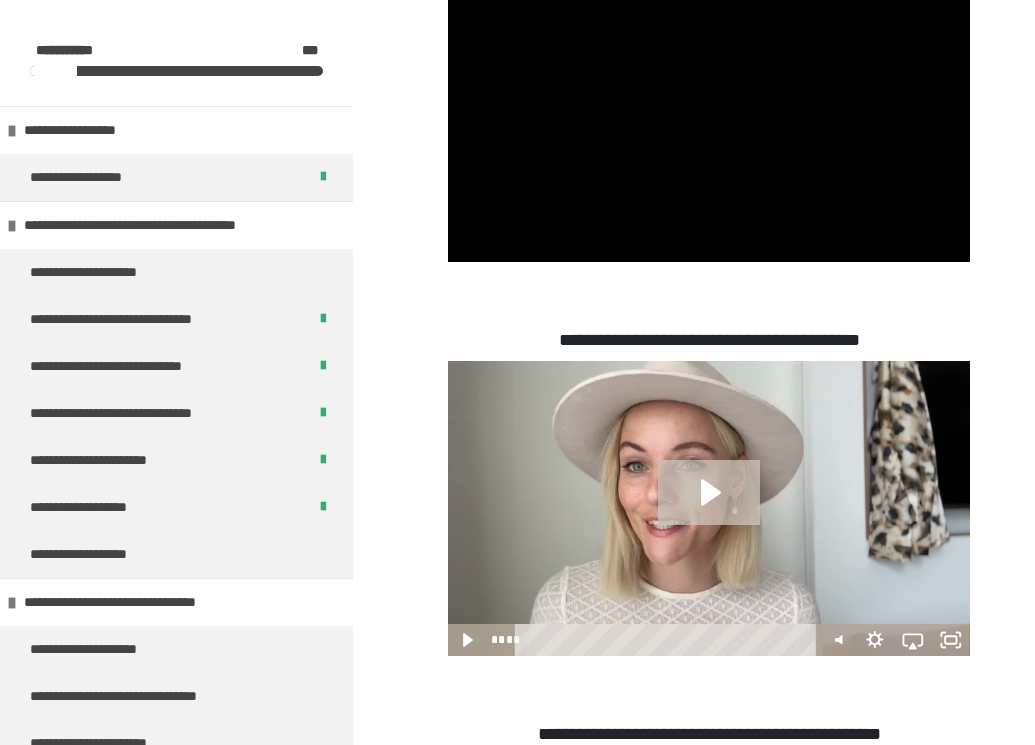 click 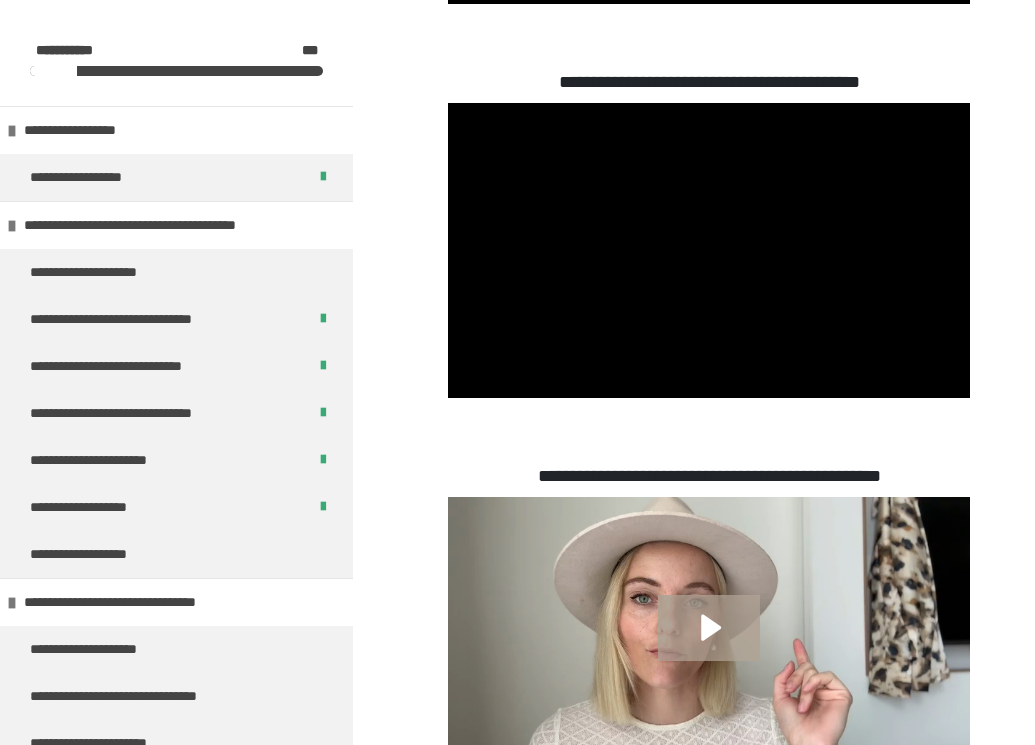 scroll, scrollTop: 2150, scrollLeft: 0, axis: vertical 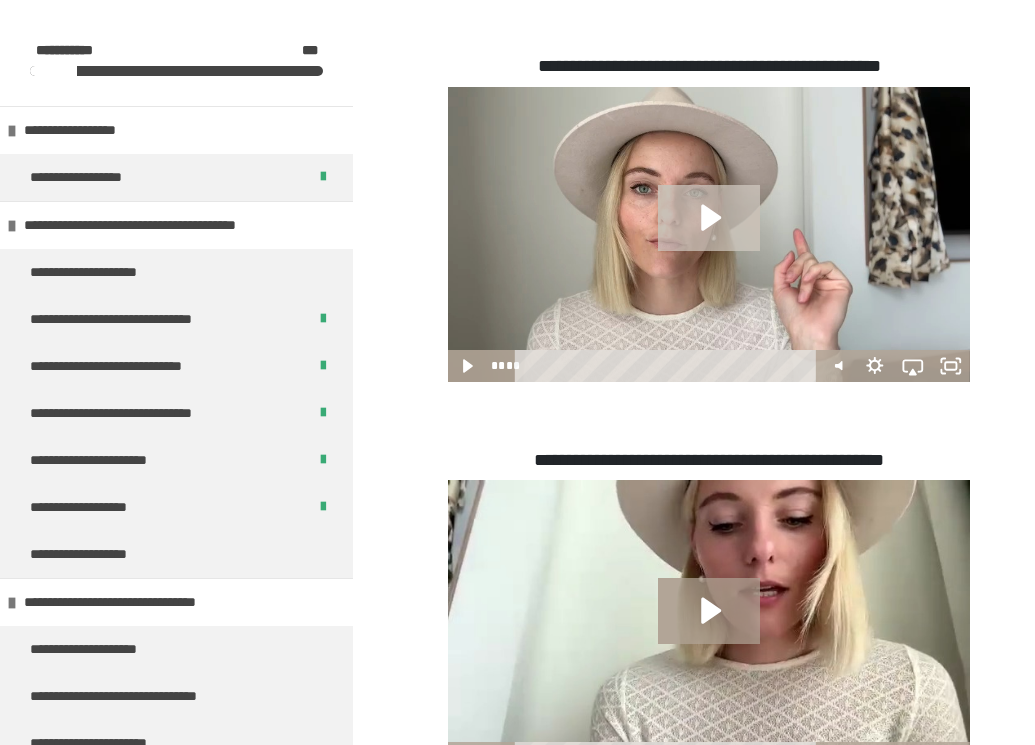 click 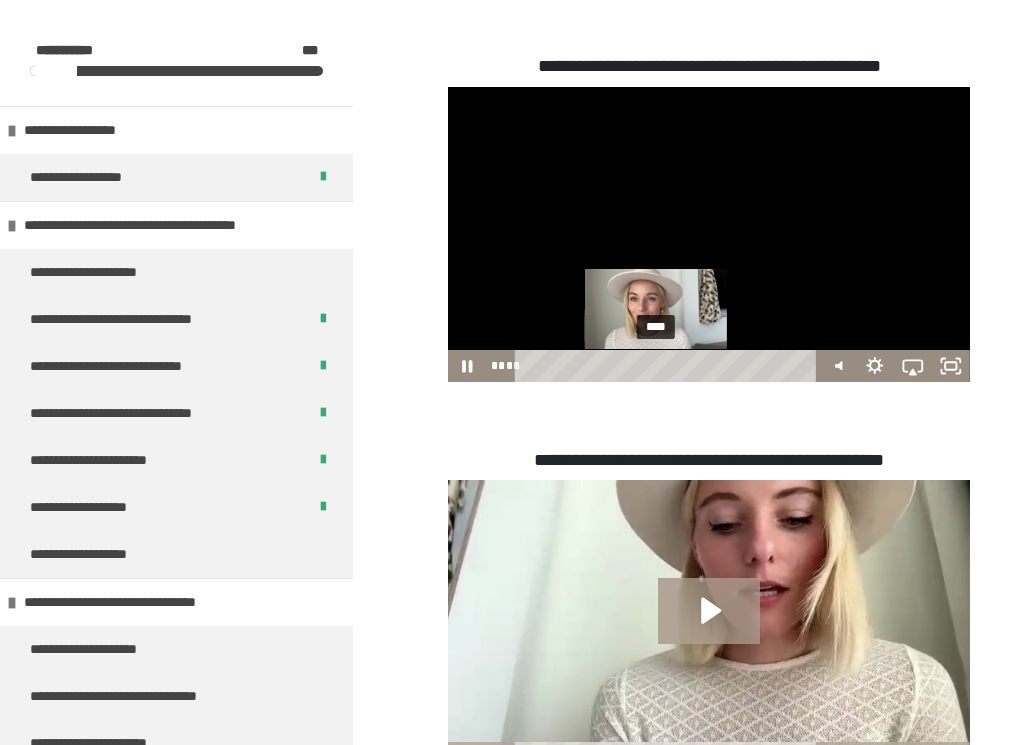 click on "****" at bounding box center (668, 366) 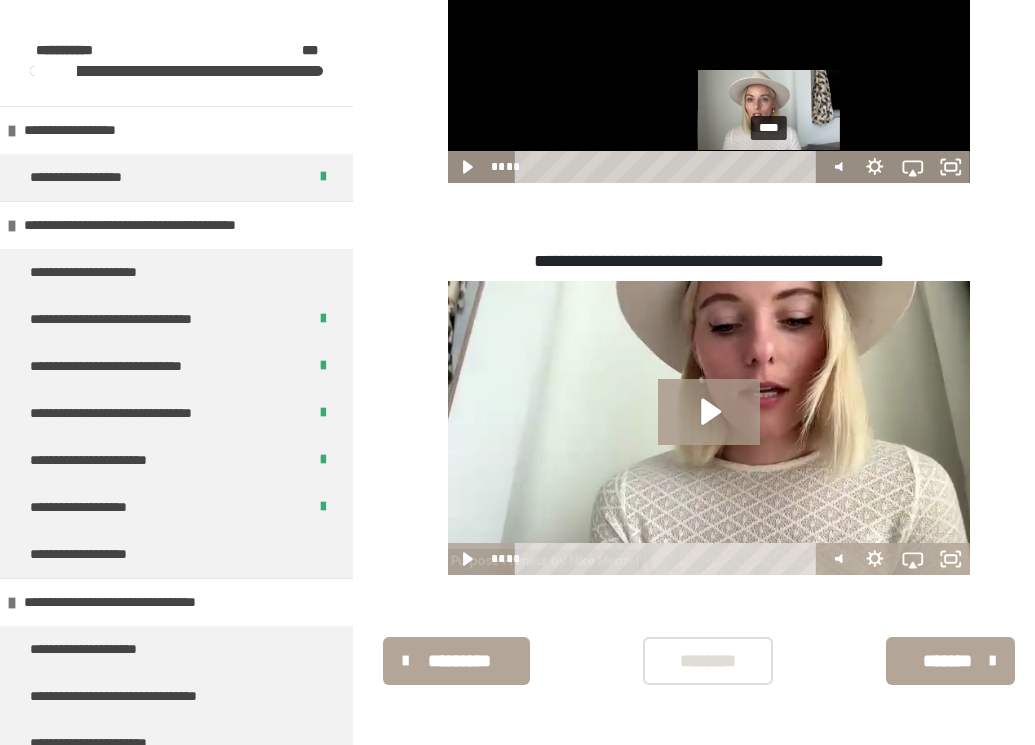 scroll, scrollTop: 2761, scrollLeft: 0, axis: vertical 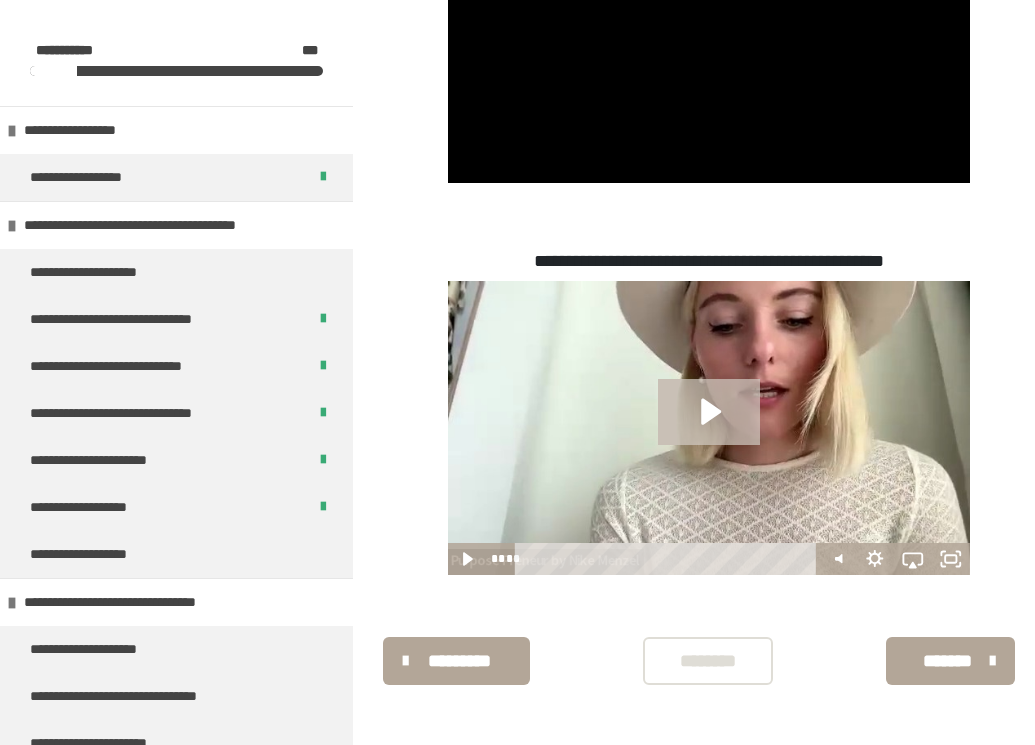 click 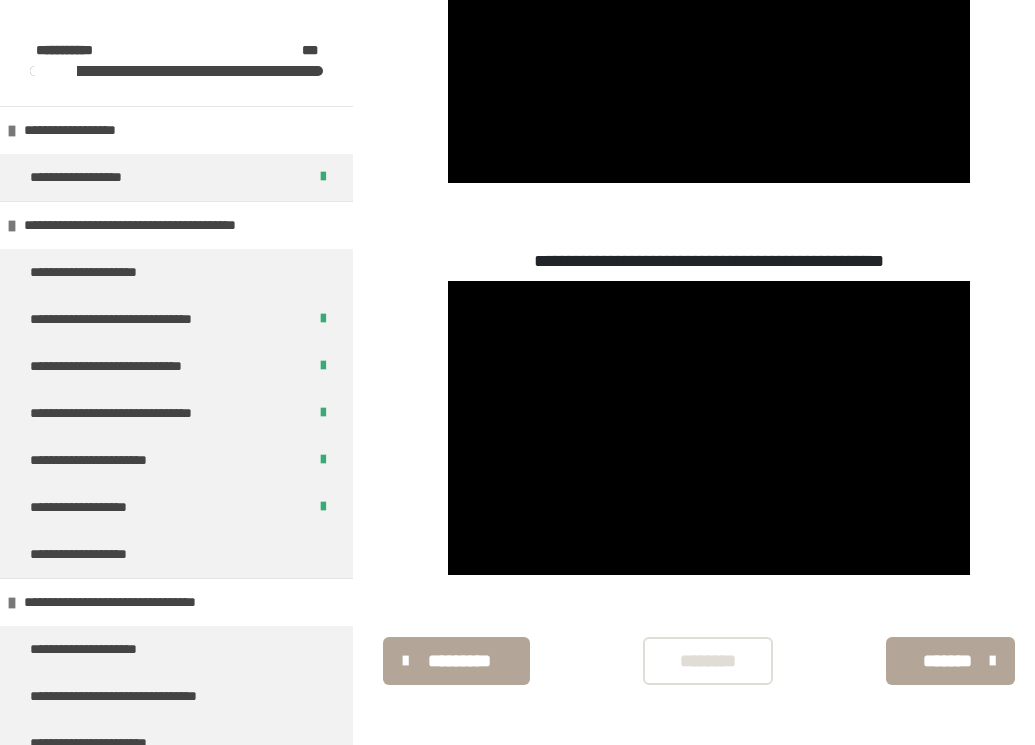 click on "********" at bounding box center [708, 661] 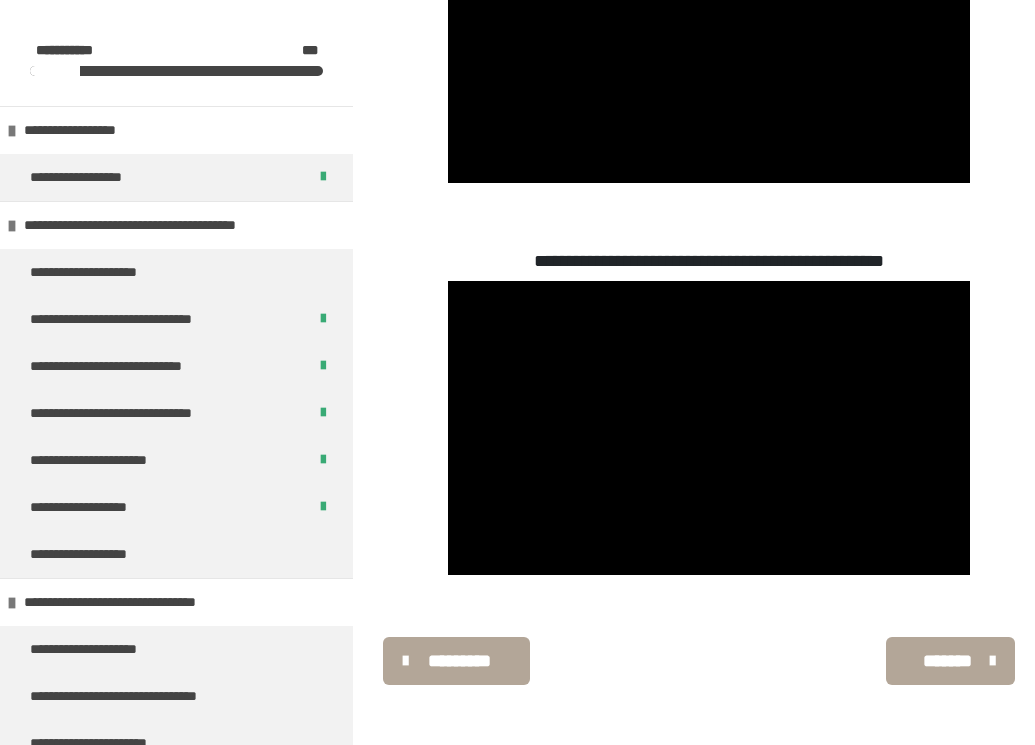 click on "*******" at bounding box center [948, 661] 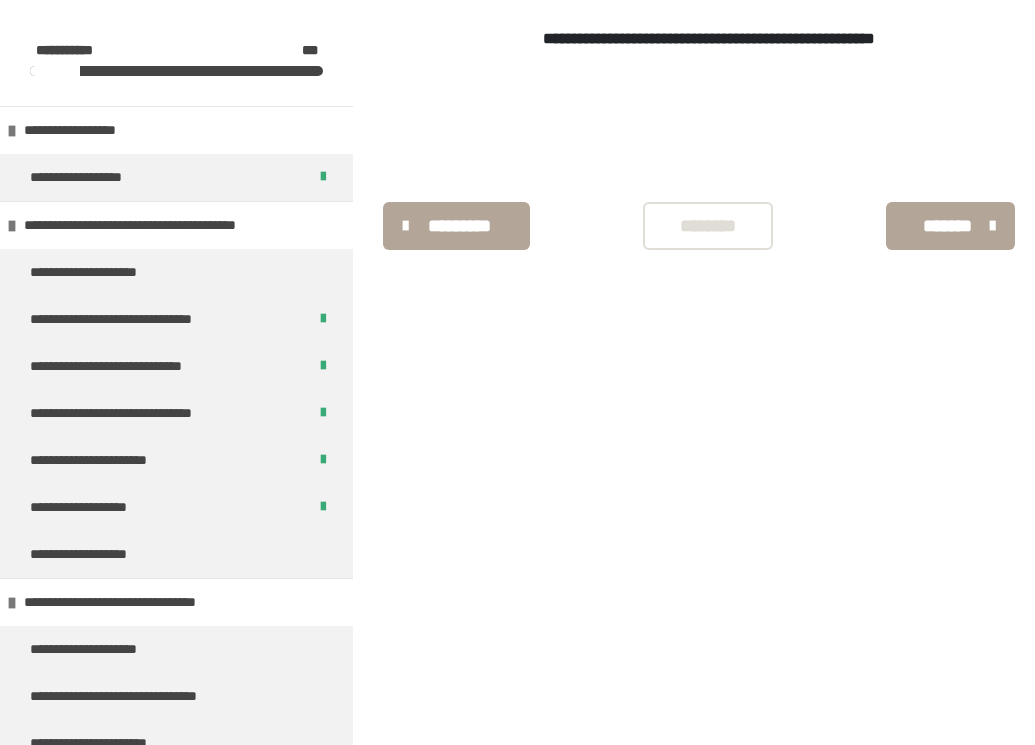 scroll, scrollTop: 340, scrollLeft: 0, axis: vertical 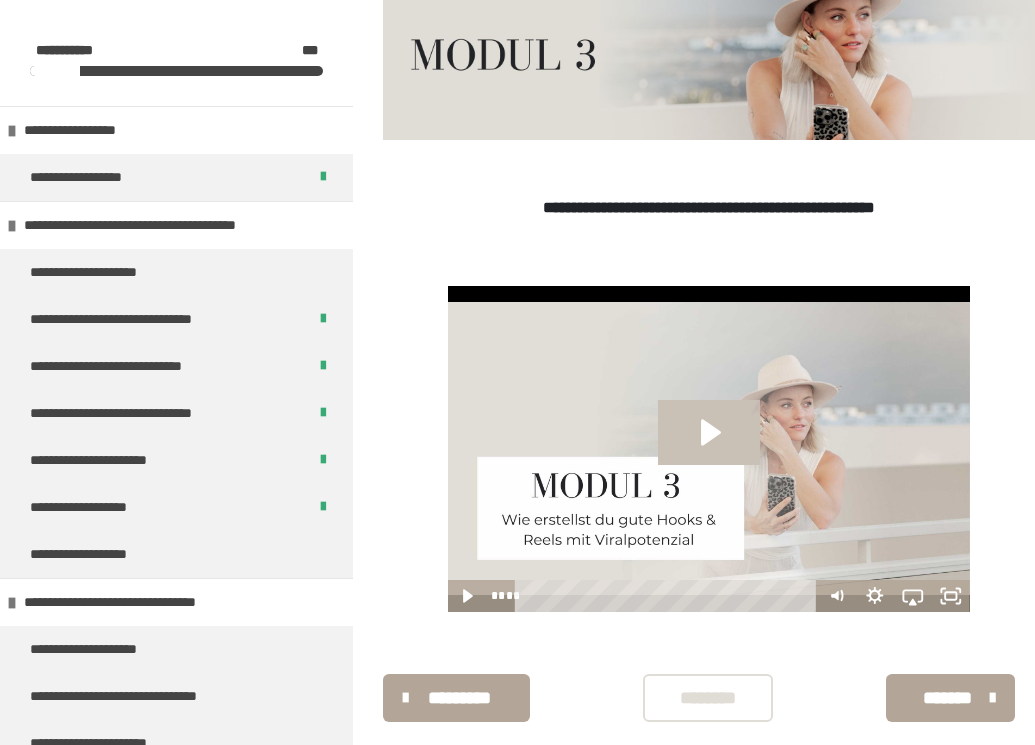 click 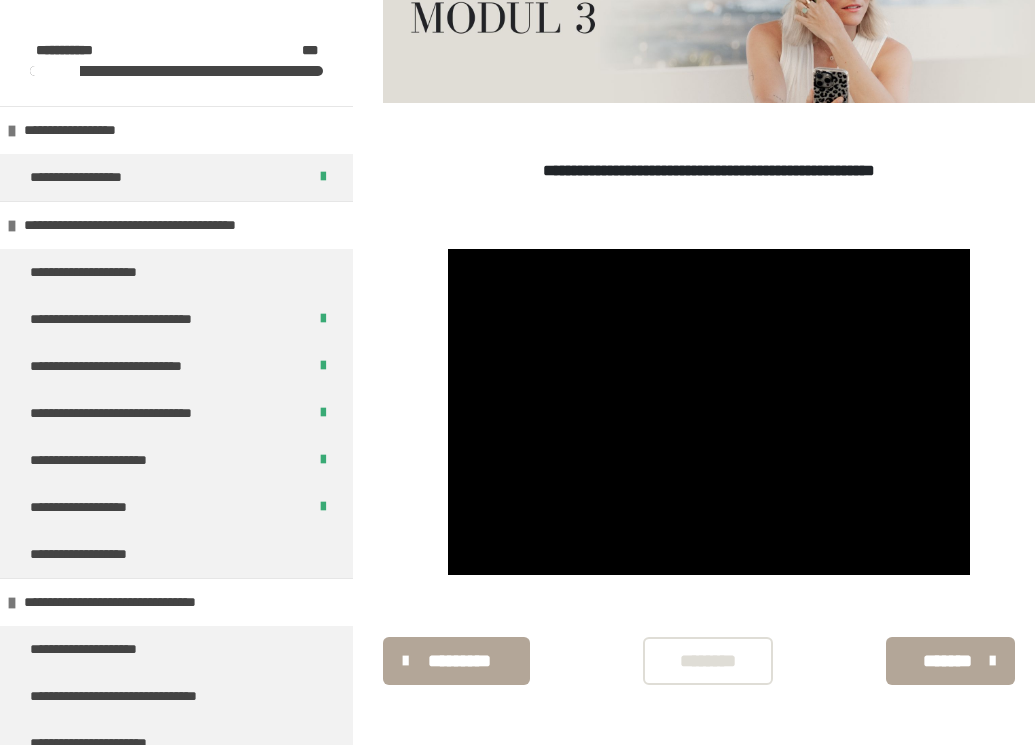 scroll, scrollTop: 377, scrollLeft: 0, axis: vertical 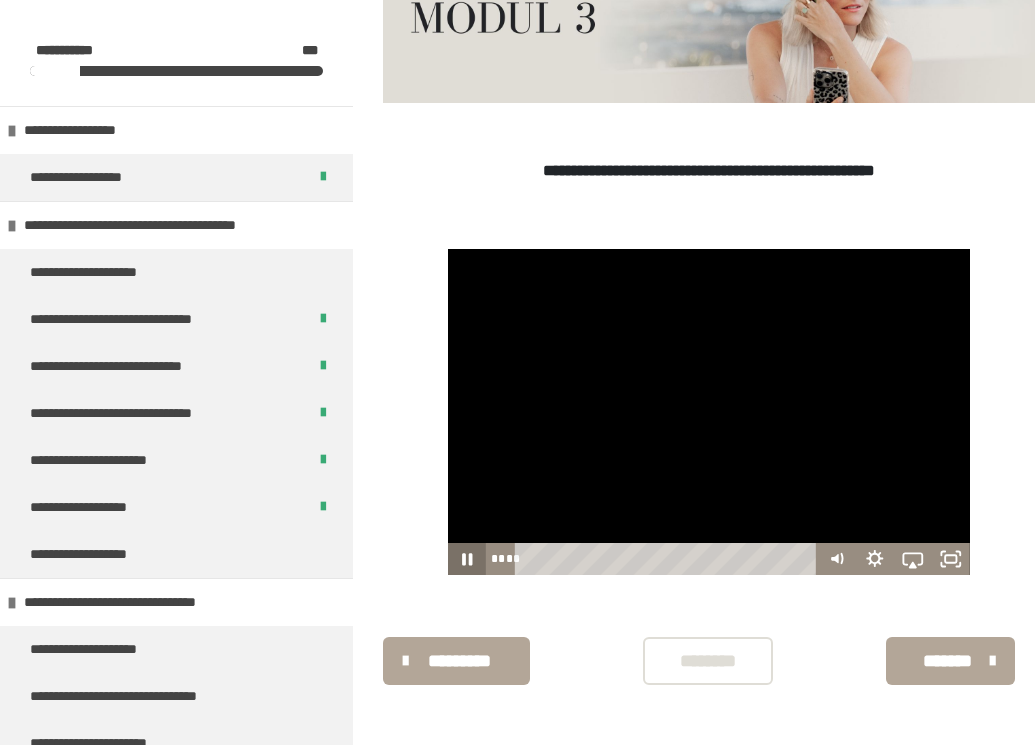 click 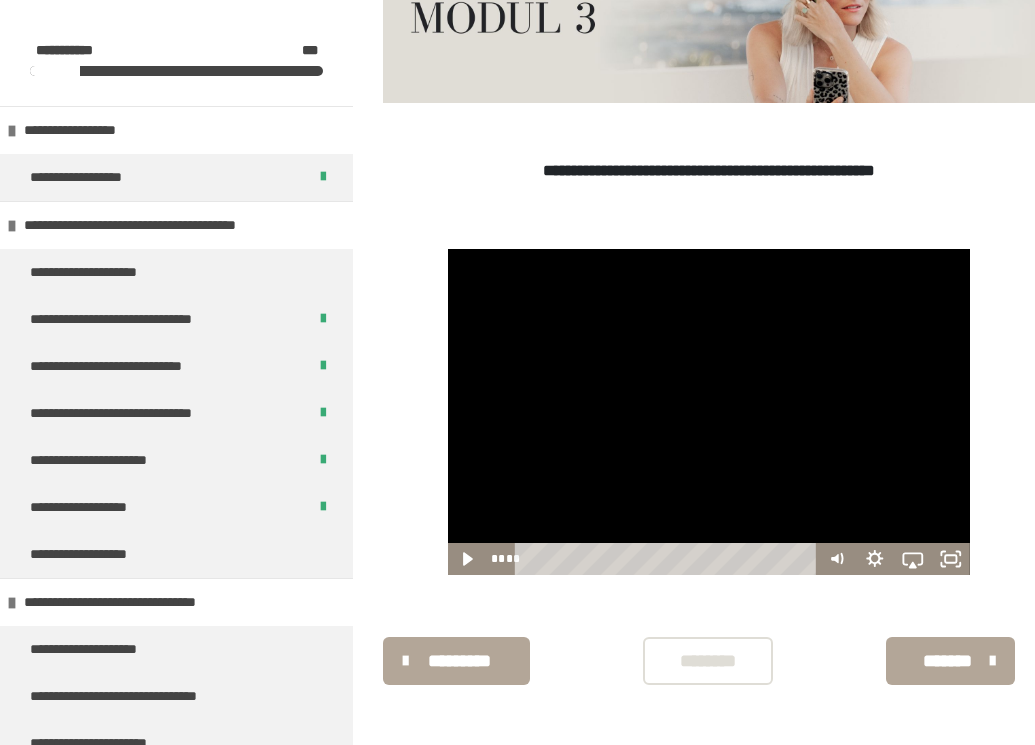 click at bounding box center [709, 412] 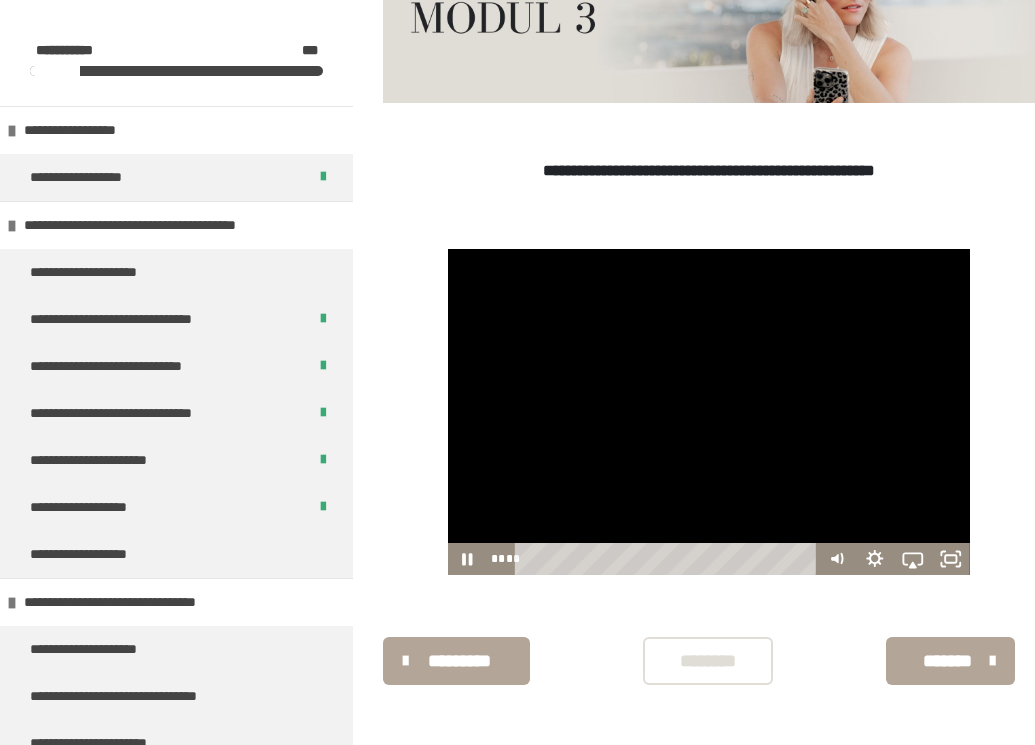 click at bounding box center [709, 412] 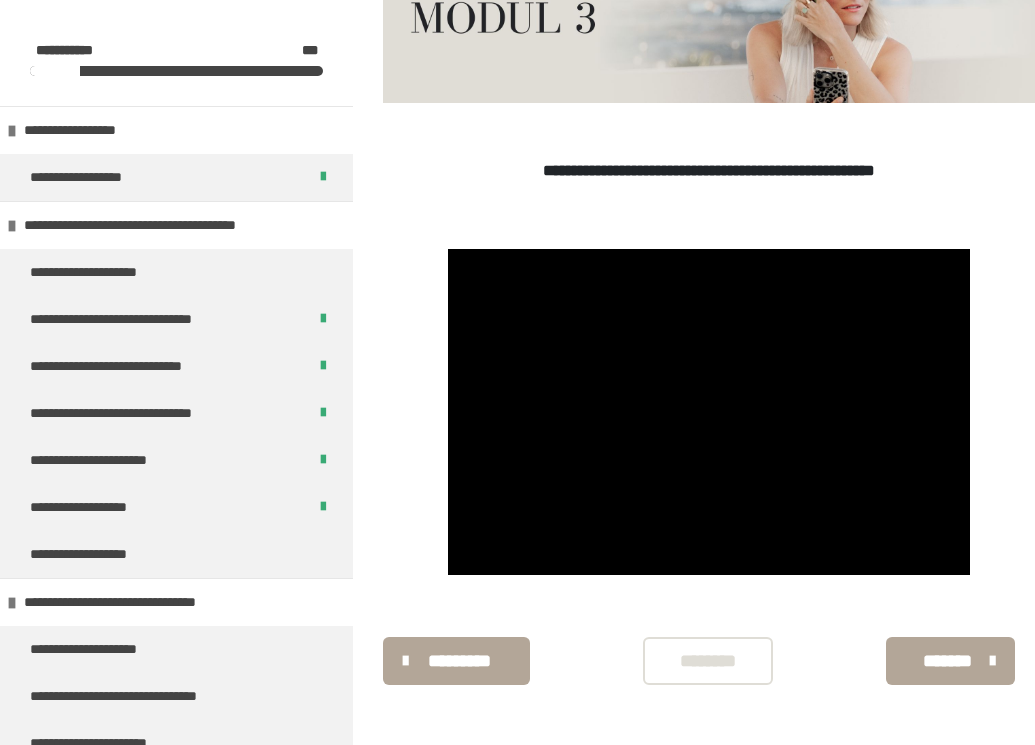 click at bounding box center (709, 412) 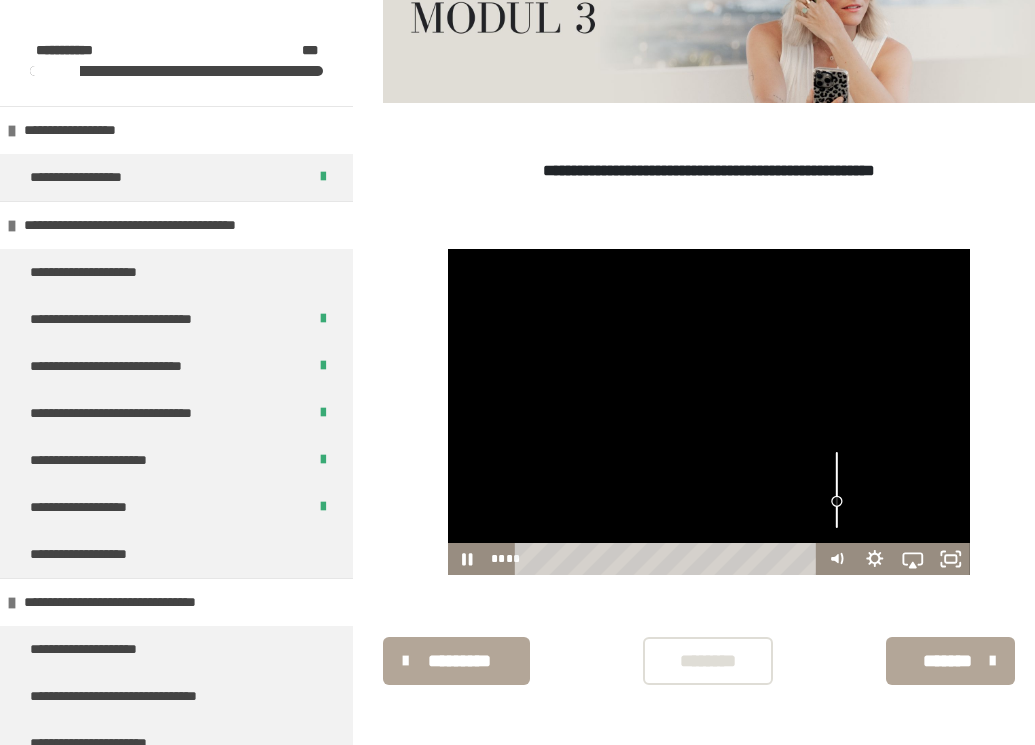 drag, startPoint x: 833, startPoint y: 513, endPoint x: 834, endPoint y: 501, distance: 12.0415945 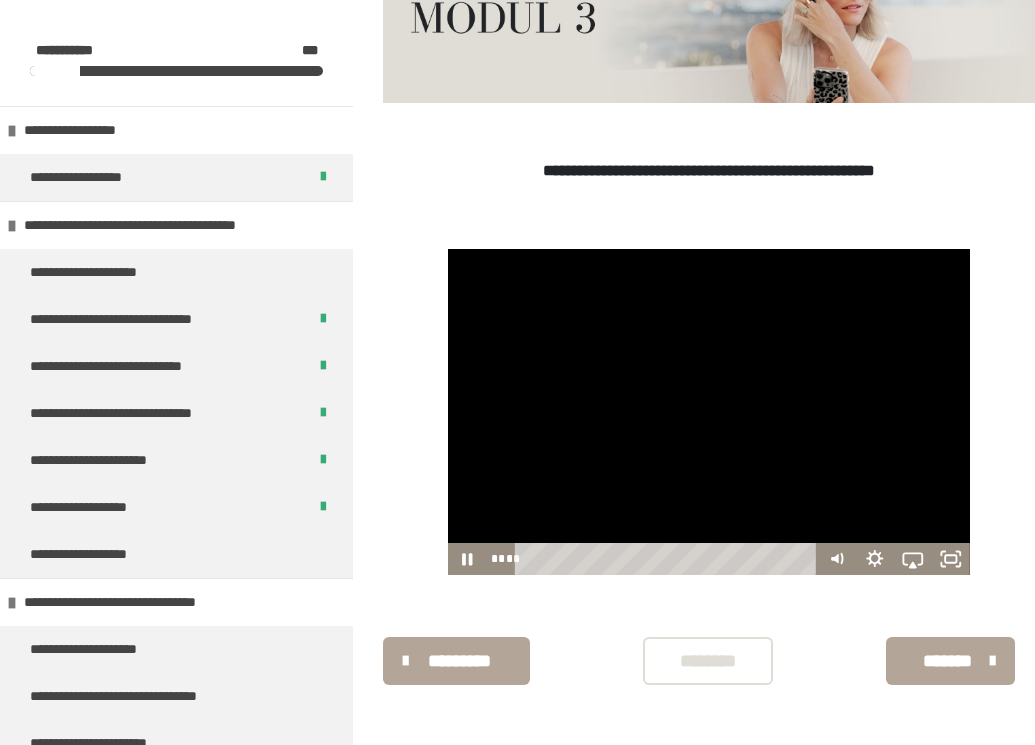 click at bounding box center [709, 412] 